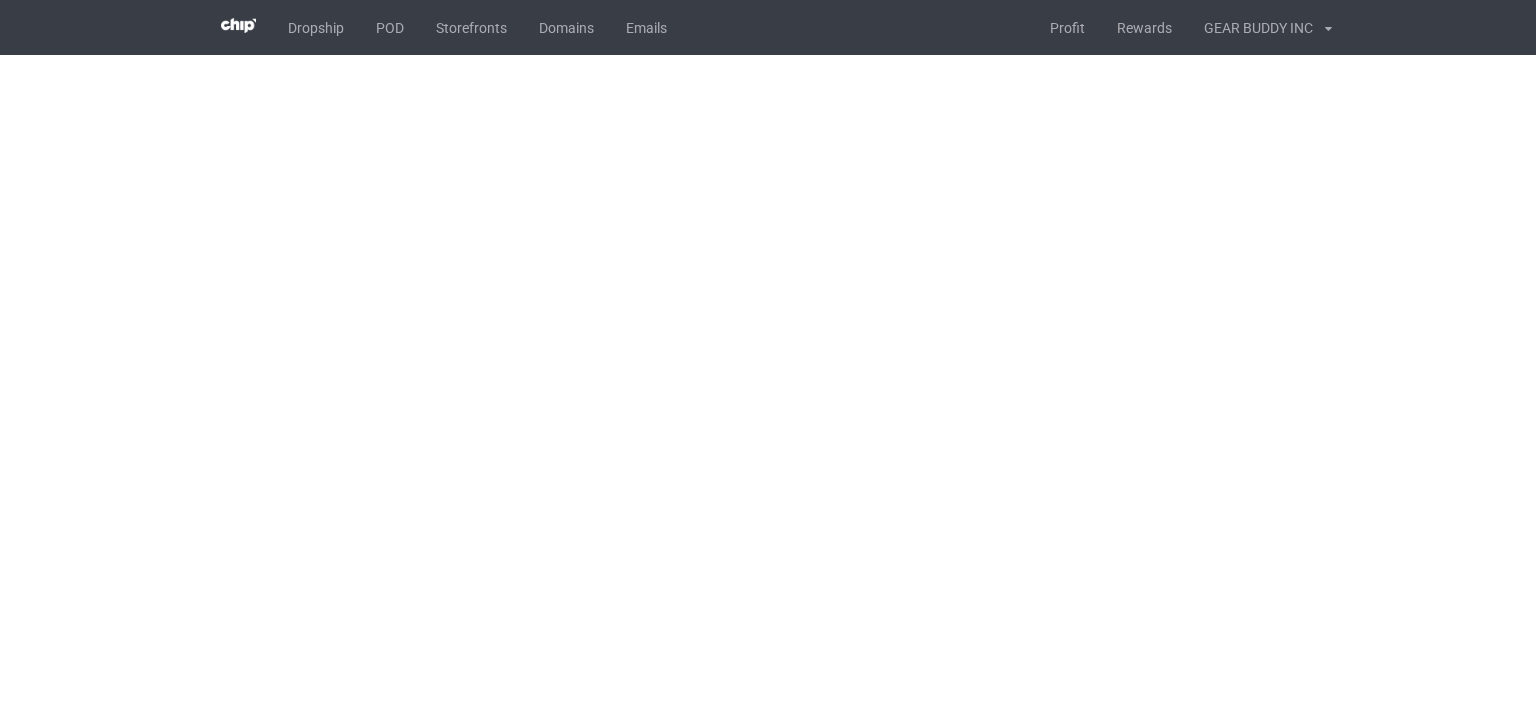 scroll, scrollTop: 0, scrollLeft: 0, axis: both 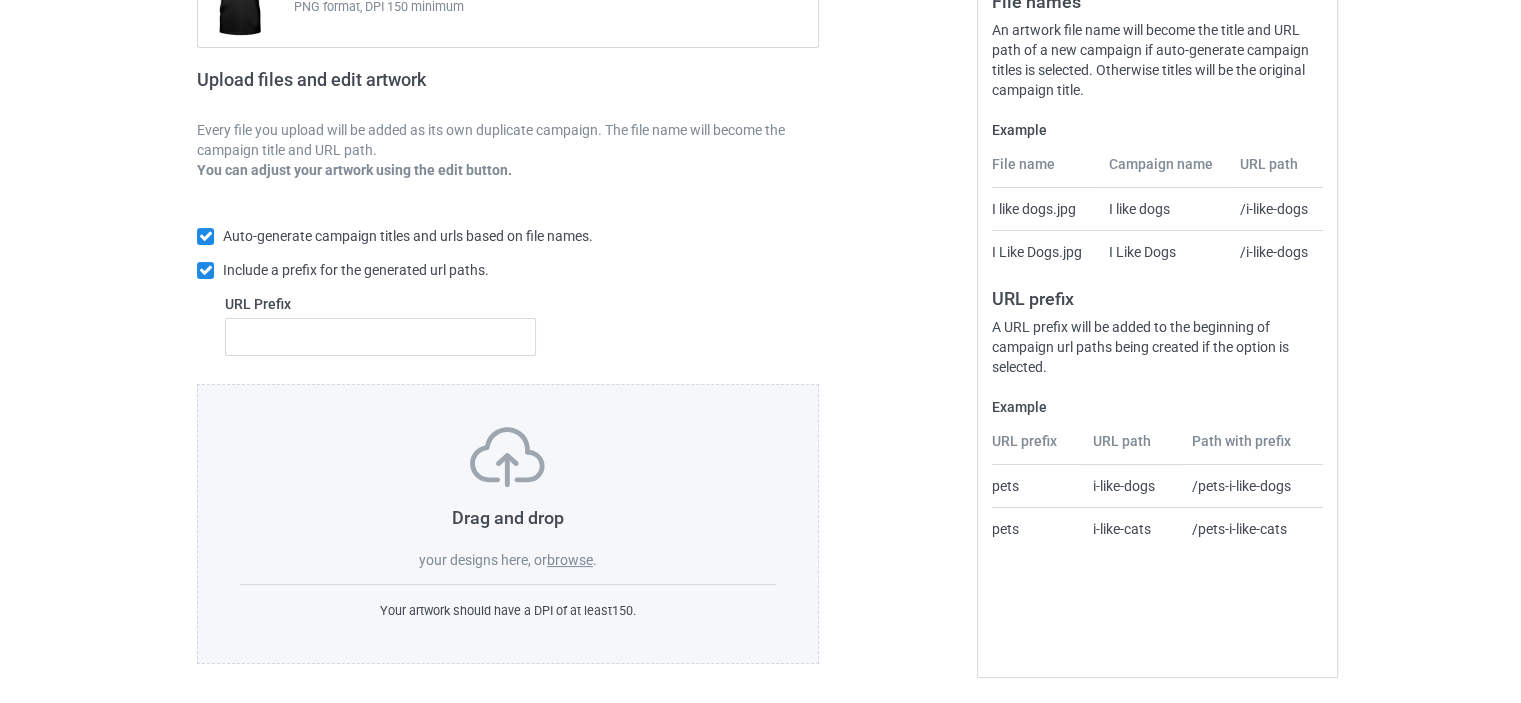 click on "browse" at bounding box center [570, 560] 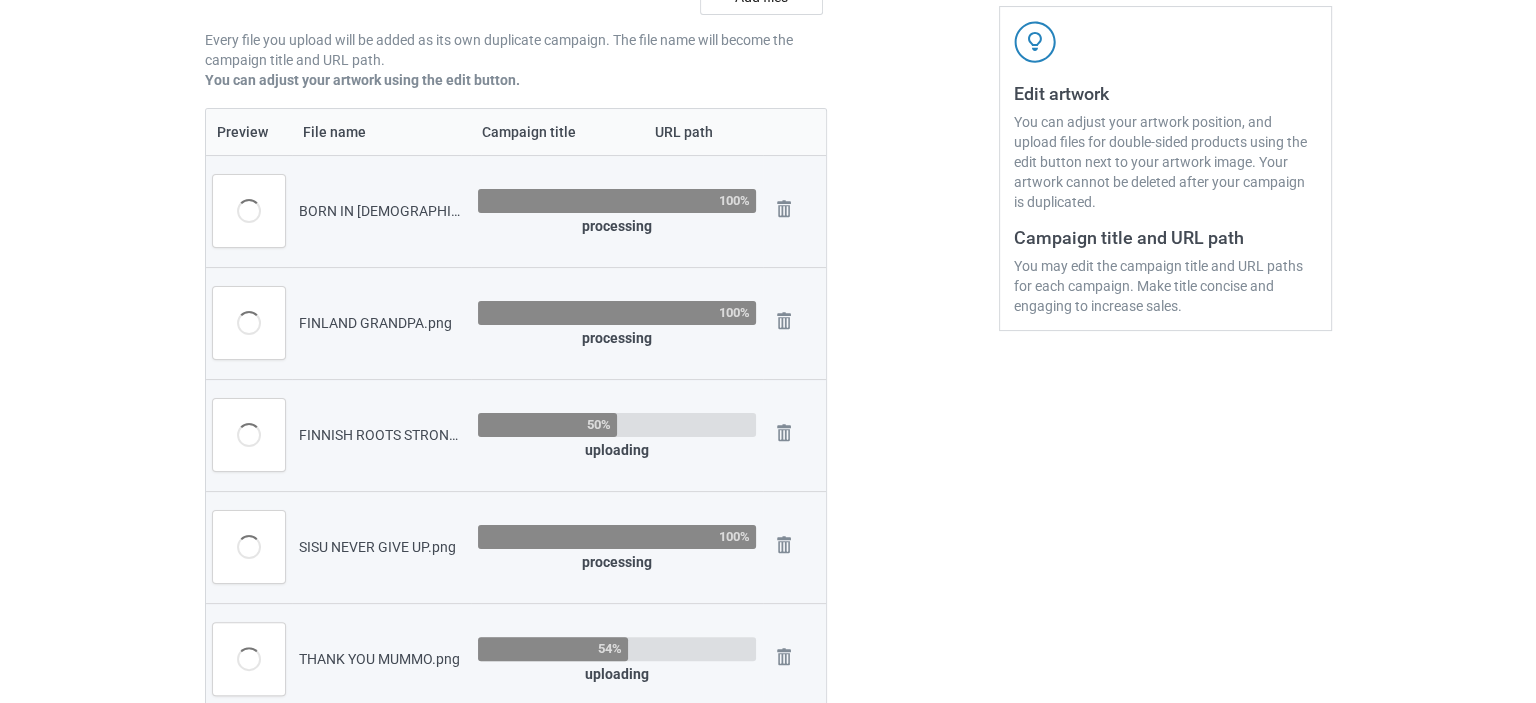 scroll, scrollTop: 268, scrollLeft: 0, axis: vertical 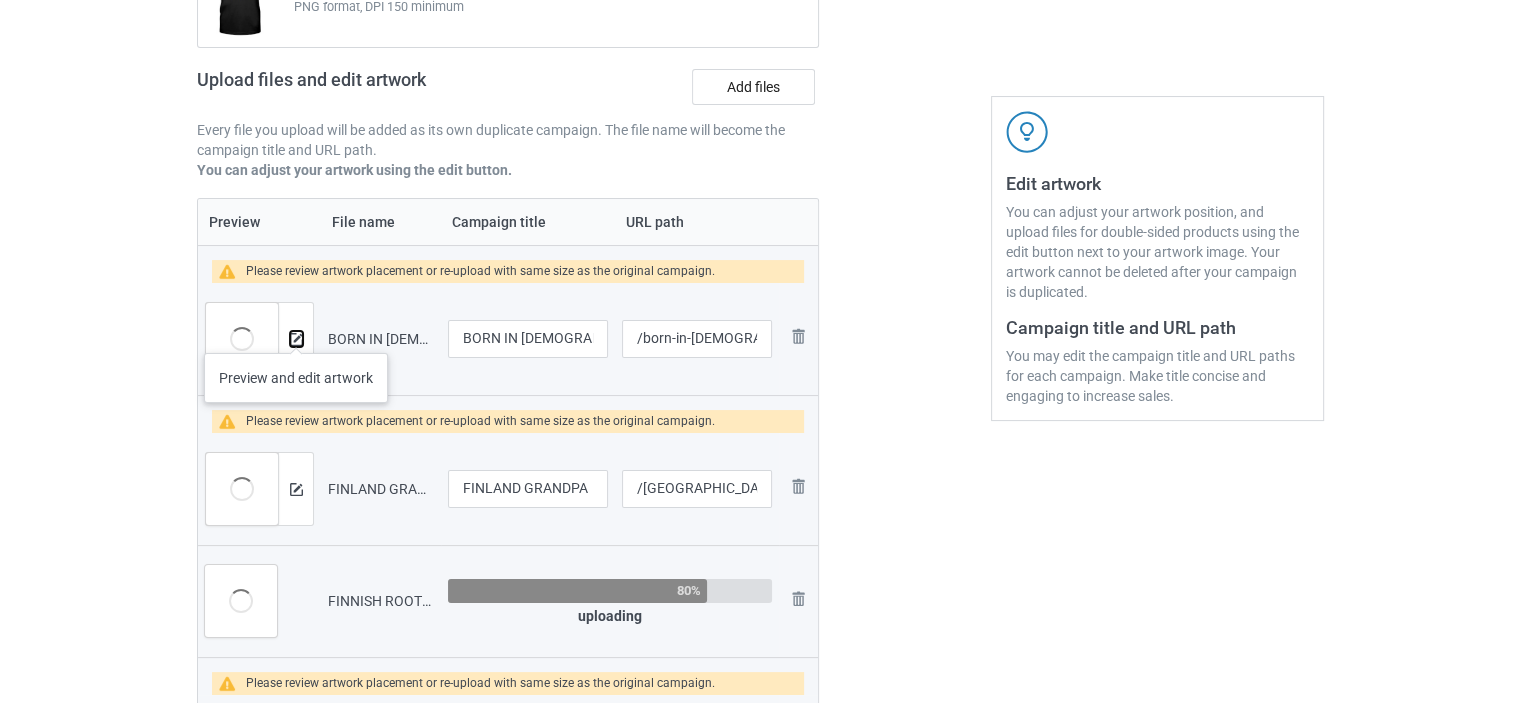 click at bounding box center (296, 339) 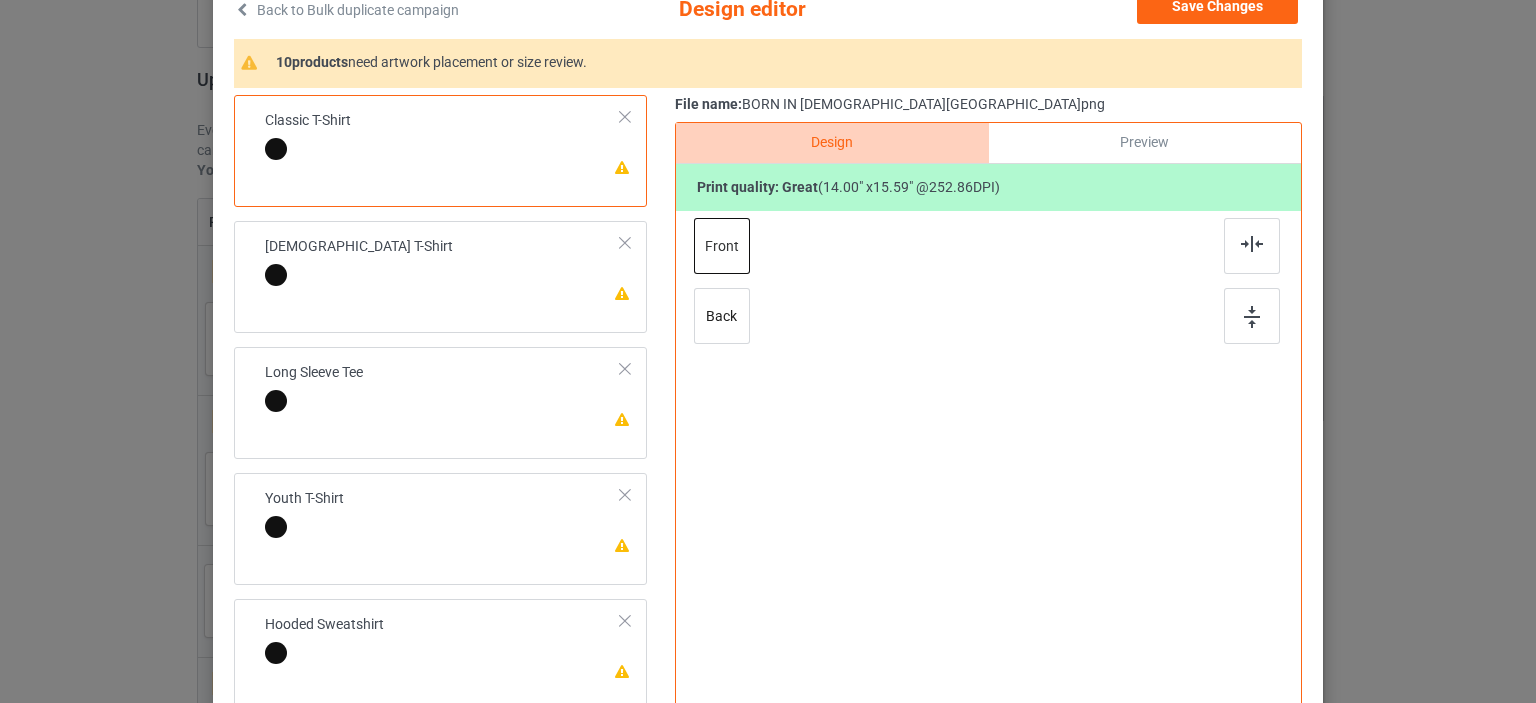 scroll, scrollTop: 200, scrollLeft: 0, axis: vertical 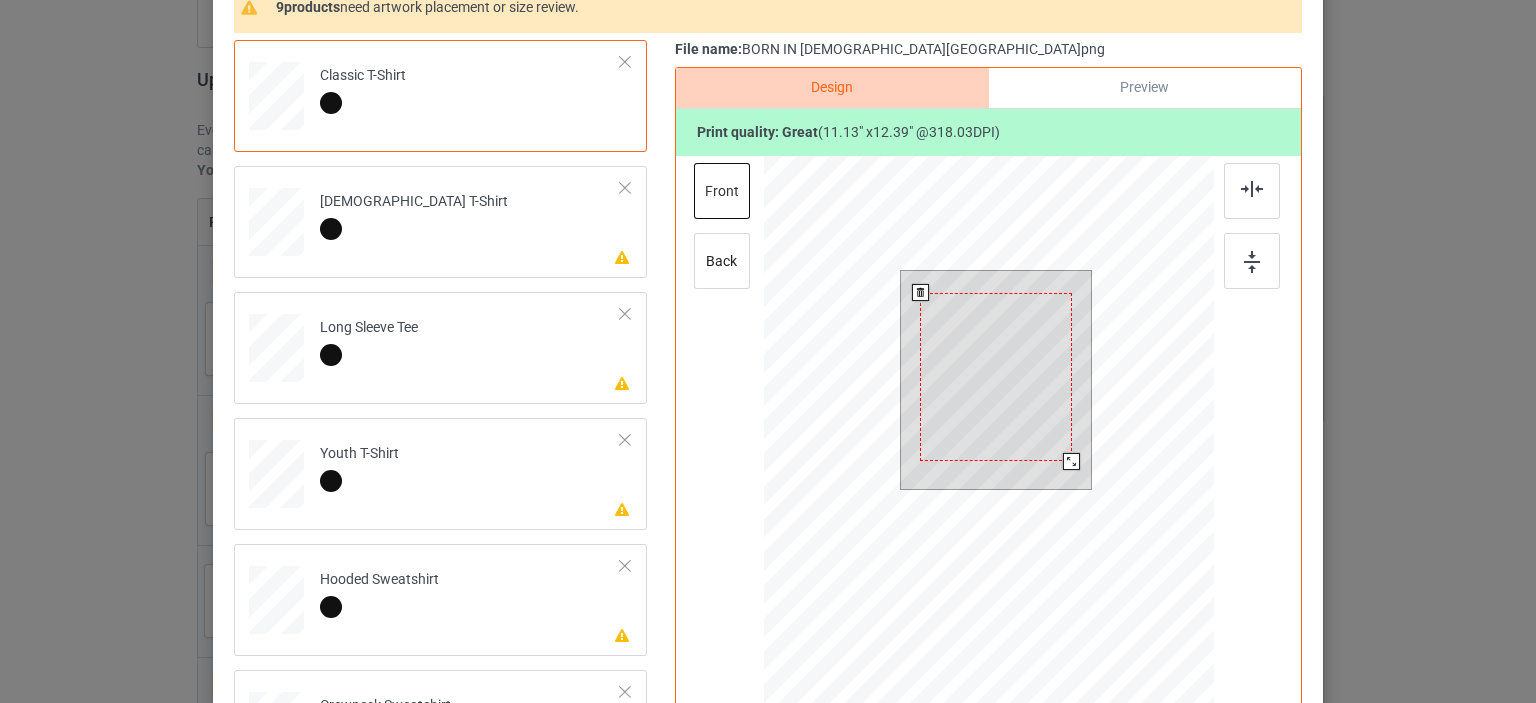 drag, startPoint x: 1086, startPoint y: 479, endPoint x: 1058, endPoint y: 465, distance: 31.304953 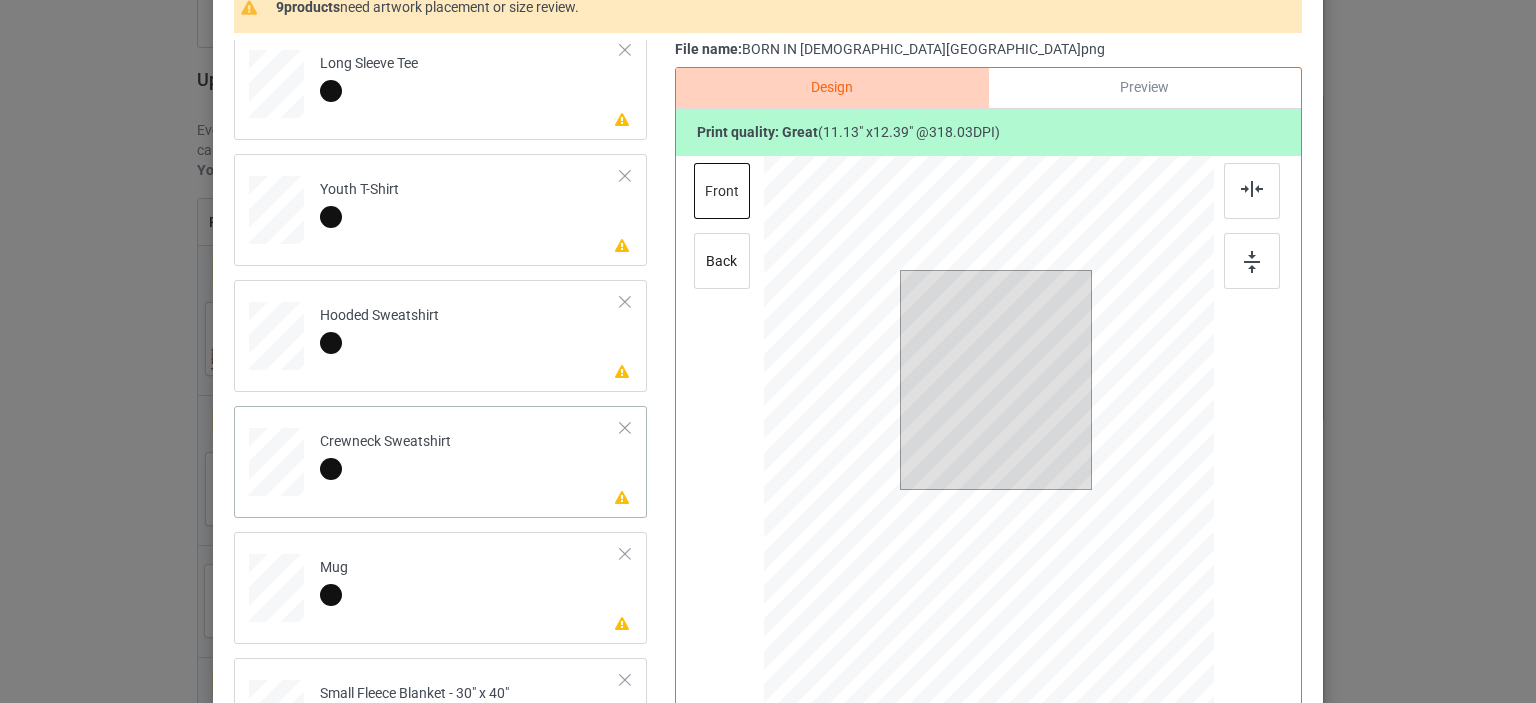 scroll, scrollTop: 266, scrollLeft: 0, axis: vertical 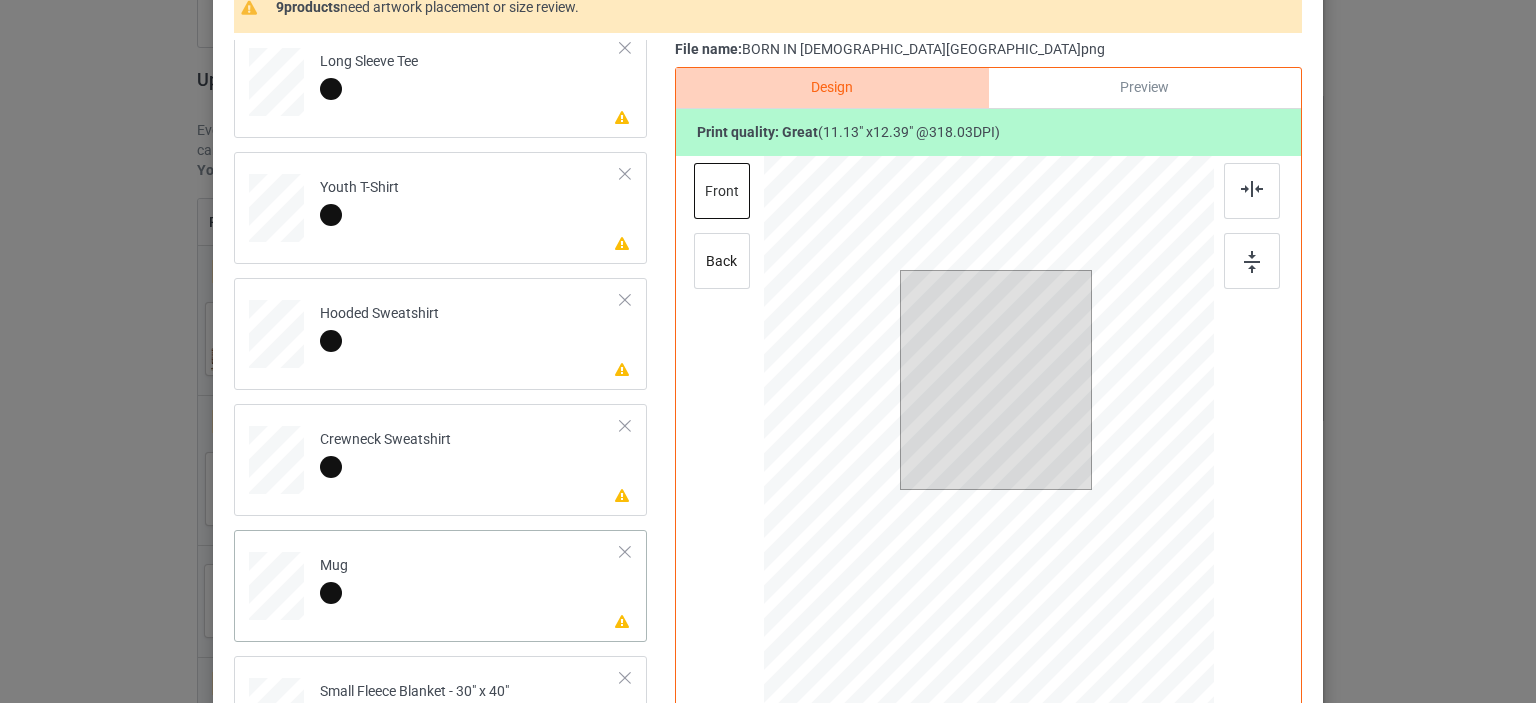 click on "Mug" at bounding box center [334, 579] 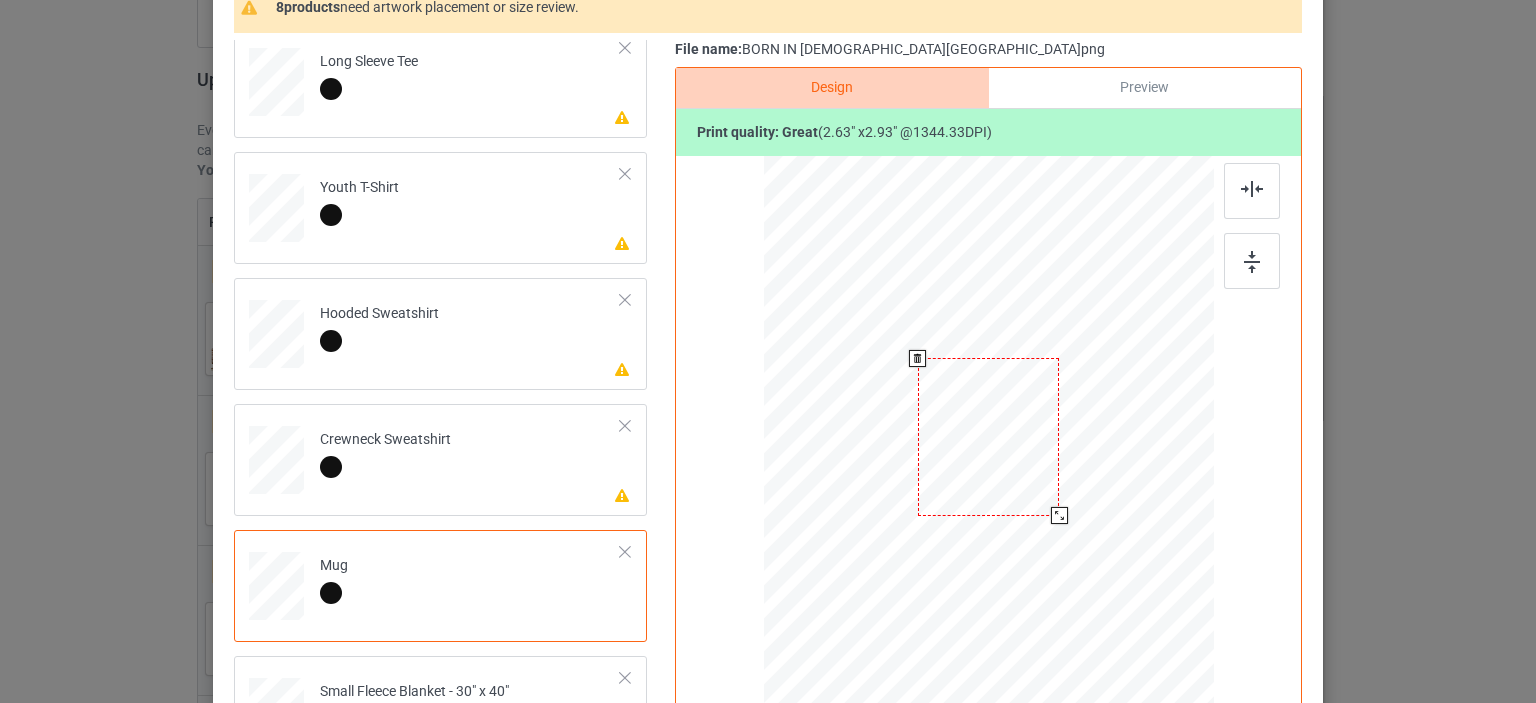 click at bounding box center [989, 440] 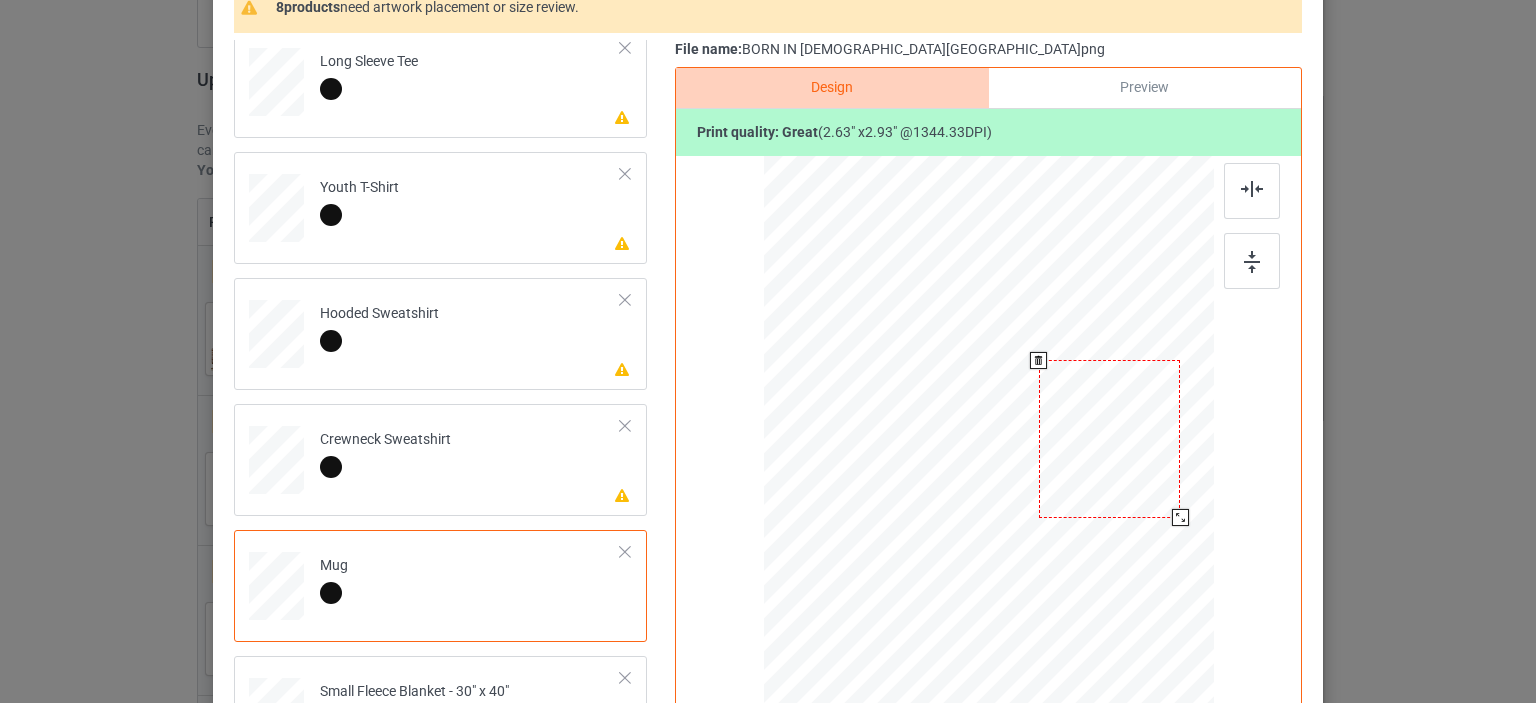 drag, startPoint x: 968, startPoint y: 450, endPoint x: 1089, endPoint y: 452, distance: 121.016525 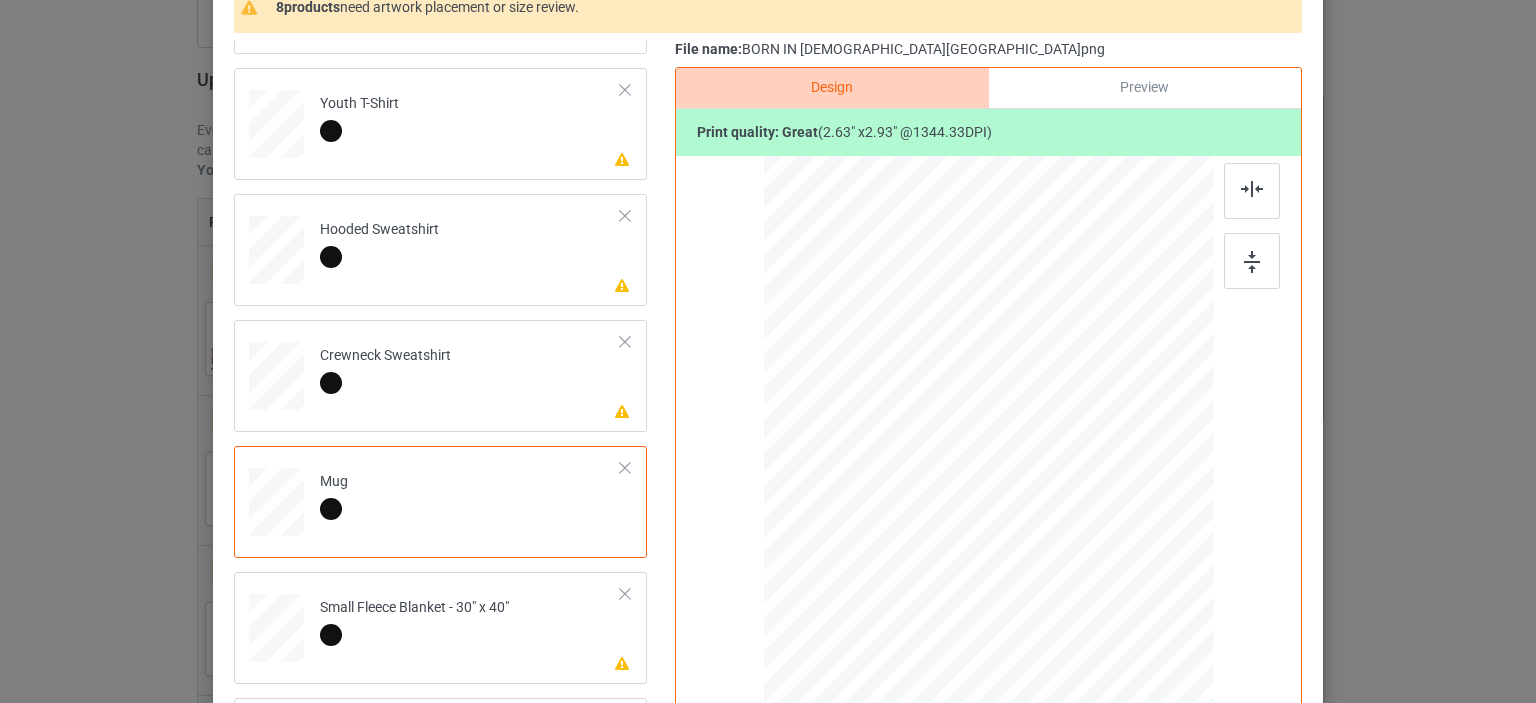 scroll, scrollTop: 400, scrollLeft: 0, axis: vertical 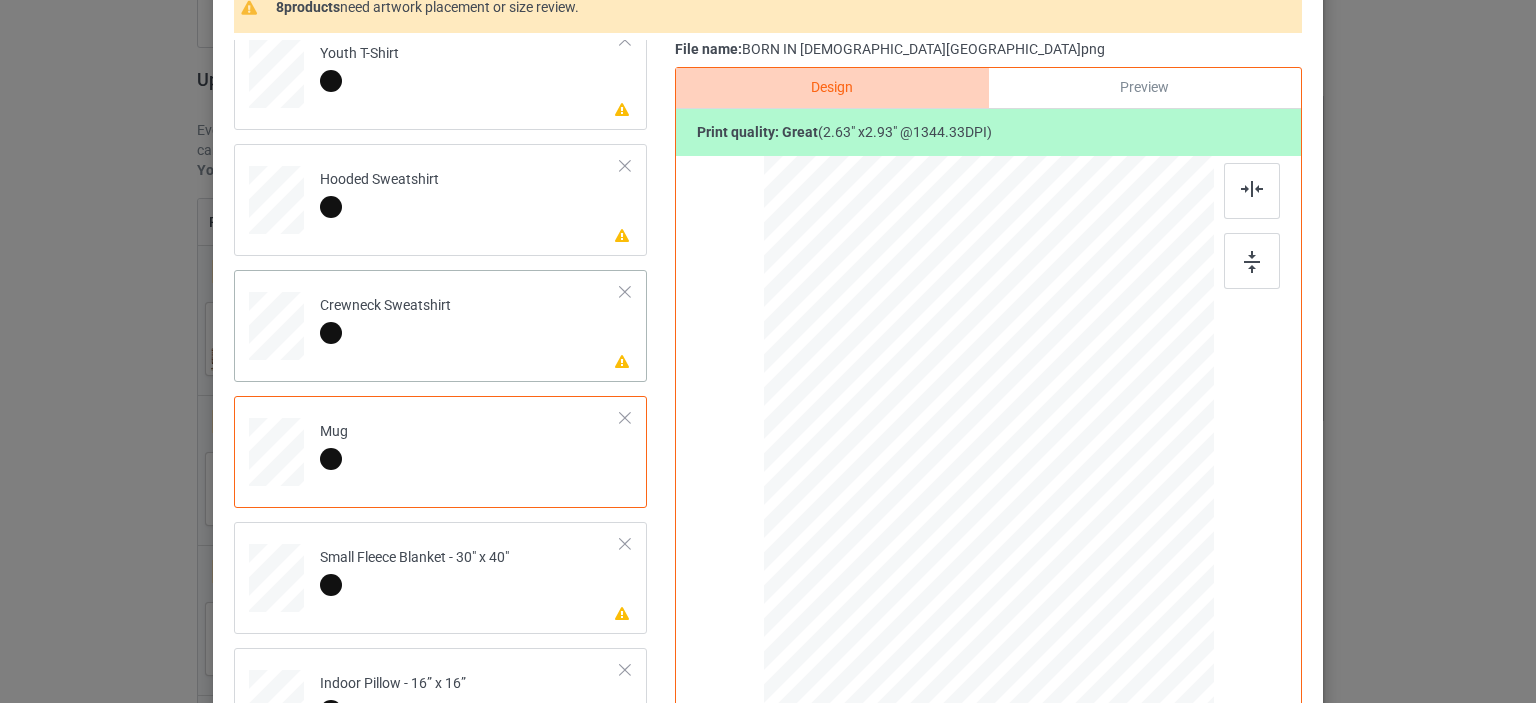 click on "Crewneck Sweatshirt" at bounding box center (385, 319) 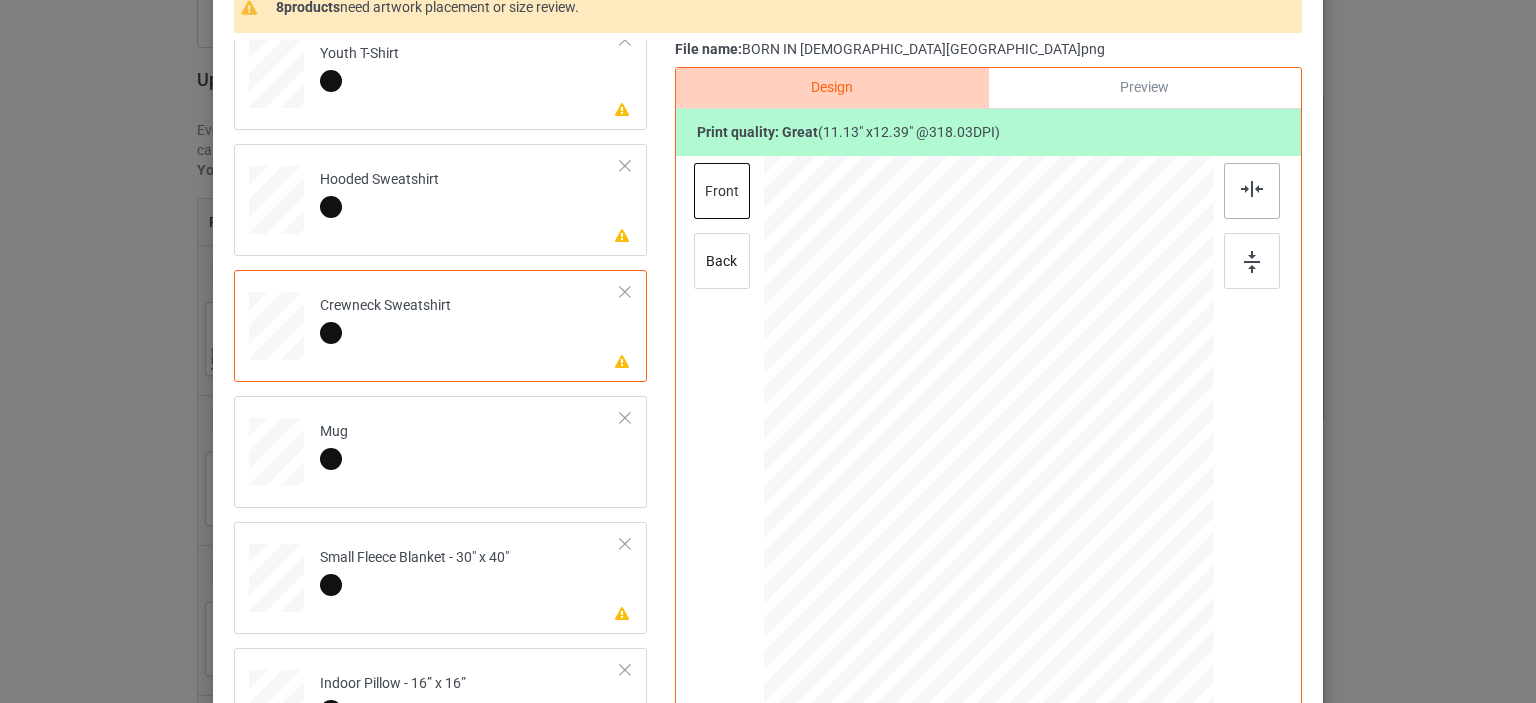 click at bounding box center [1252, 191] 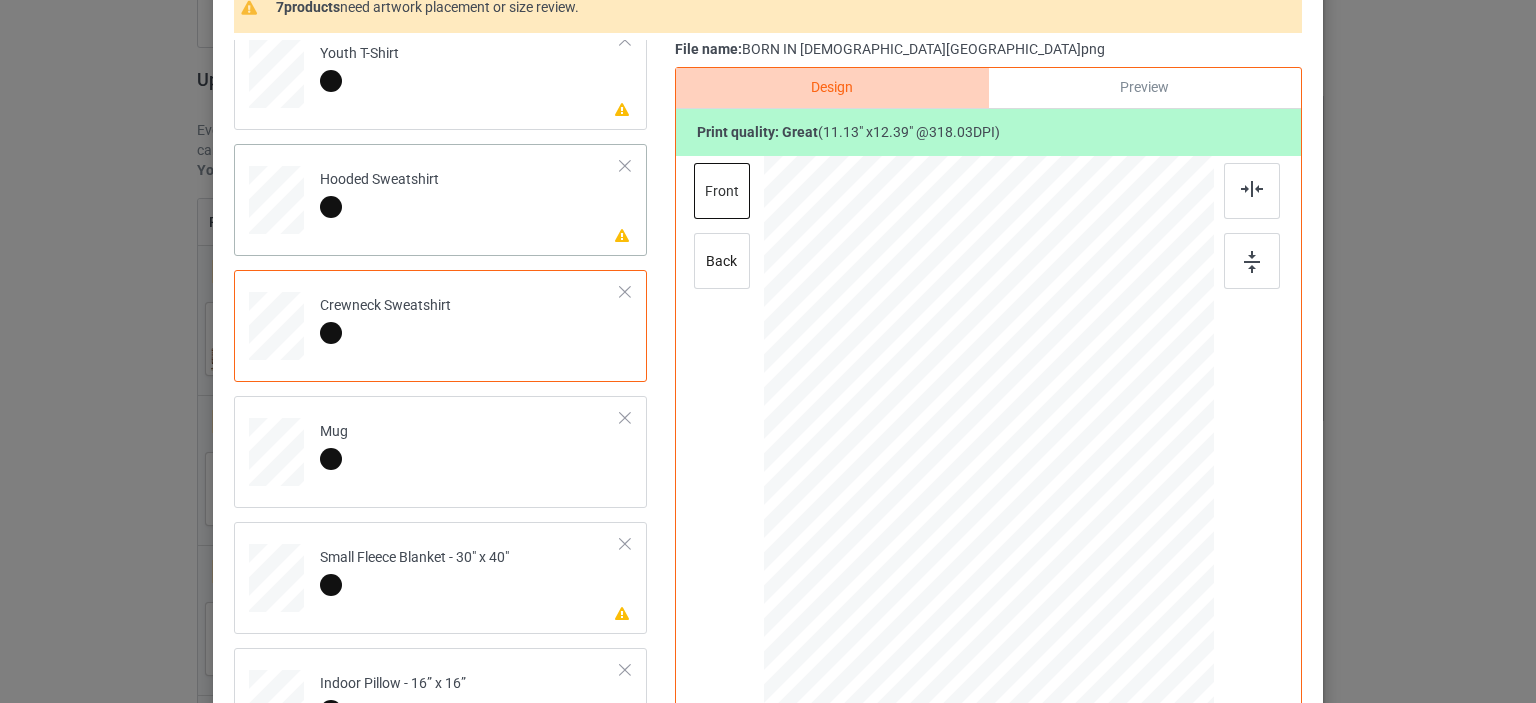 click on "Hooded Sweatshirt" at bounding box center [379, 193] 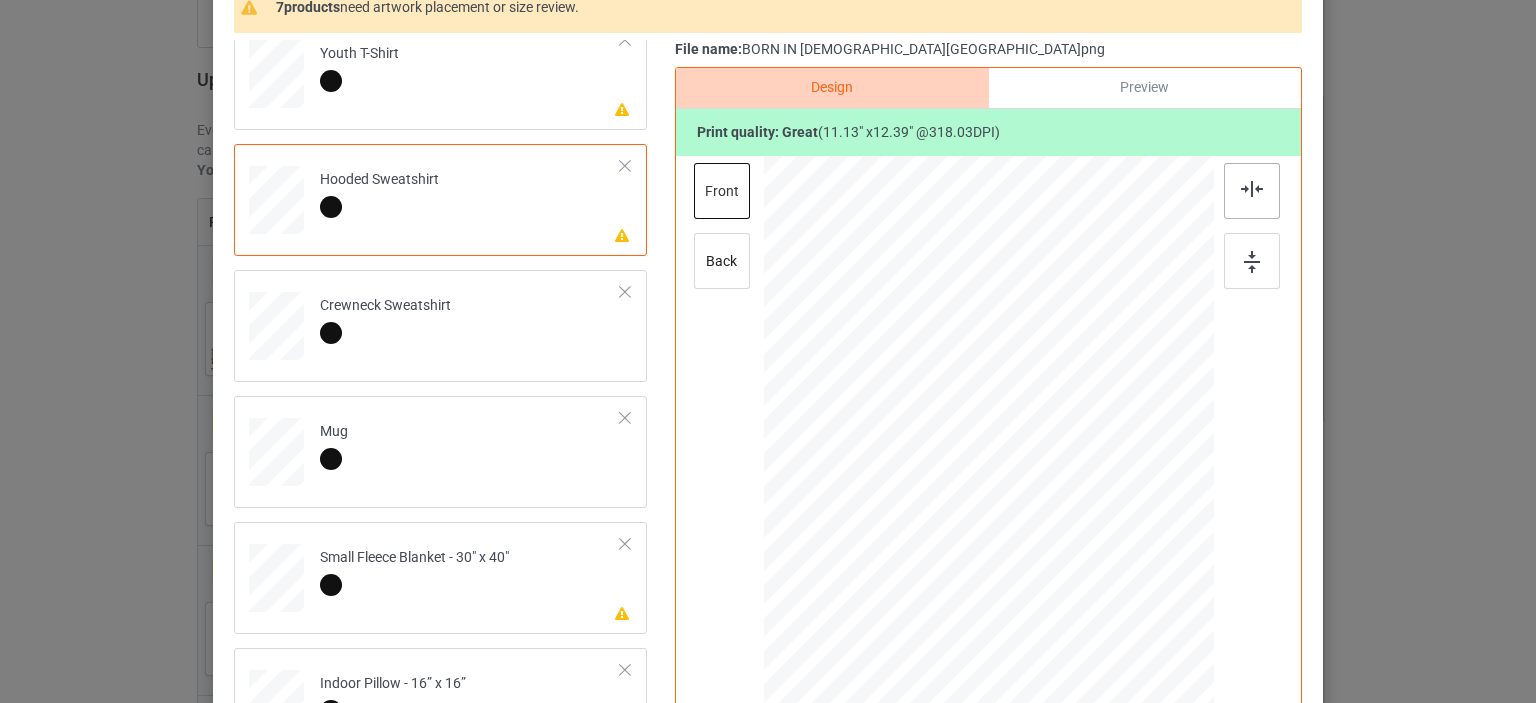 click at bounding box center (1252, 191) 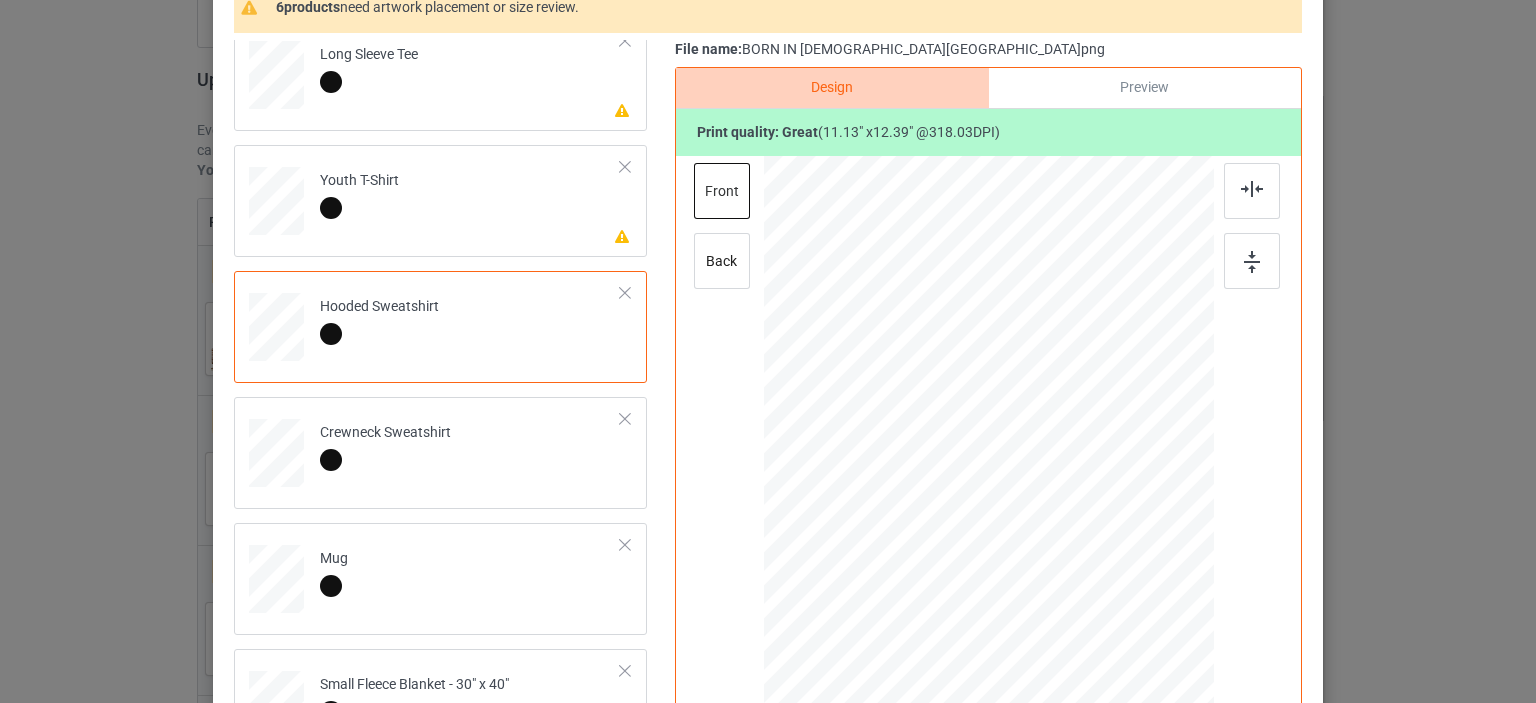 scroll, scrollTop: 266, scrollLeft: 0, axis: vertical 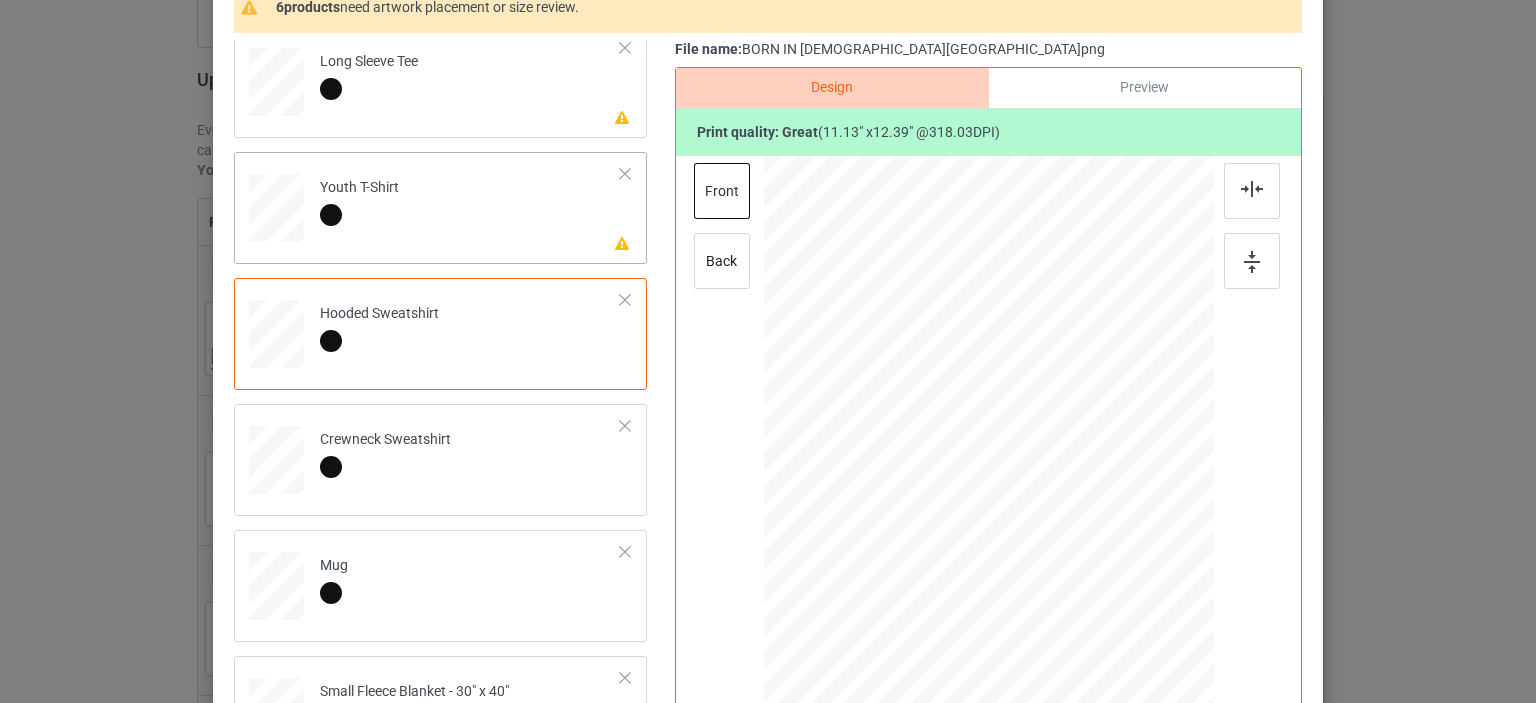 click on "Youth T-Shirt" at bounding box center [359, 201] 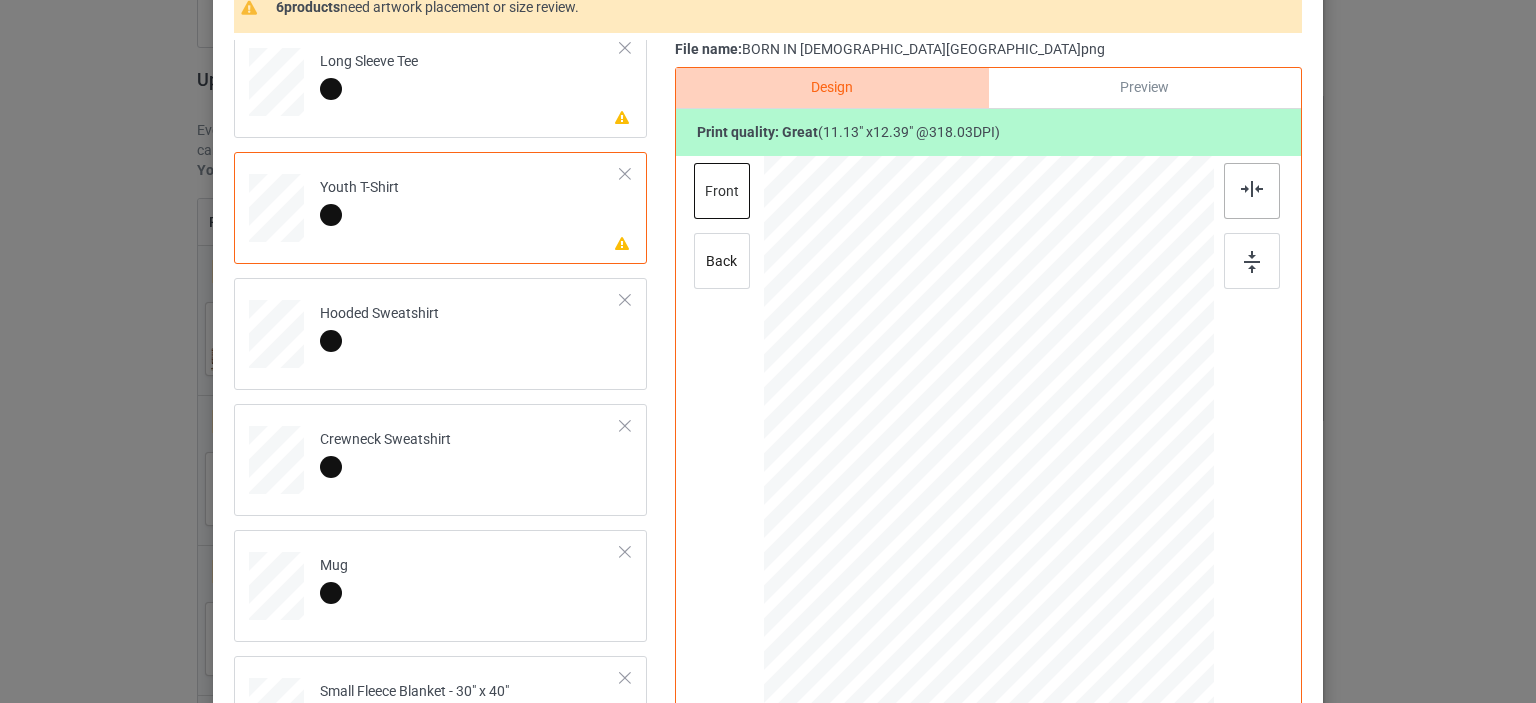 click at bounding box center (1252, 189) 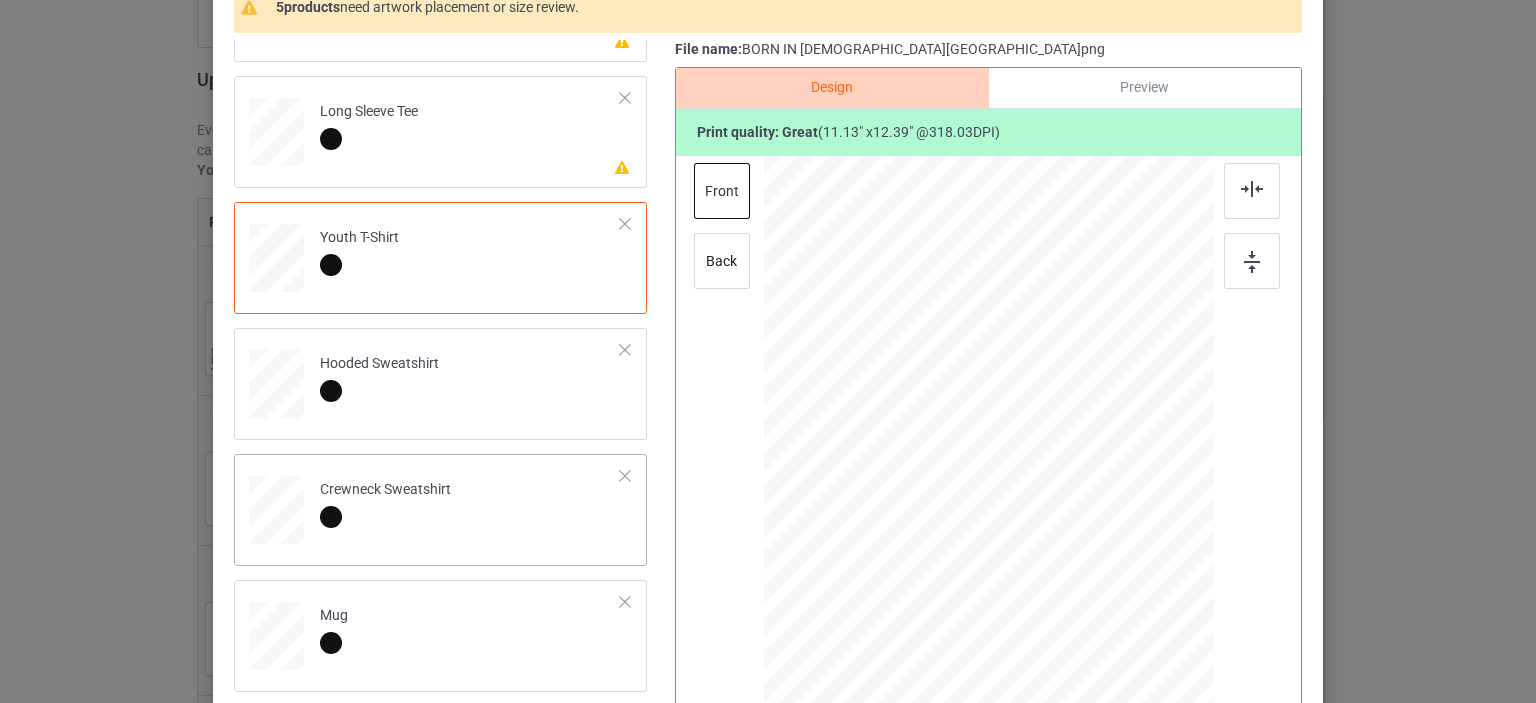 scroll, scrollTop: 66, scrollLeft: 0, axis: vertical 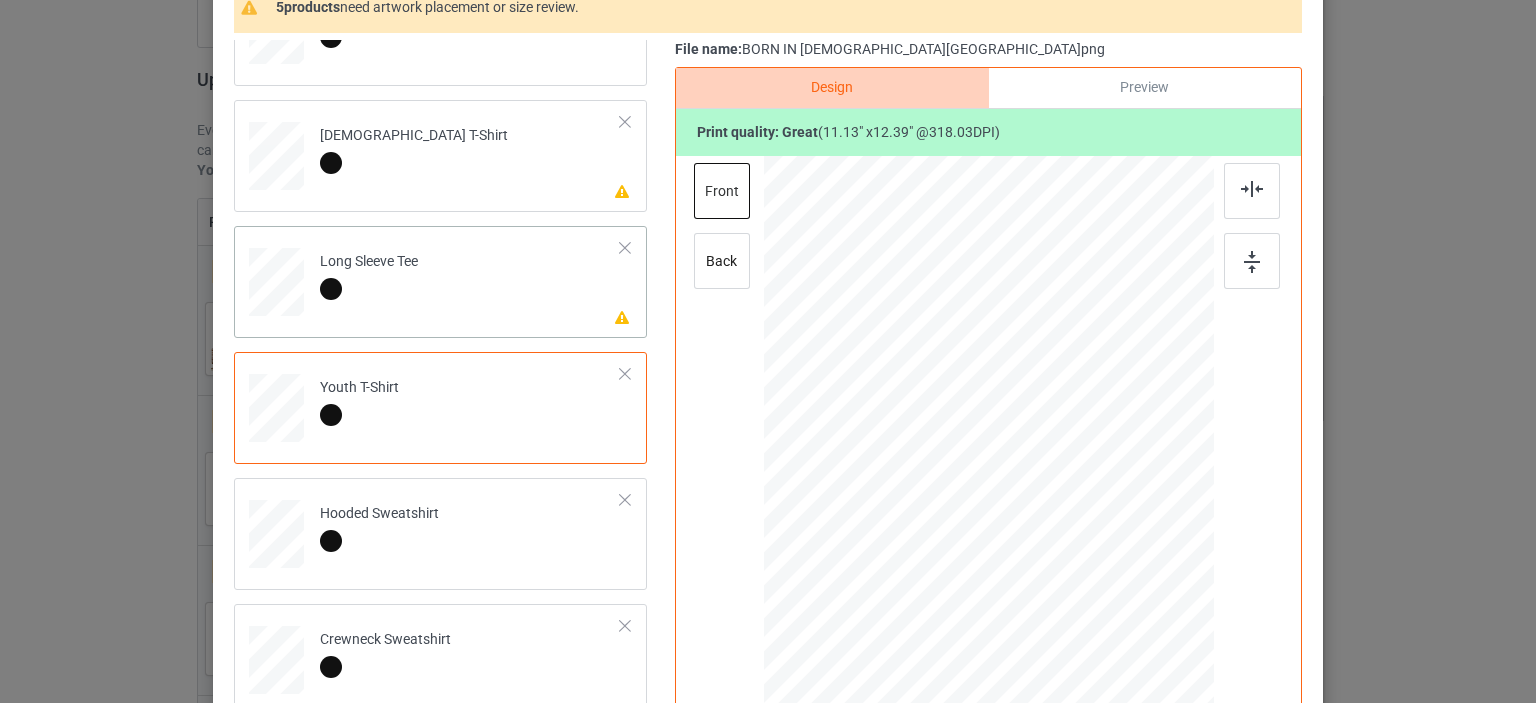 click on "Please review artwork placement Long Sleeve Tee" at bounding box center [470, 278] 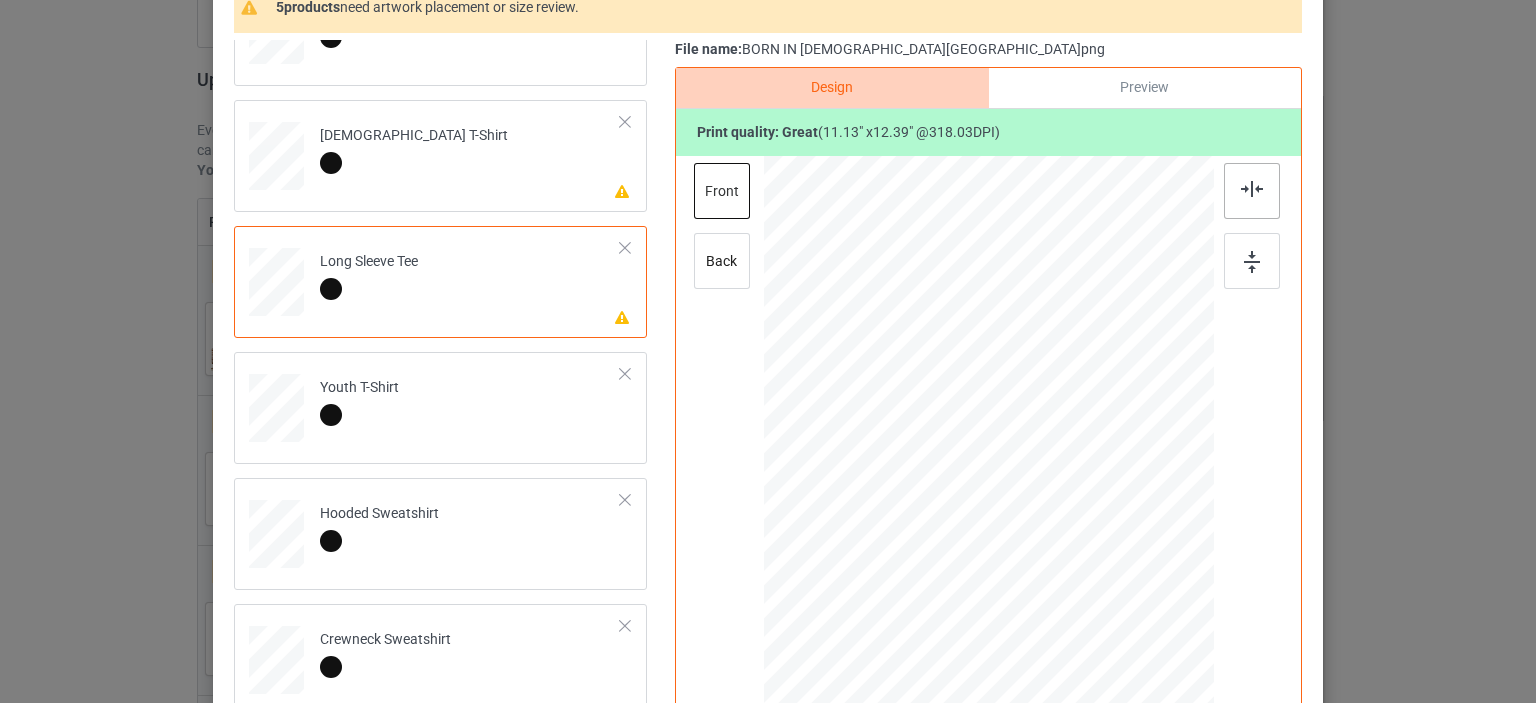 click at bounding box center [1252, 189] 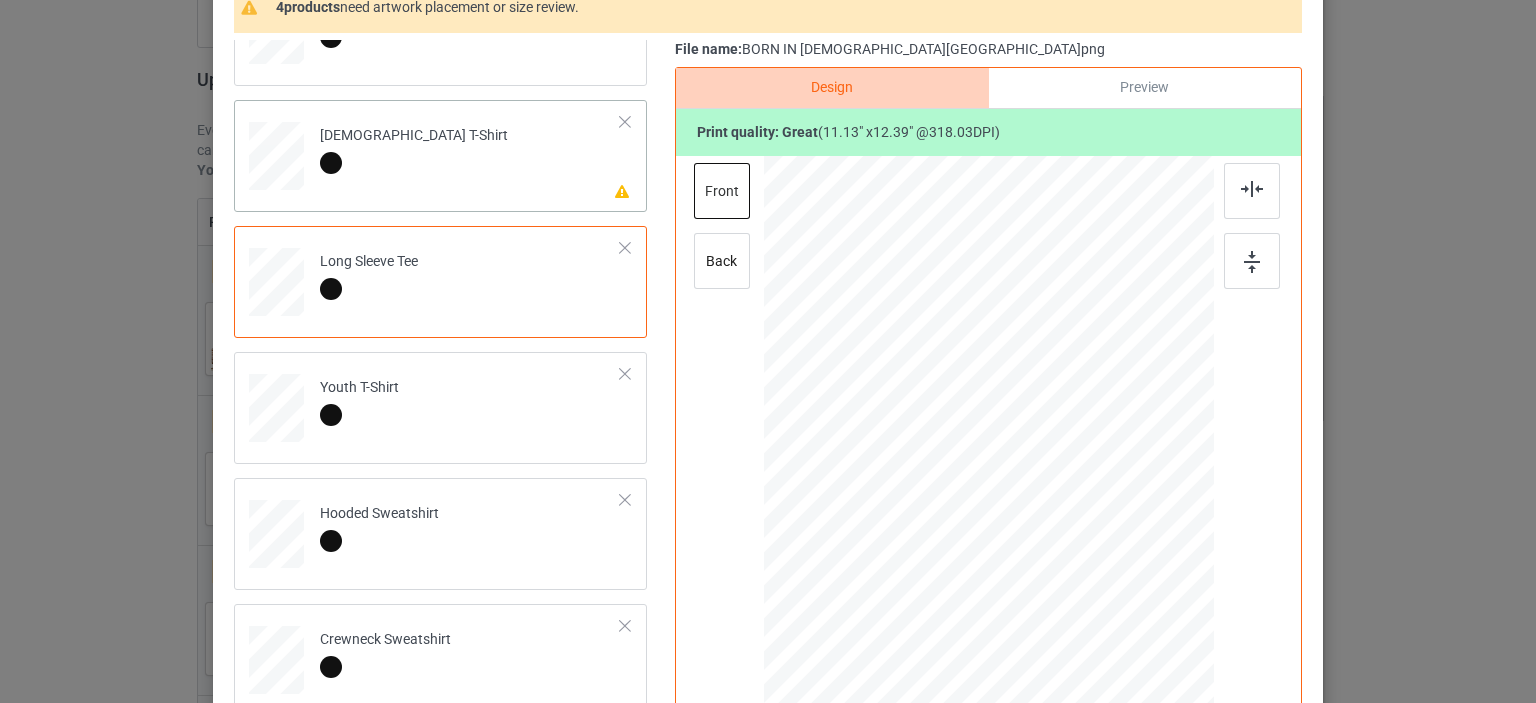 click on "[DEMOGRAPHIC_DATA] T-Shirt" at bounding box center (414, 149) 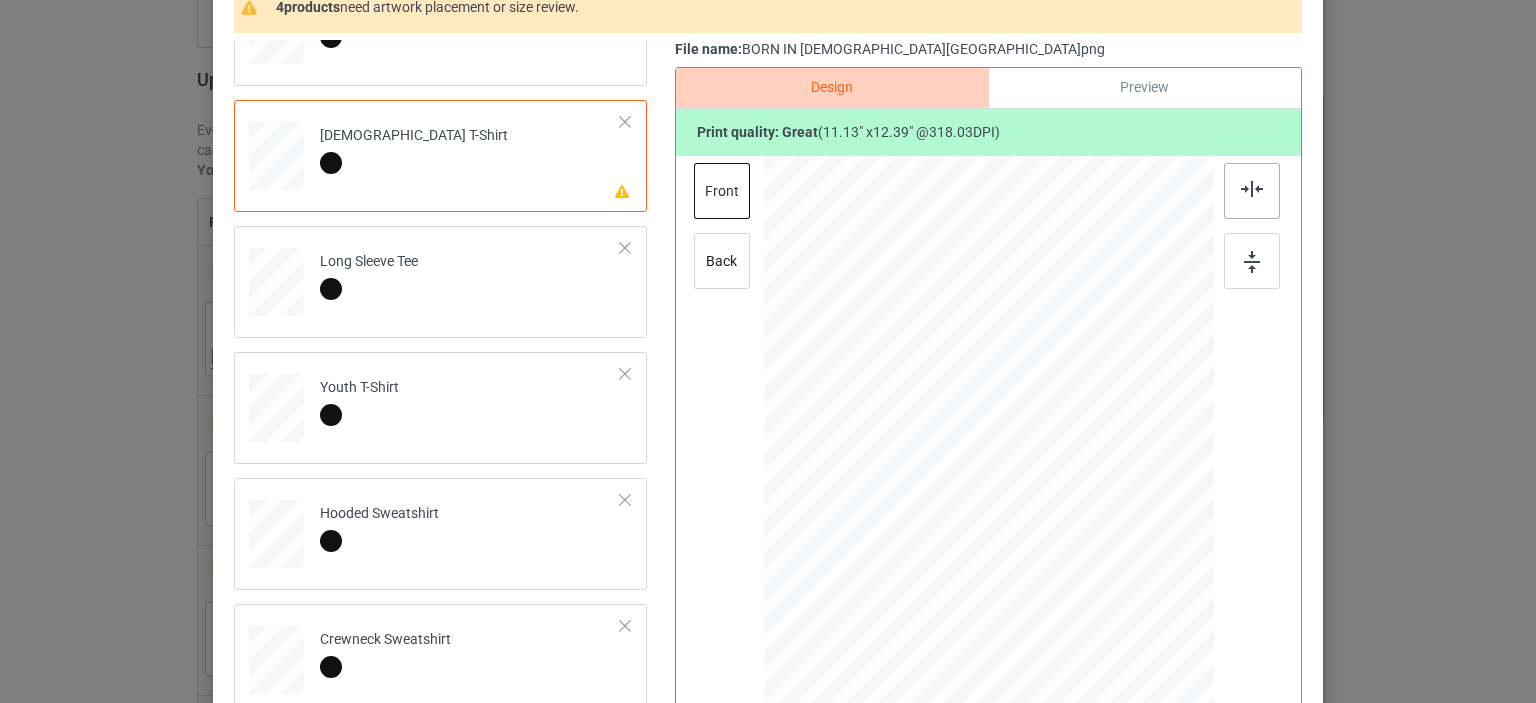 click at bounding box center [1252, 191] 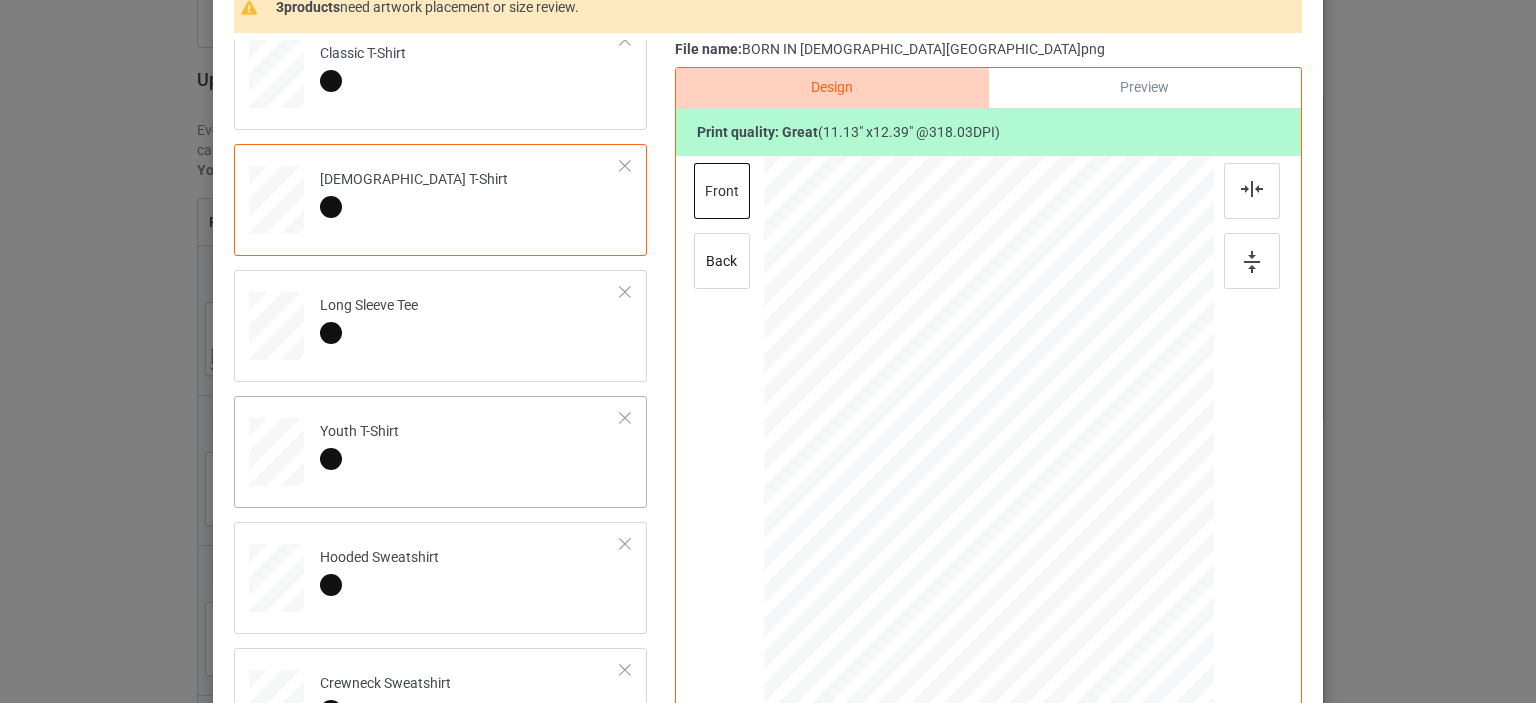 scroll, scrollTop: 0, scrollLeft: 0, axis: both 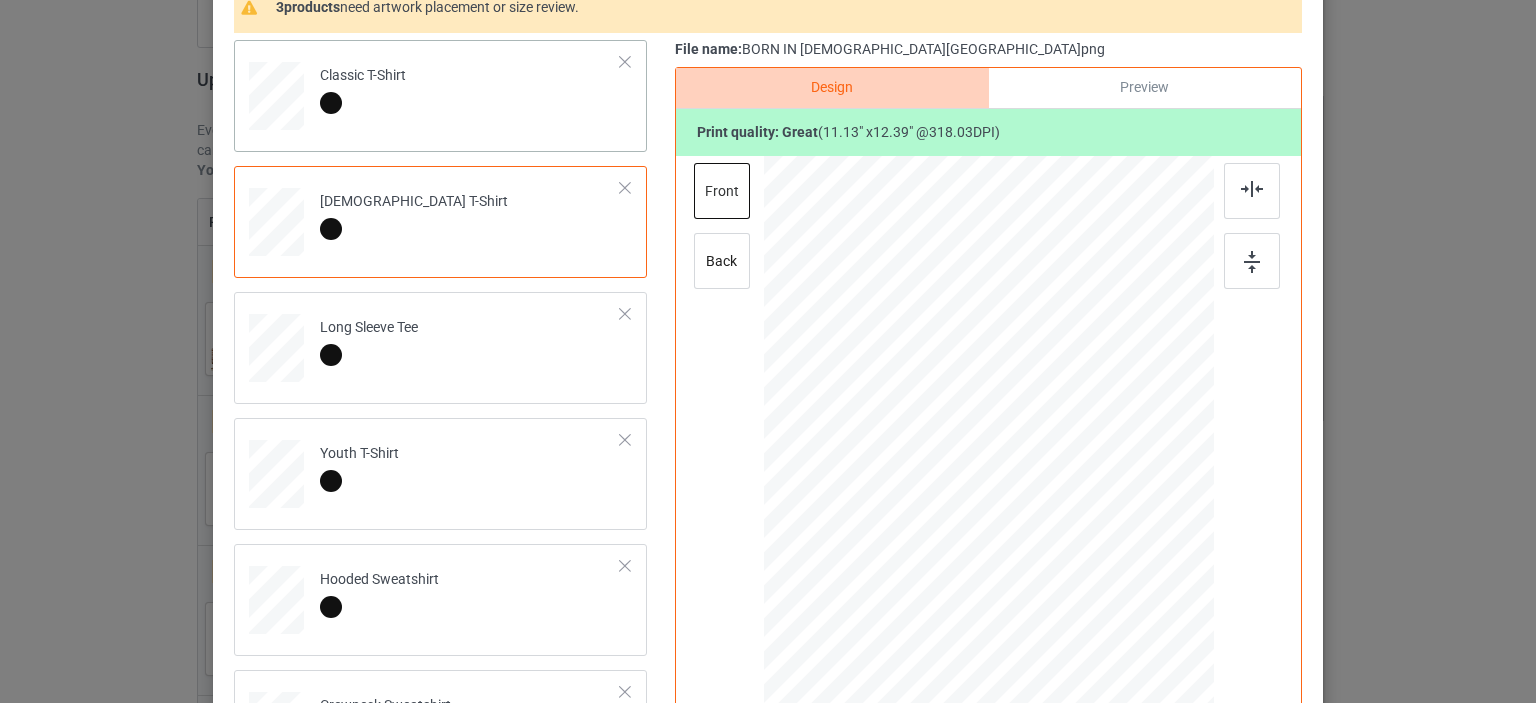 click on "Classic T-Shirt" at bounding box center [363, 89] 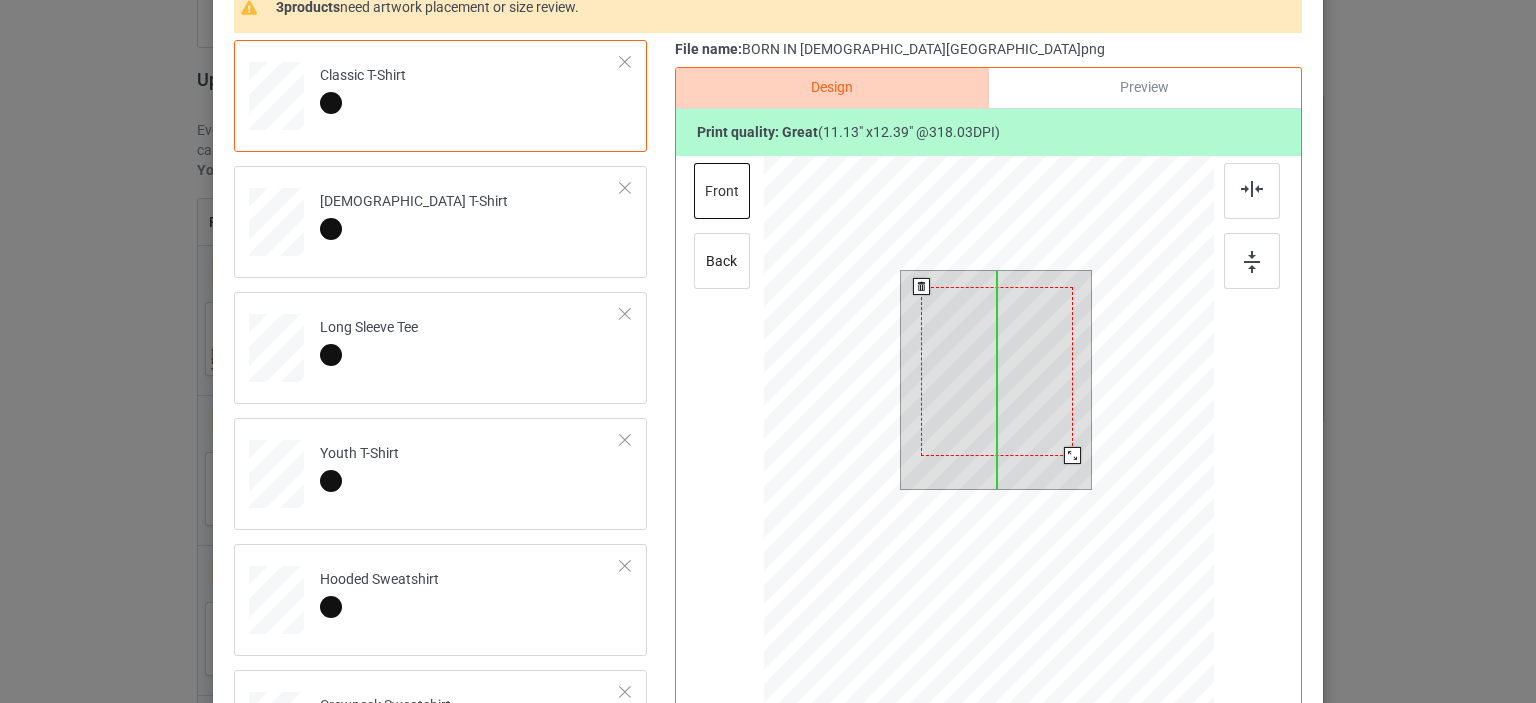 click at bounding box center [996, 371] 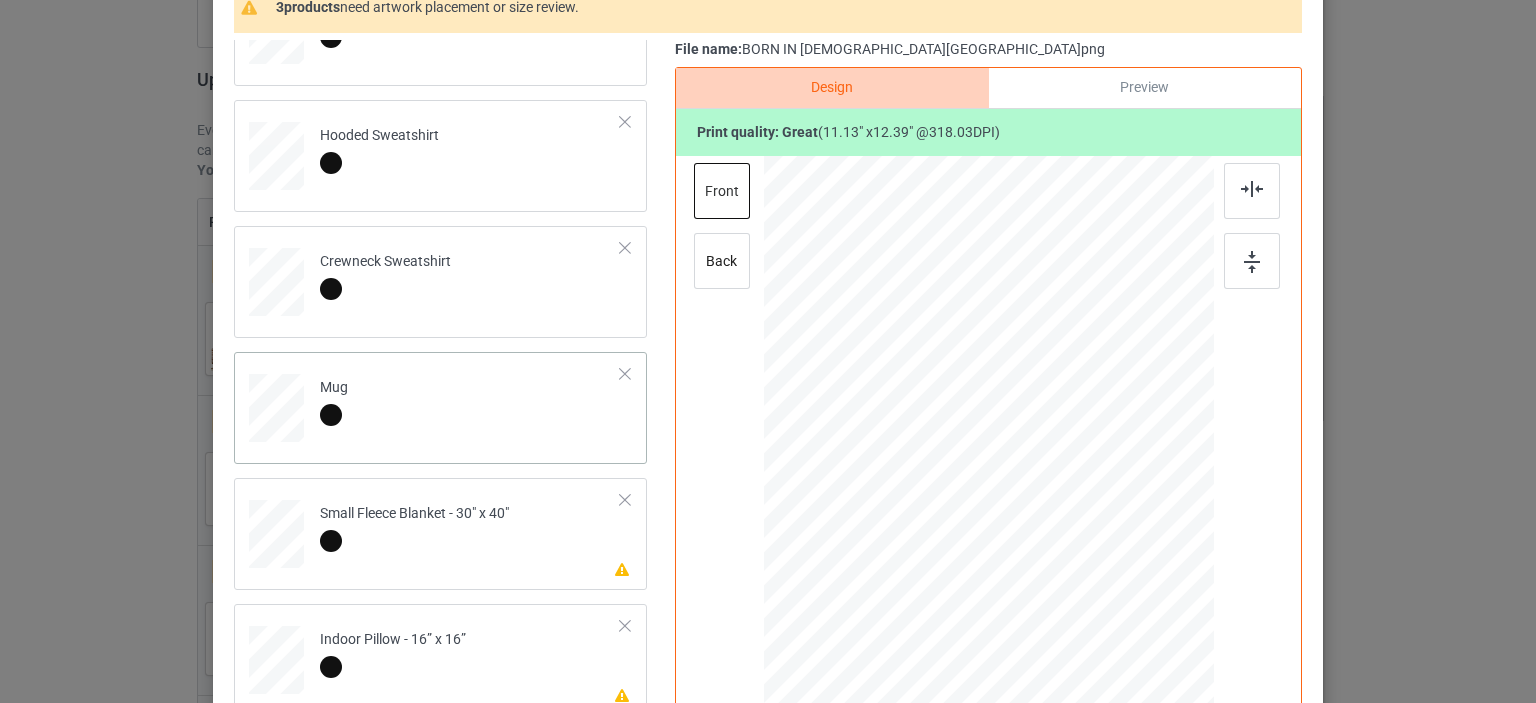 scroll, scrollTop: 466, scrollLeft: 0, axis: vertical 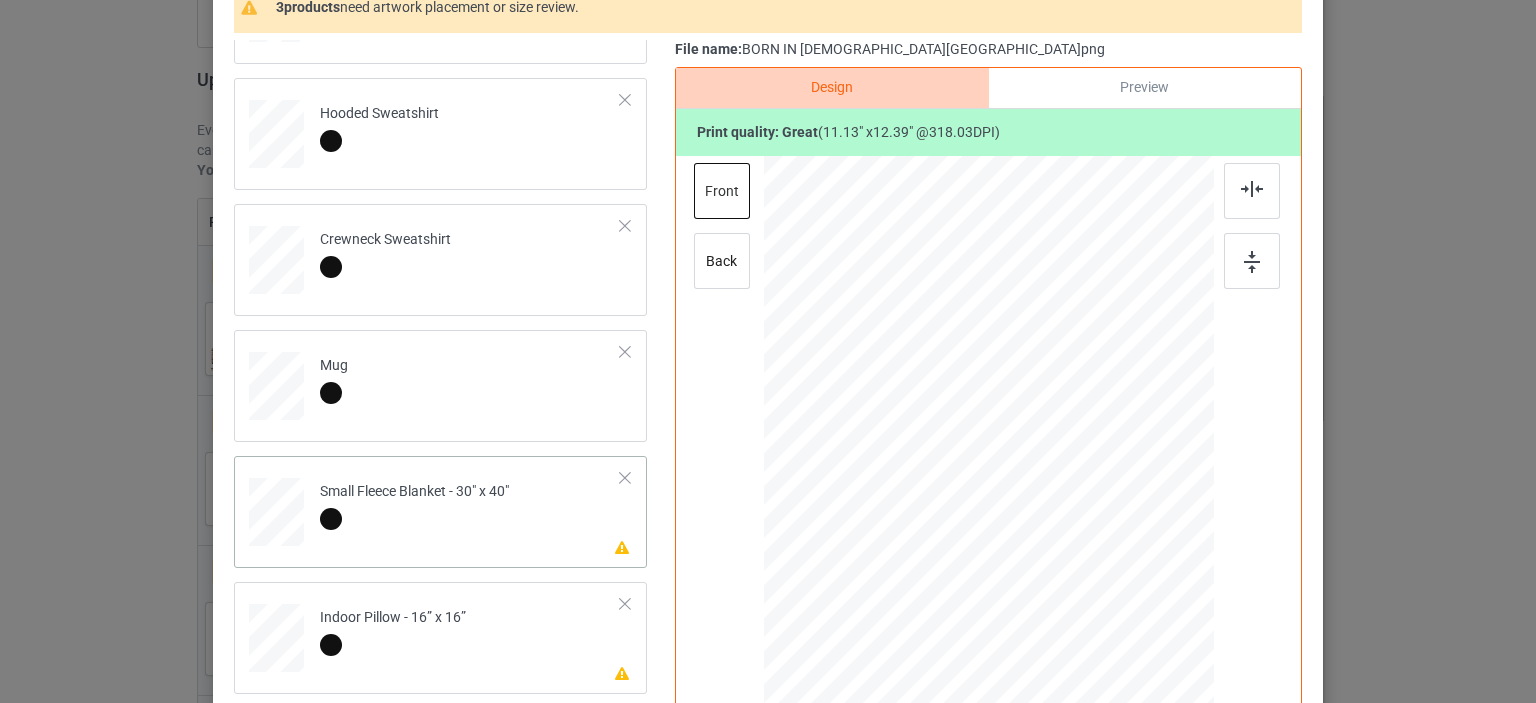 click on "Small Fleece Blanket - 30" x 40"" at bounding box center (414, 505) 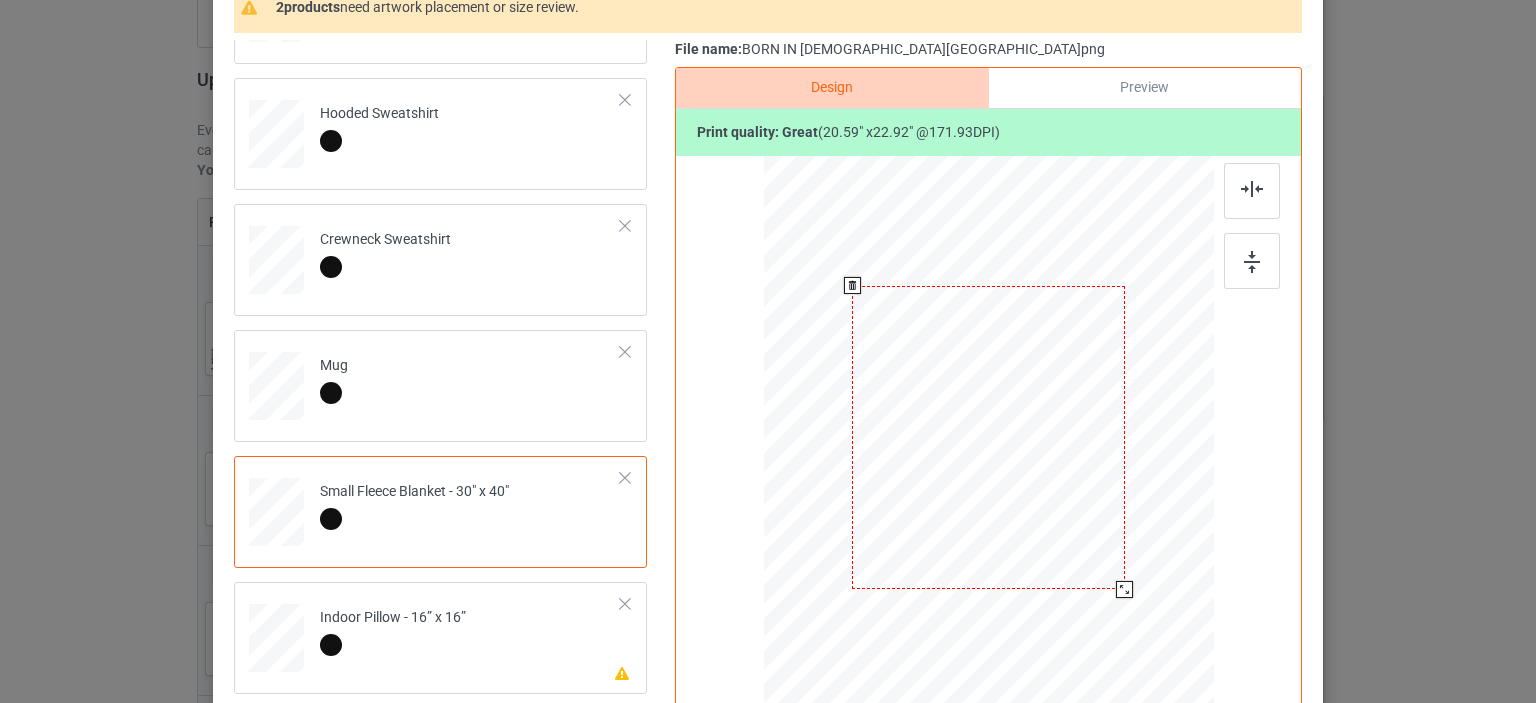 drag, startPoint x: 1108, startPoint y: 581, endPoint x: 1114, endPoint y: 591, distance: 11.661903 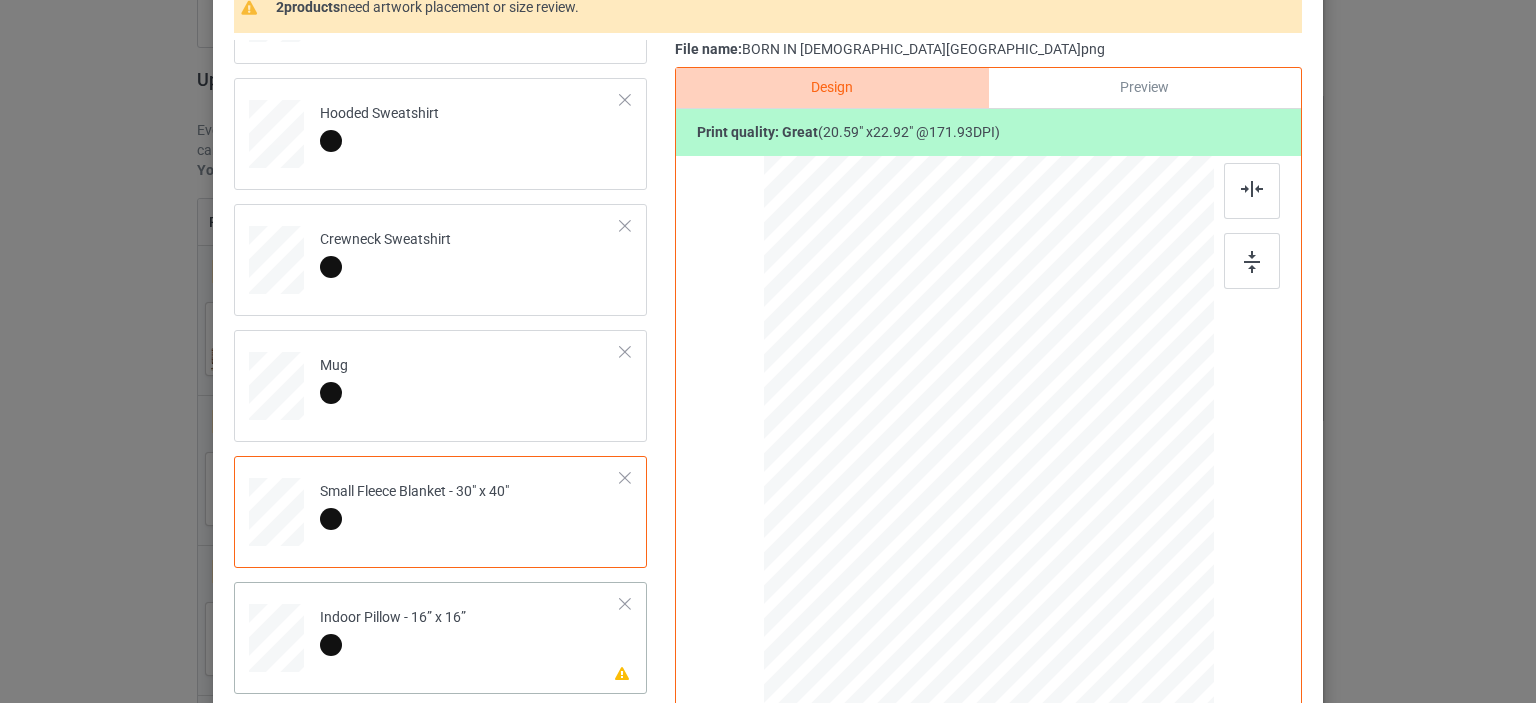 click on "Please review artwork placement Indoor Pillow - 16” x 16”" at bounding box center (470, 634) 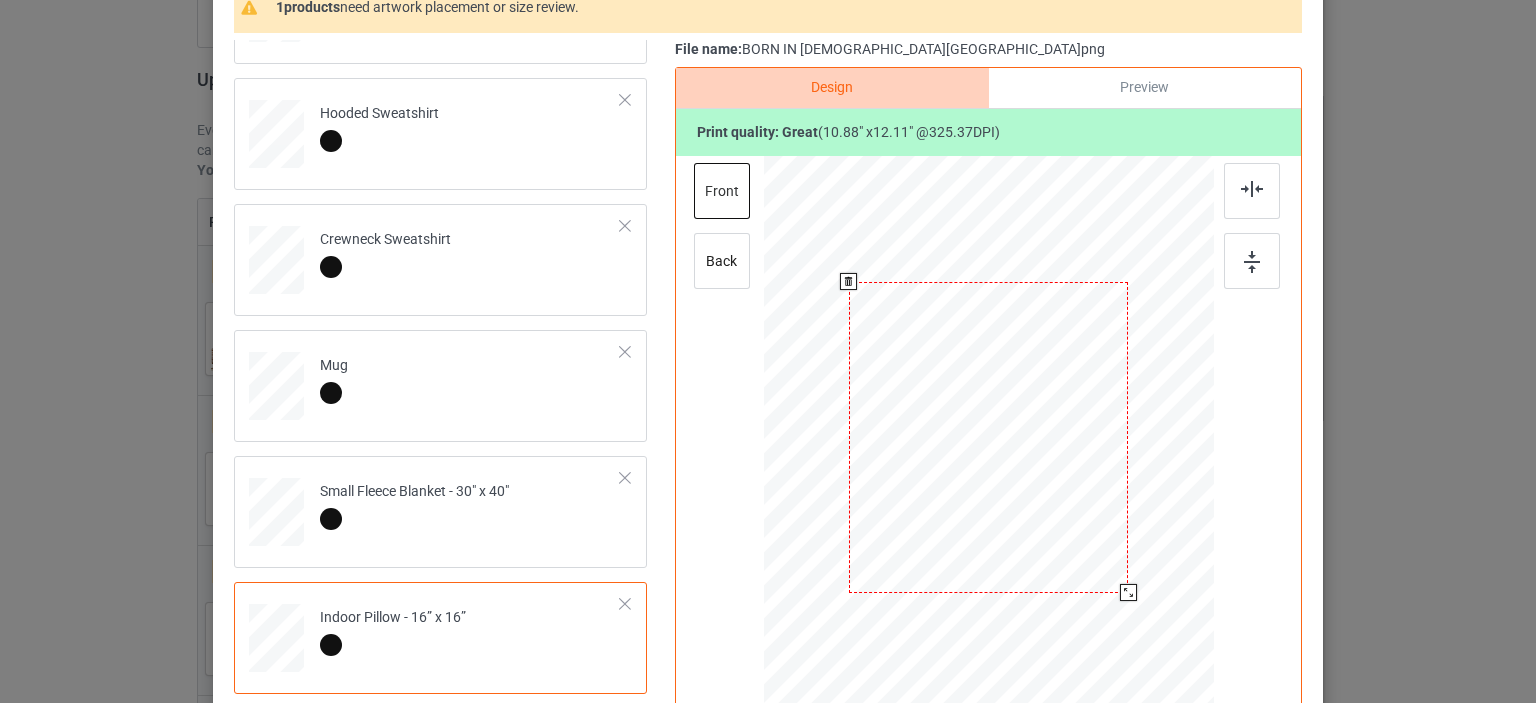 click at bounding box center [1128, 592] 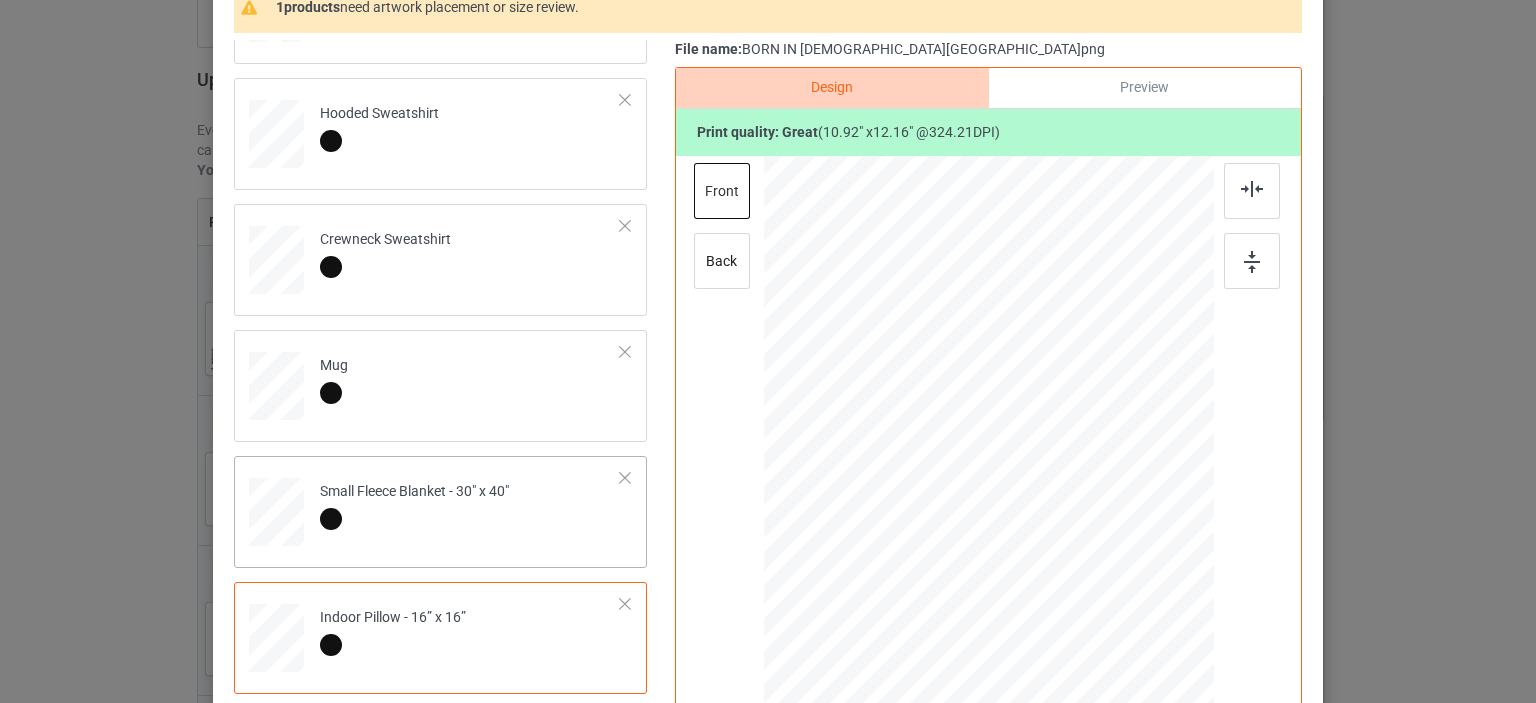 scroll, scrollTop: 469, scrollLeft: 0, axis: vertical 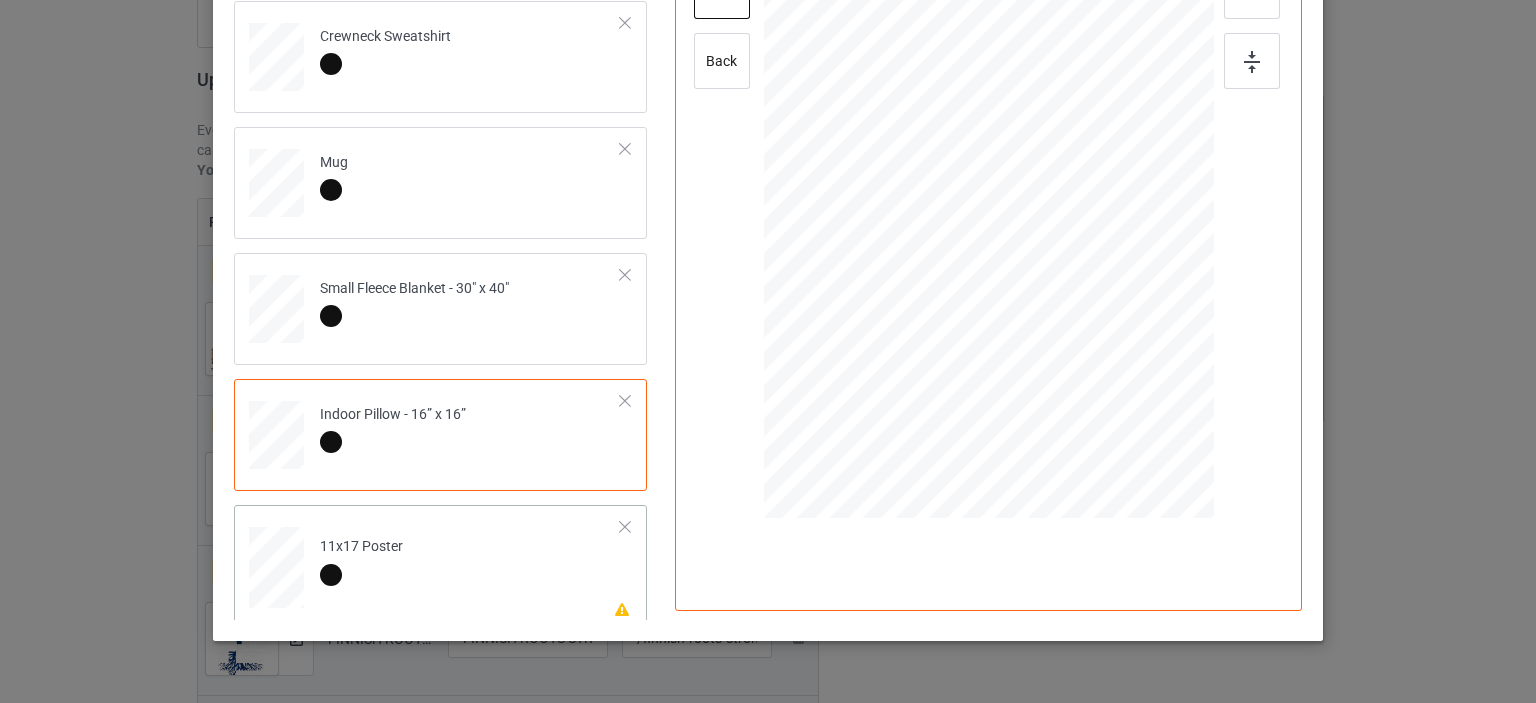 click on "Please review artwork placement 11x17 Poster" at bounding box center [470, 563] 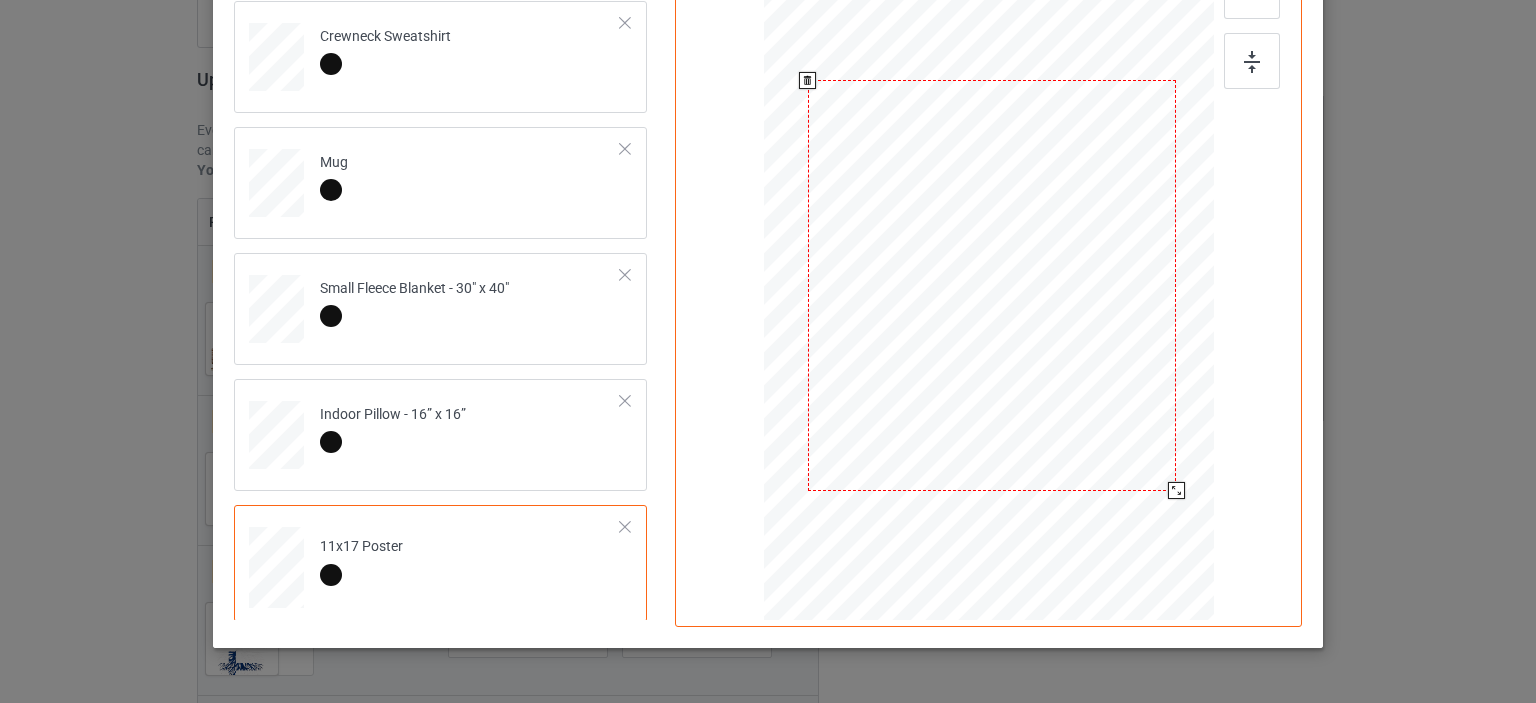 drag, startPoint x: 1120, startPoint y: 432, endPoint x: 1156, endPoint y: 514, distance: 89.55445 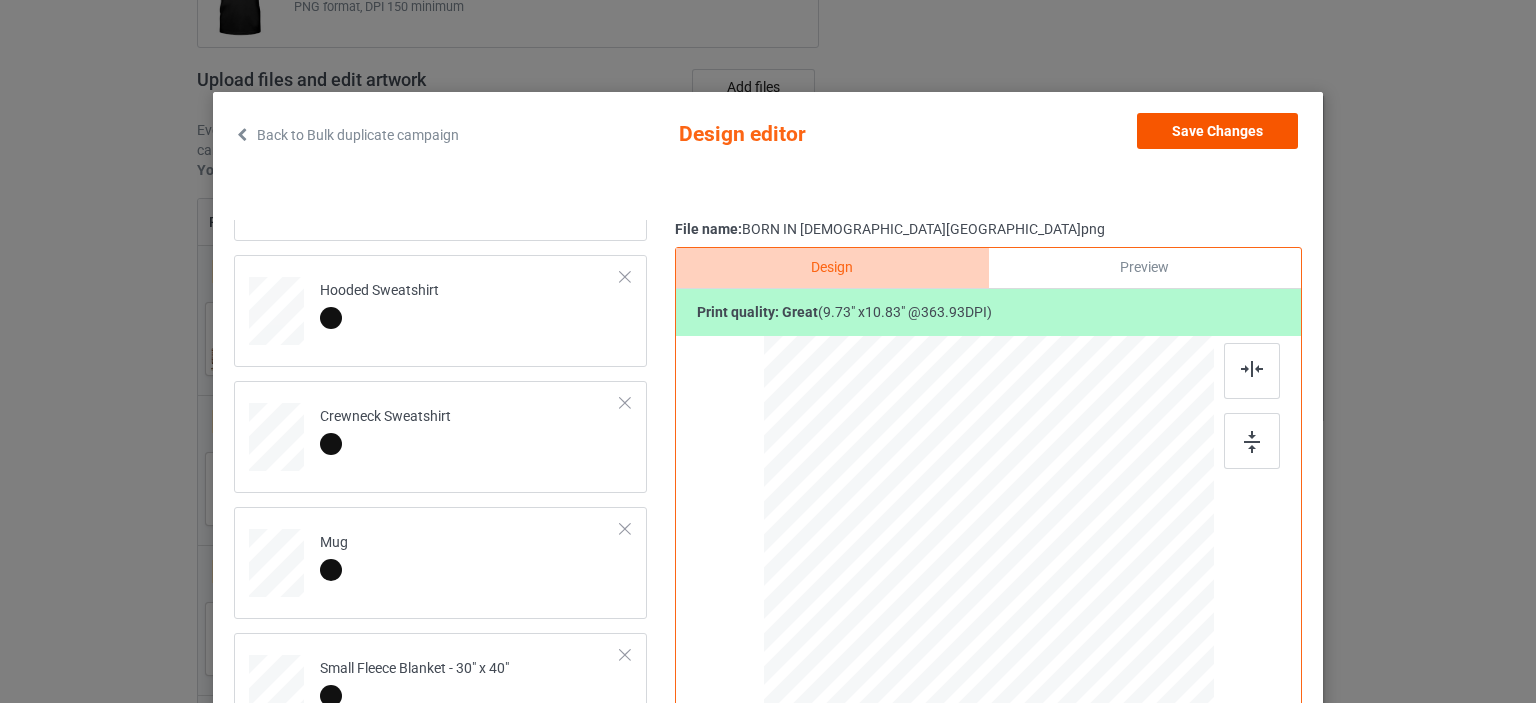 scroll, scrollTop: 0, scrollLeft: 0, axis: both 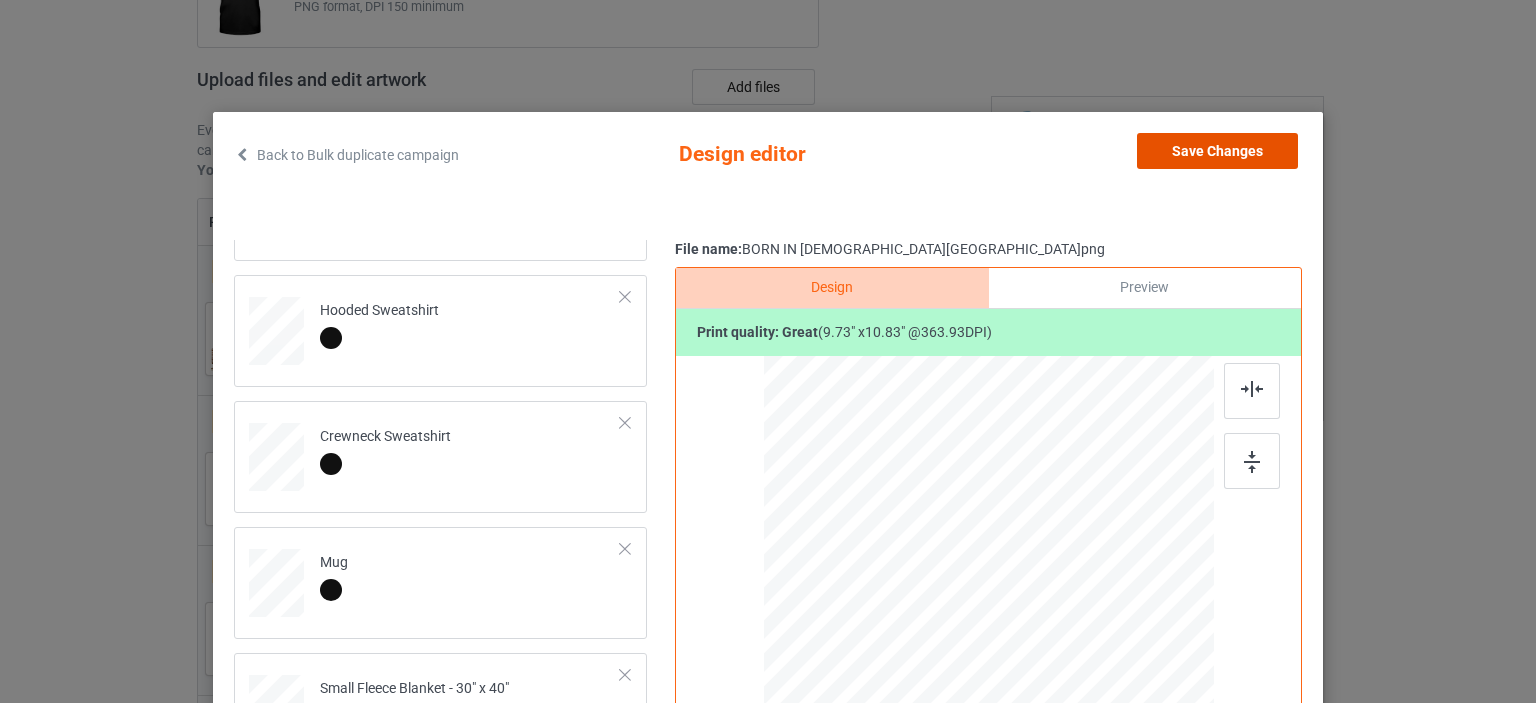 click on "Save Changes" at bounding box center (1217, 151) 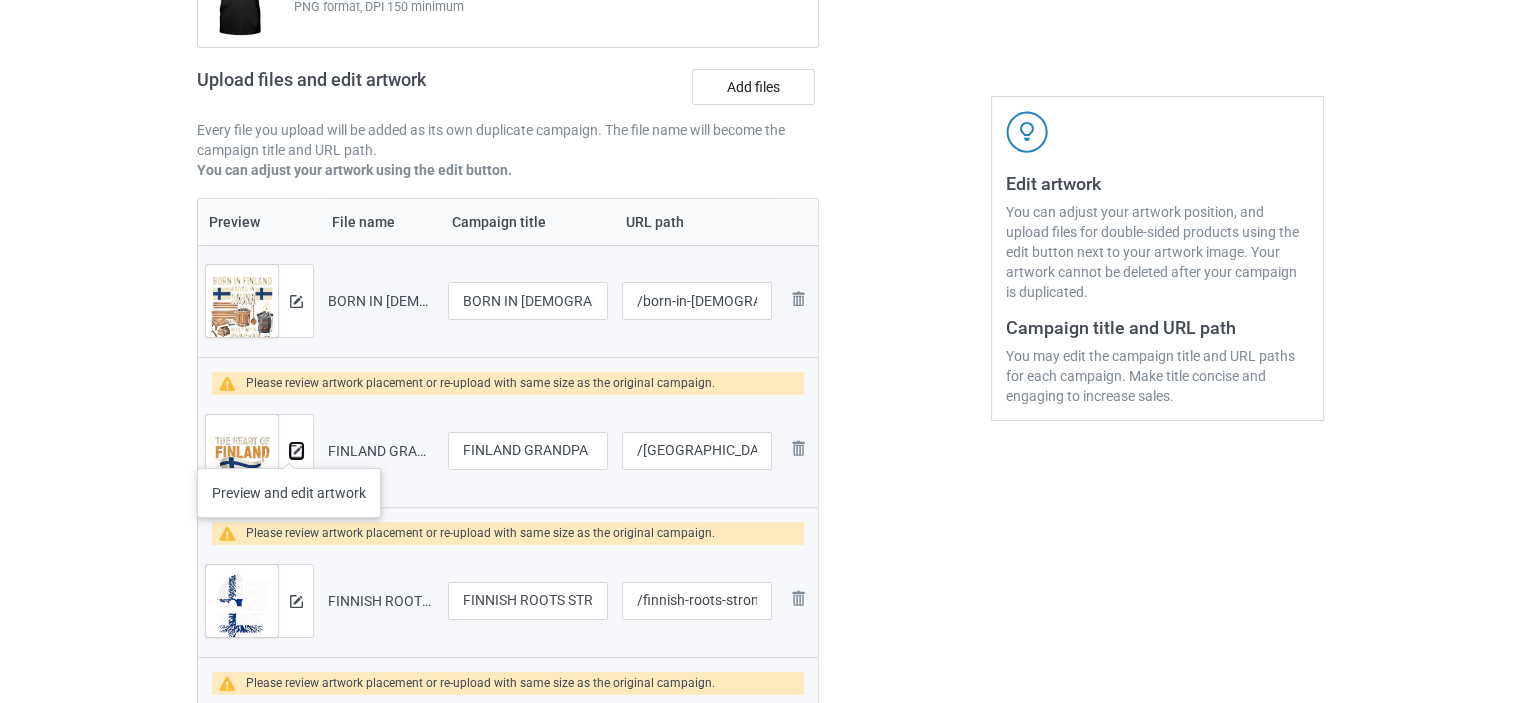 click at bounding box center (296, 451) 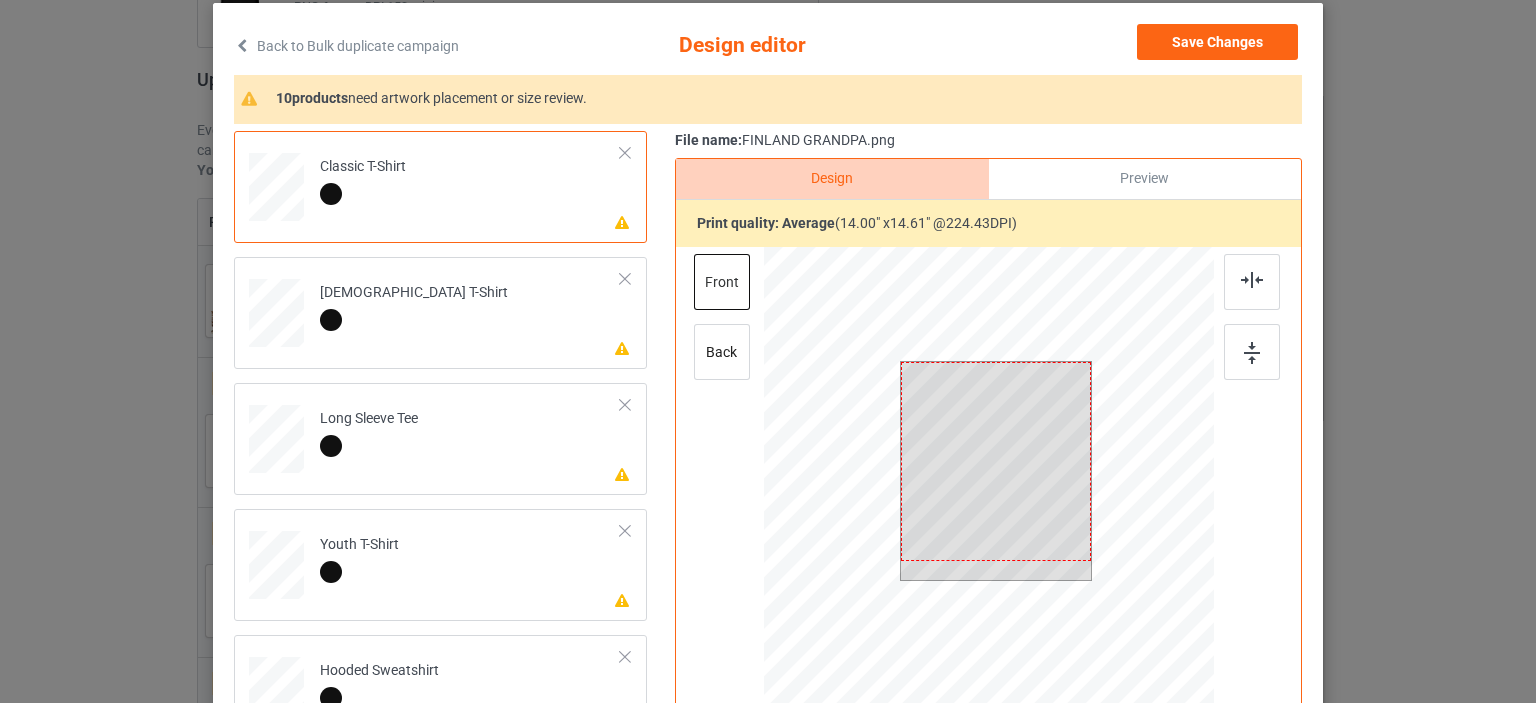 scroll, scrollTop: 133, scrollLeft: 0, axis: vertical 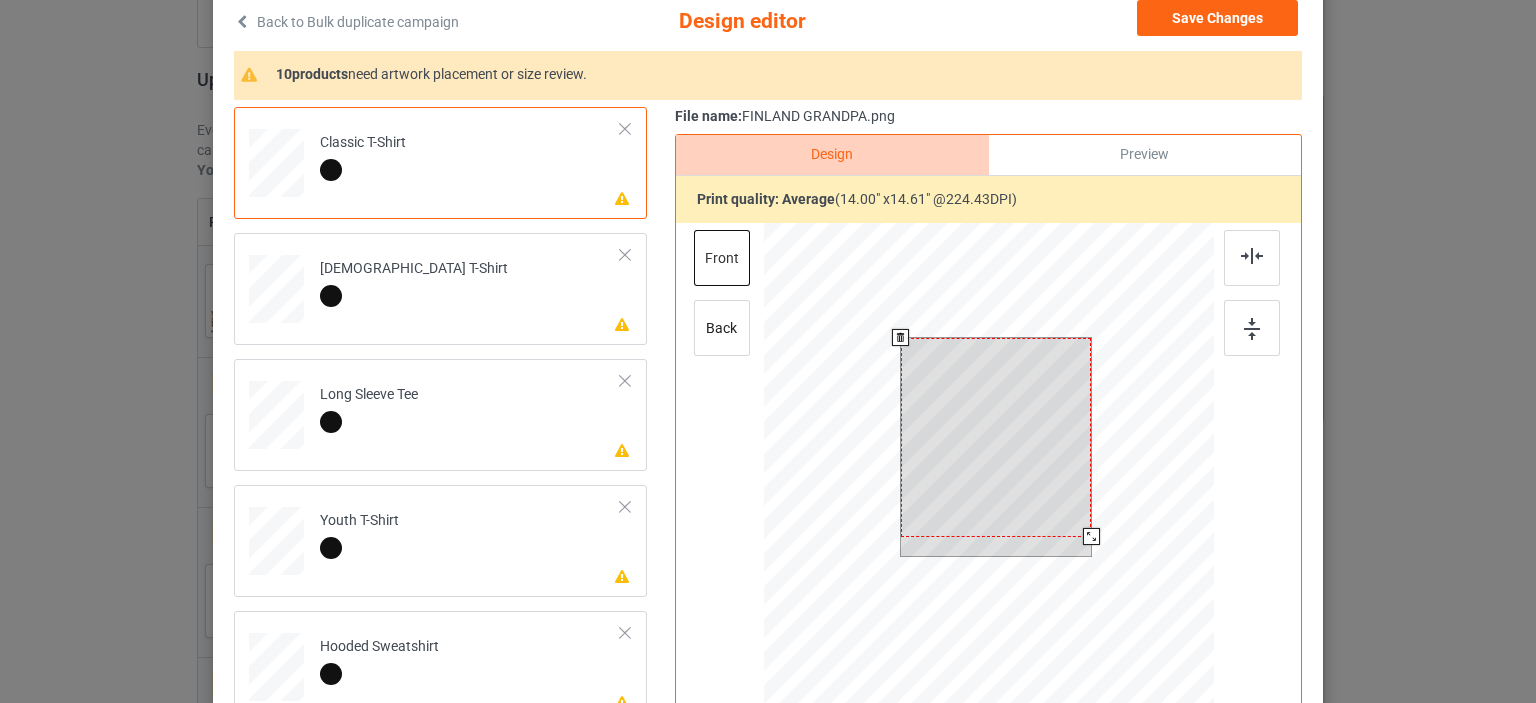click at bounding box center (996, 437) 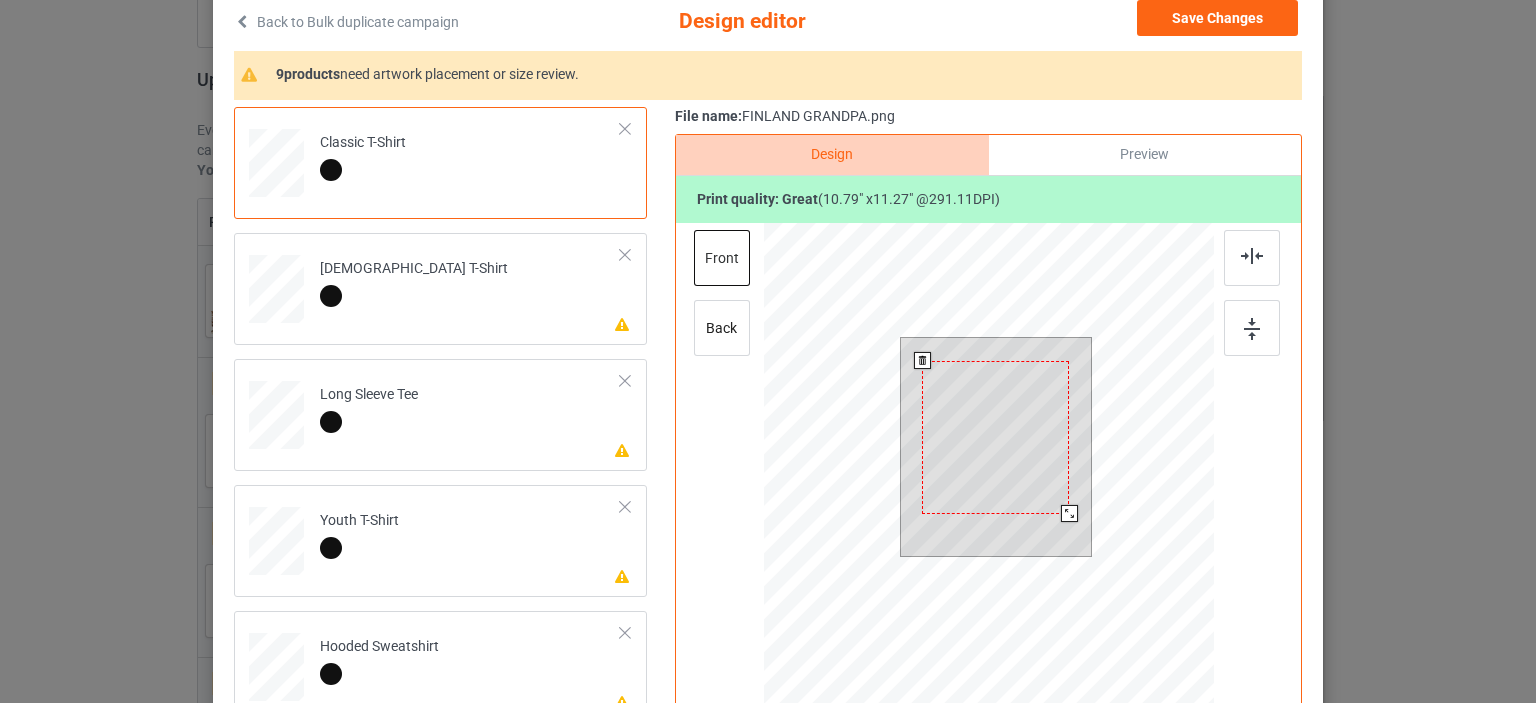 drag, startPoint x: 1082, startPoint y: 537, endPoint x: 1056, endPoint y: 518, distance: 32.202484 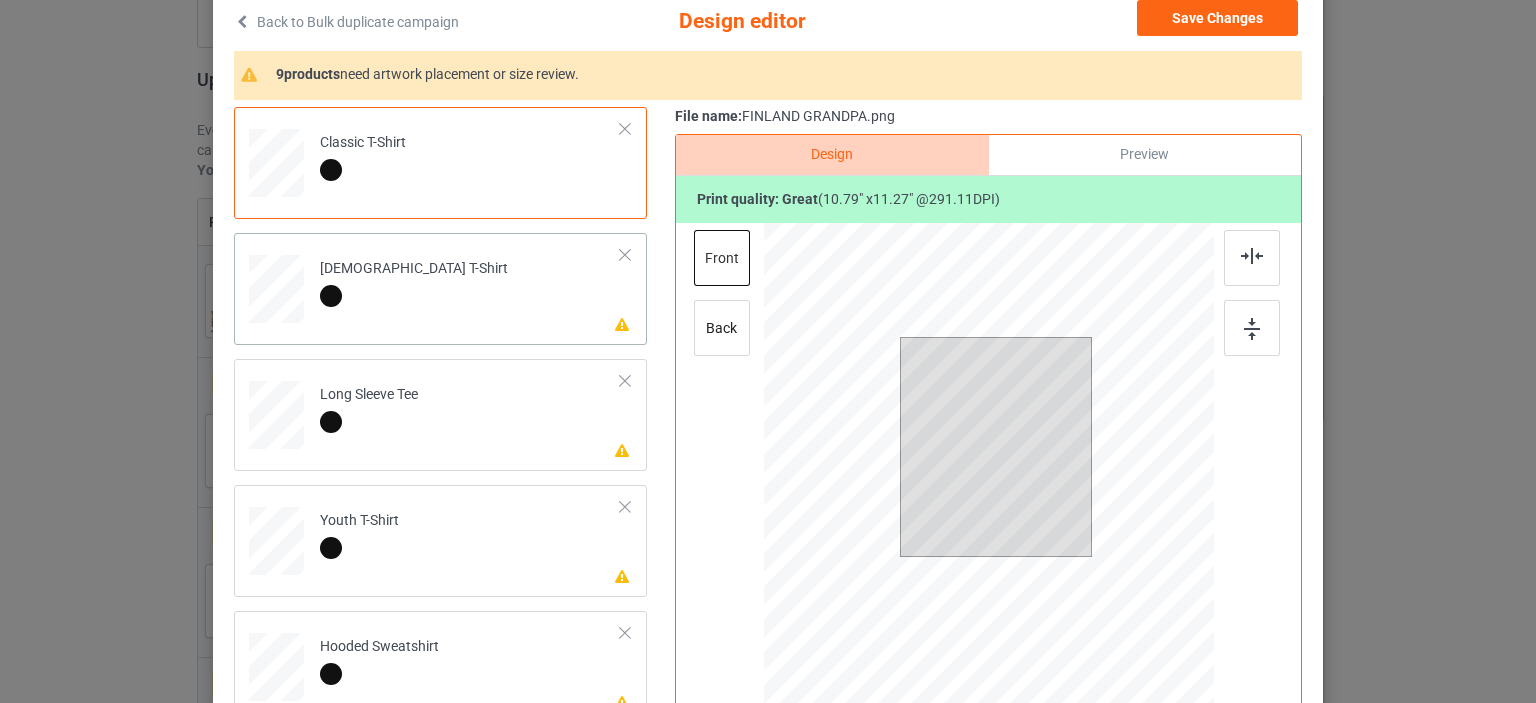 click on "[DEMOGRAPHIC_DATA] T-Shirt" at bounding box center (414, 282) 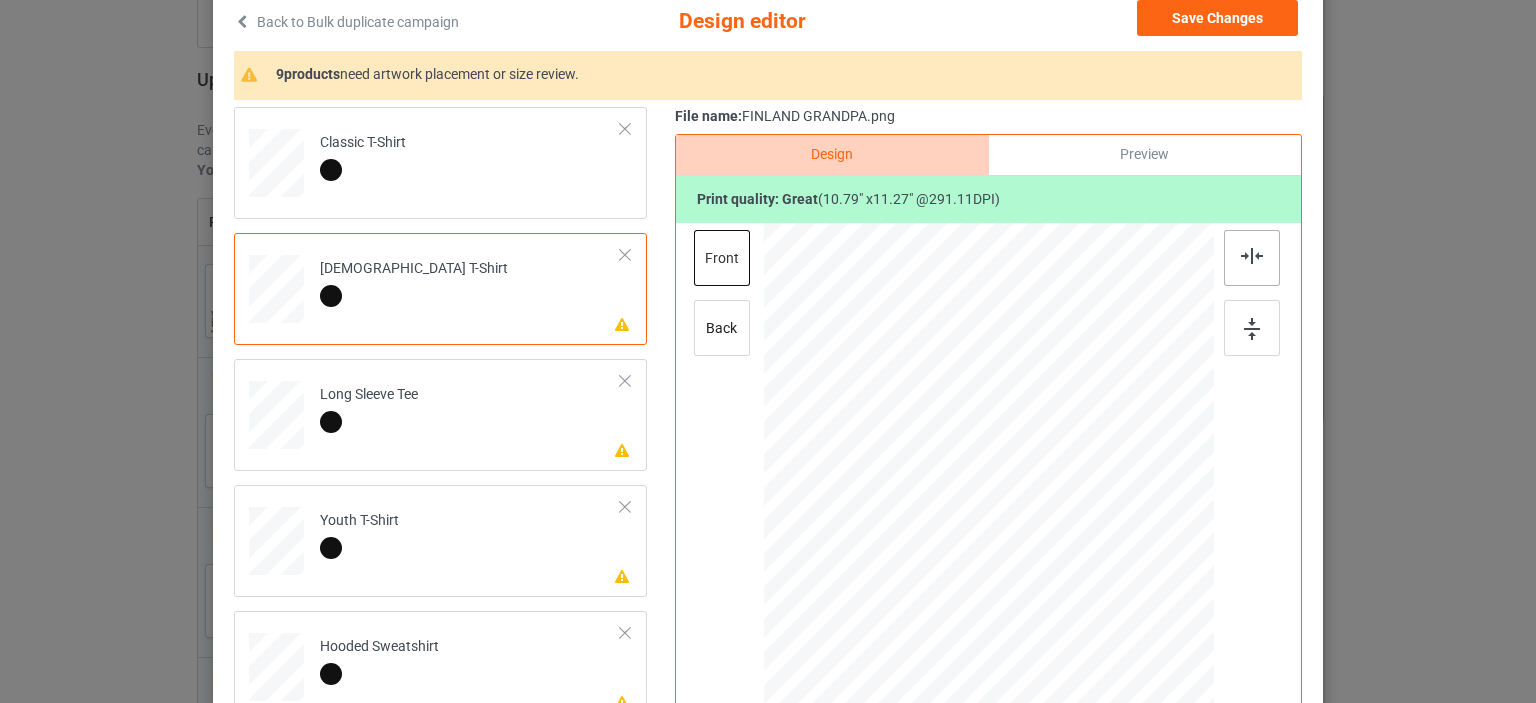 click at bounding box center (1252, 256) 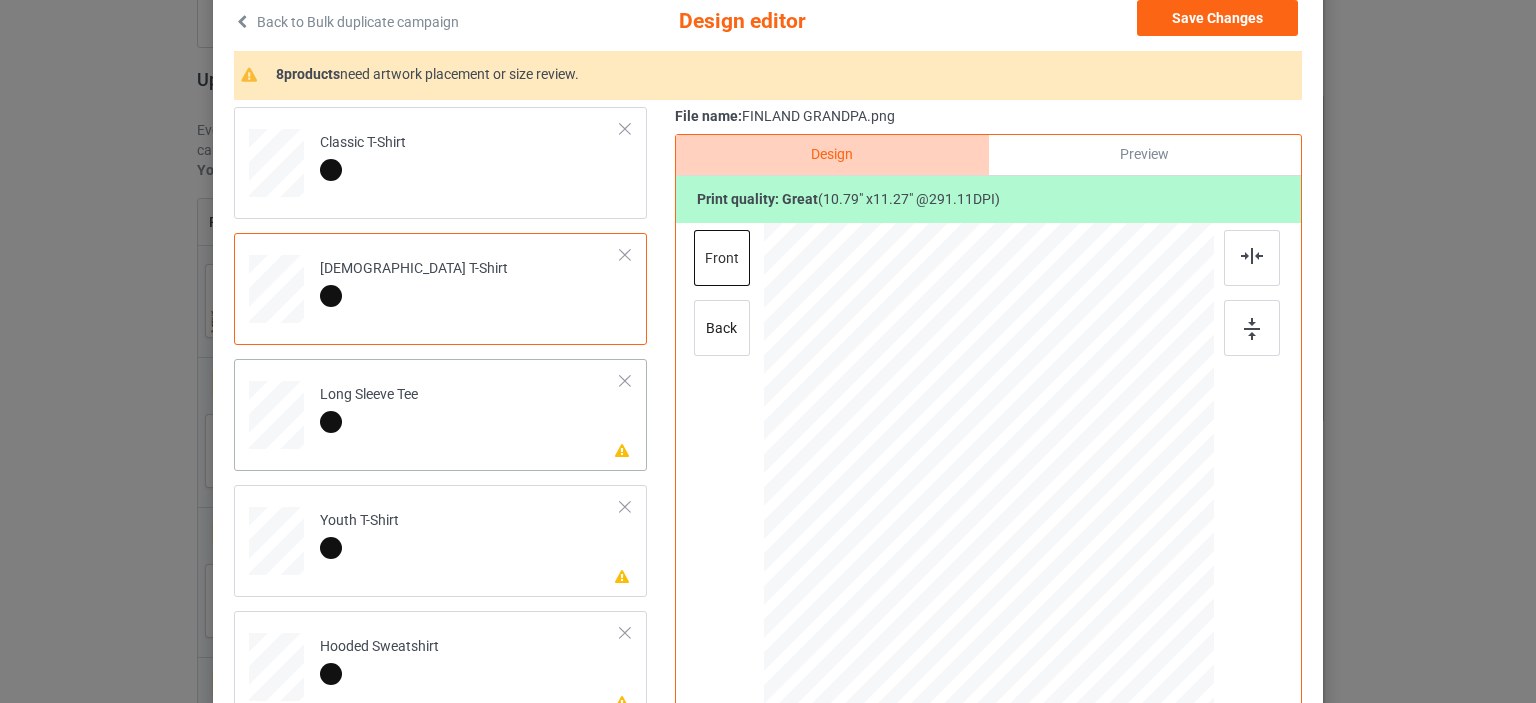 click on "Long Sleeve Tee" at bounding box center [369, 408] 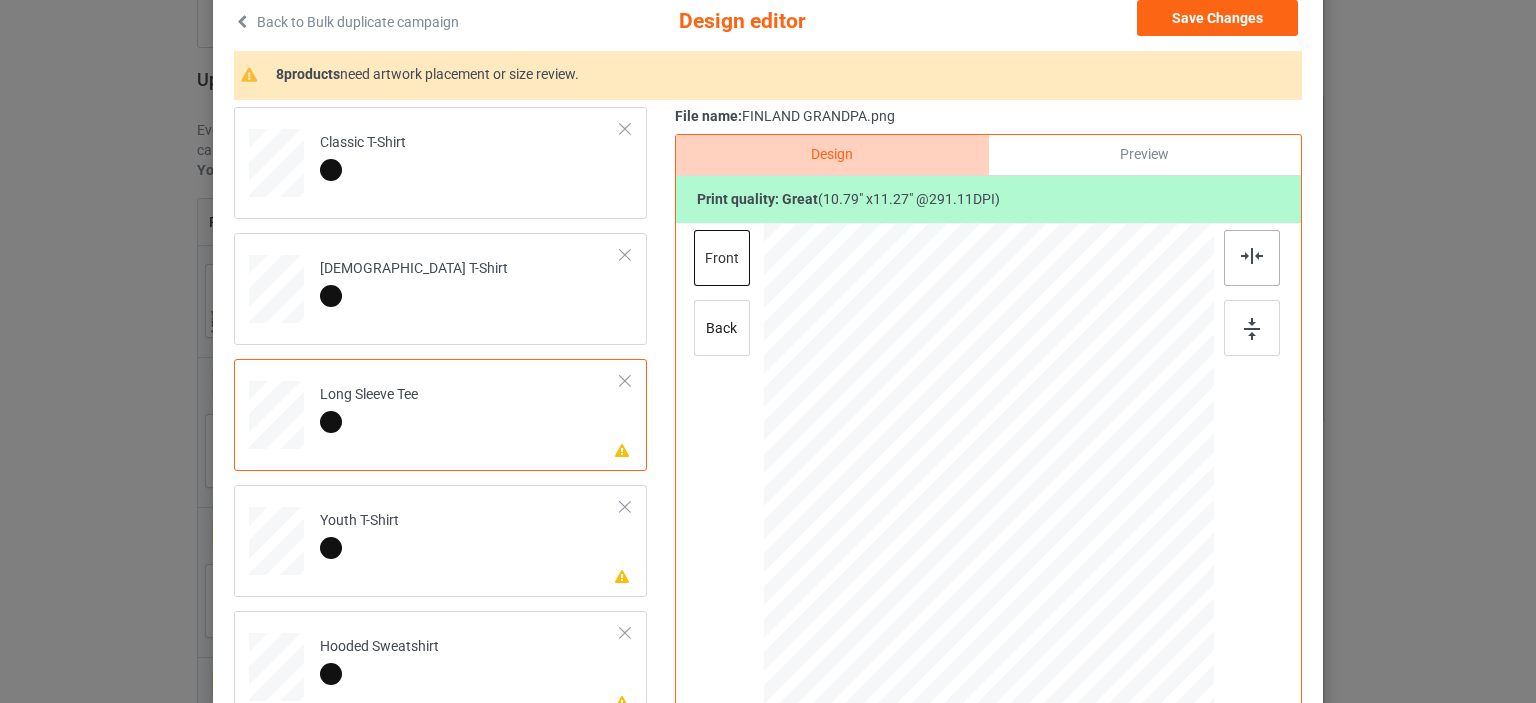 click at bounding box center [1252, 256] 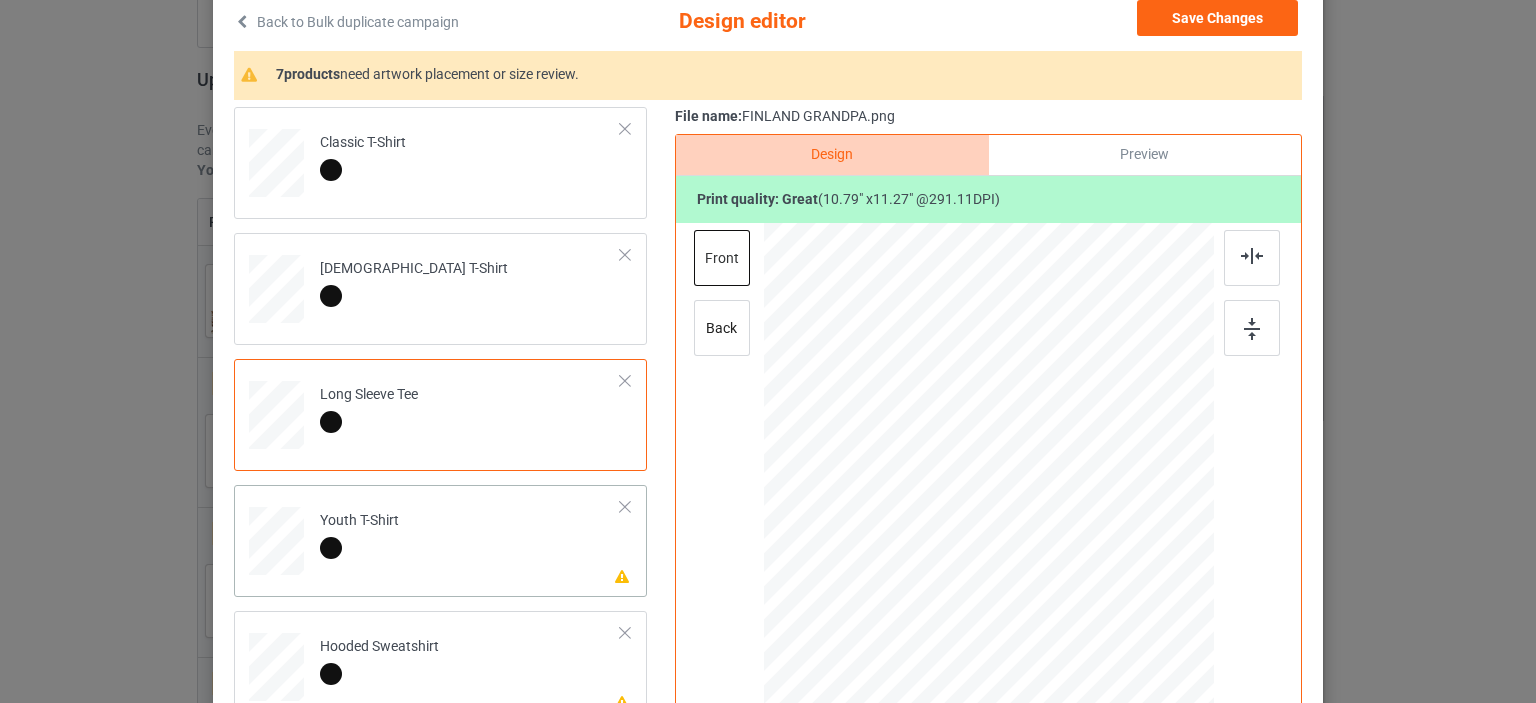 click on "Youth T-Shirt" at bounding box center [359, 534] 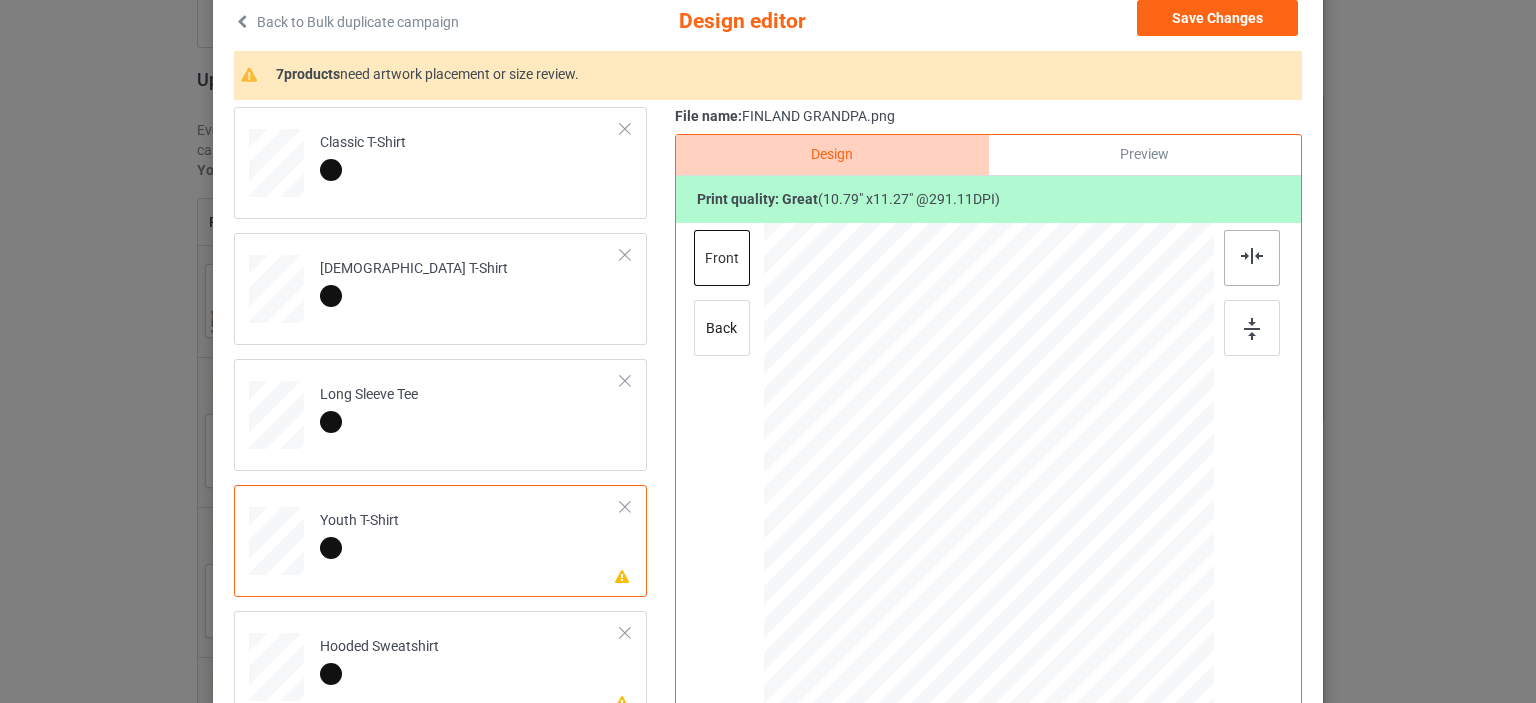 click at bounding box center [1252, 258] 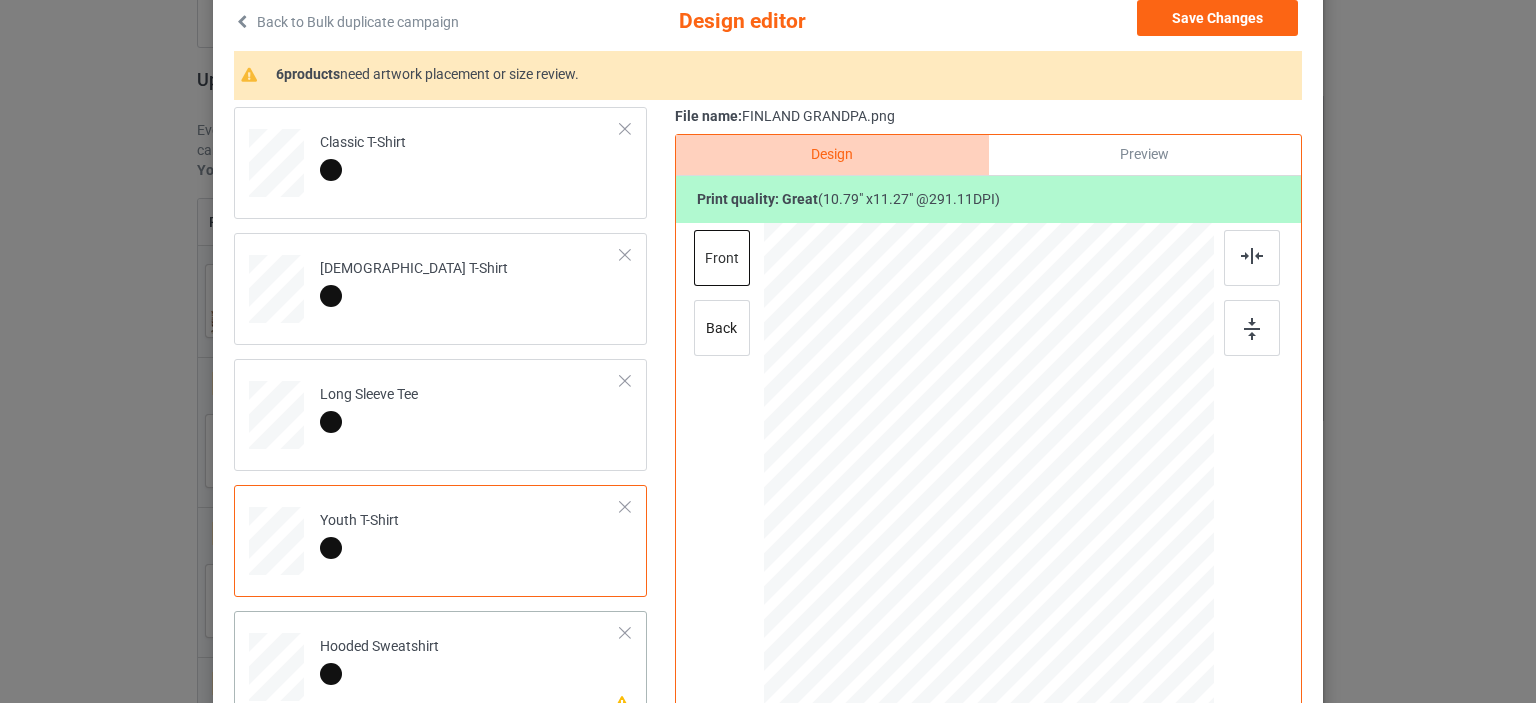 click on "Hooded Sweatshirt" at bounding box center (379, 660) 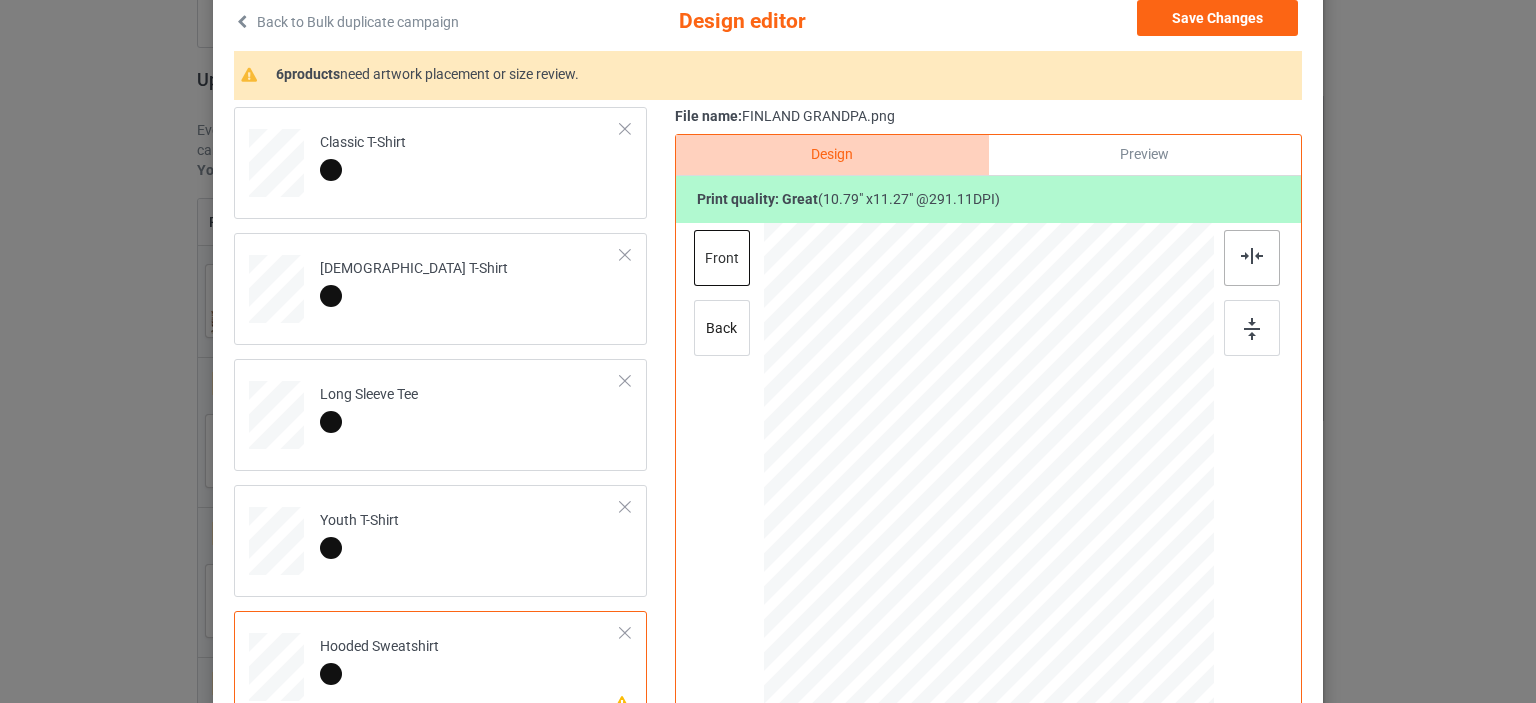 click at bounding box center [1252, 256] 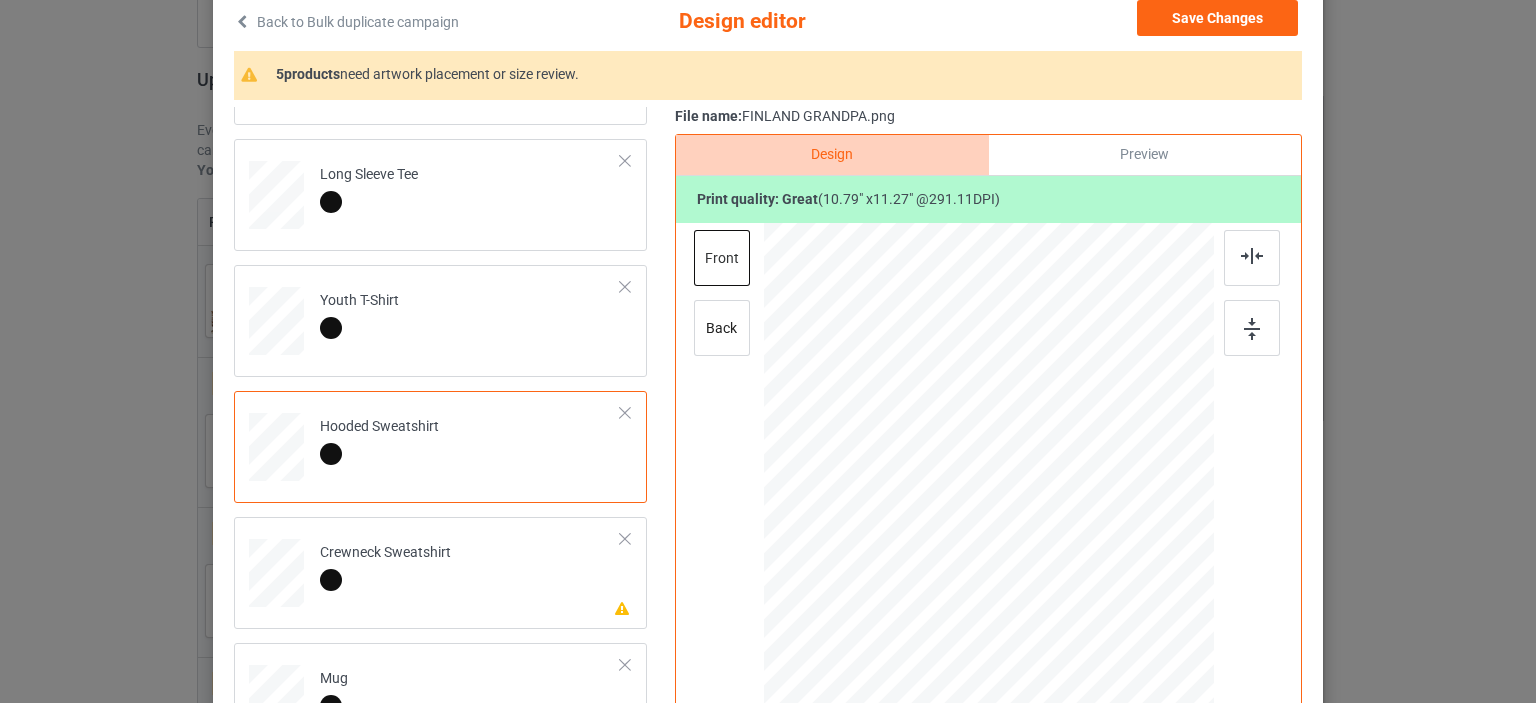 scroll, scrollTop: 266, scrollLeft: 0, axis: vertical 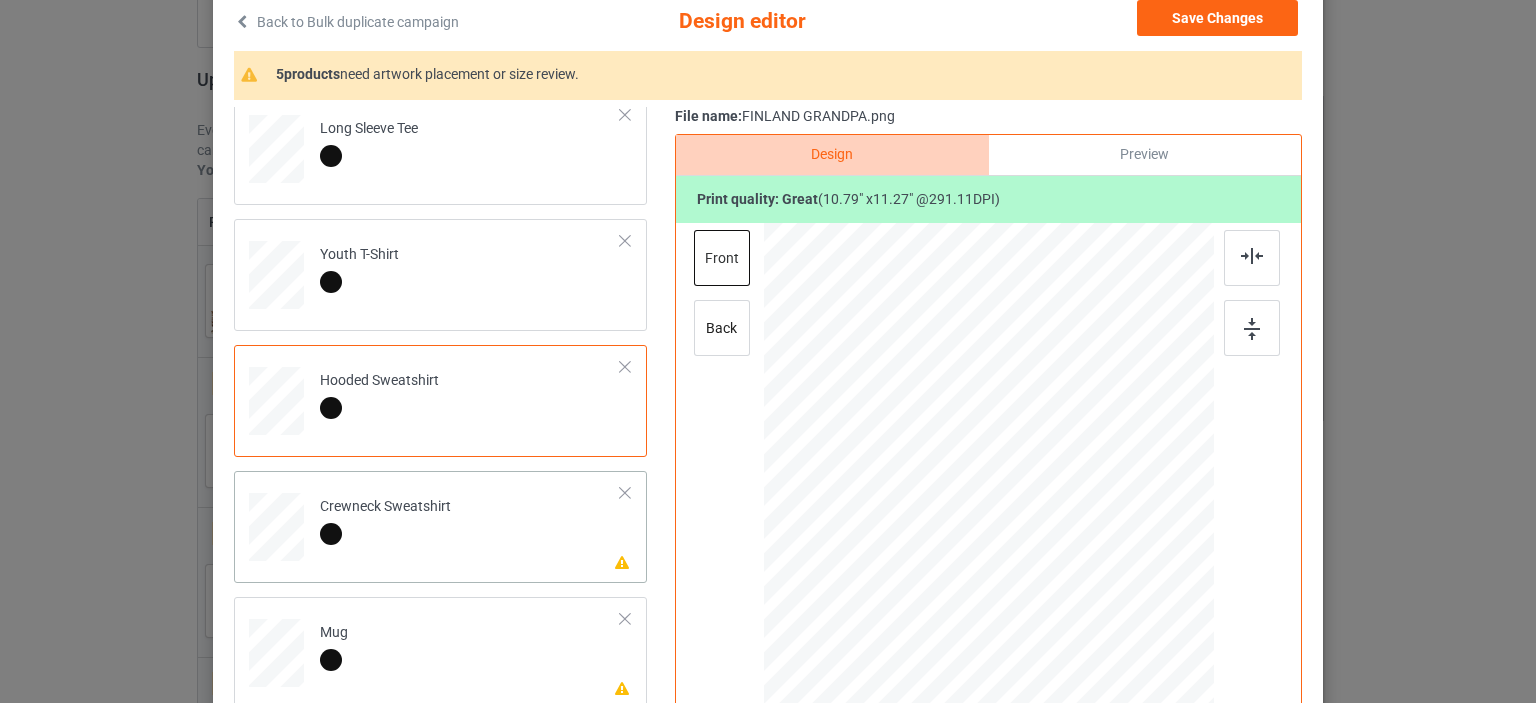 click on "Crewneck Sweatshirt" at bounding box center (385, 520) 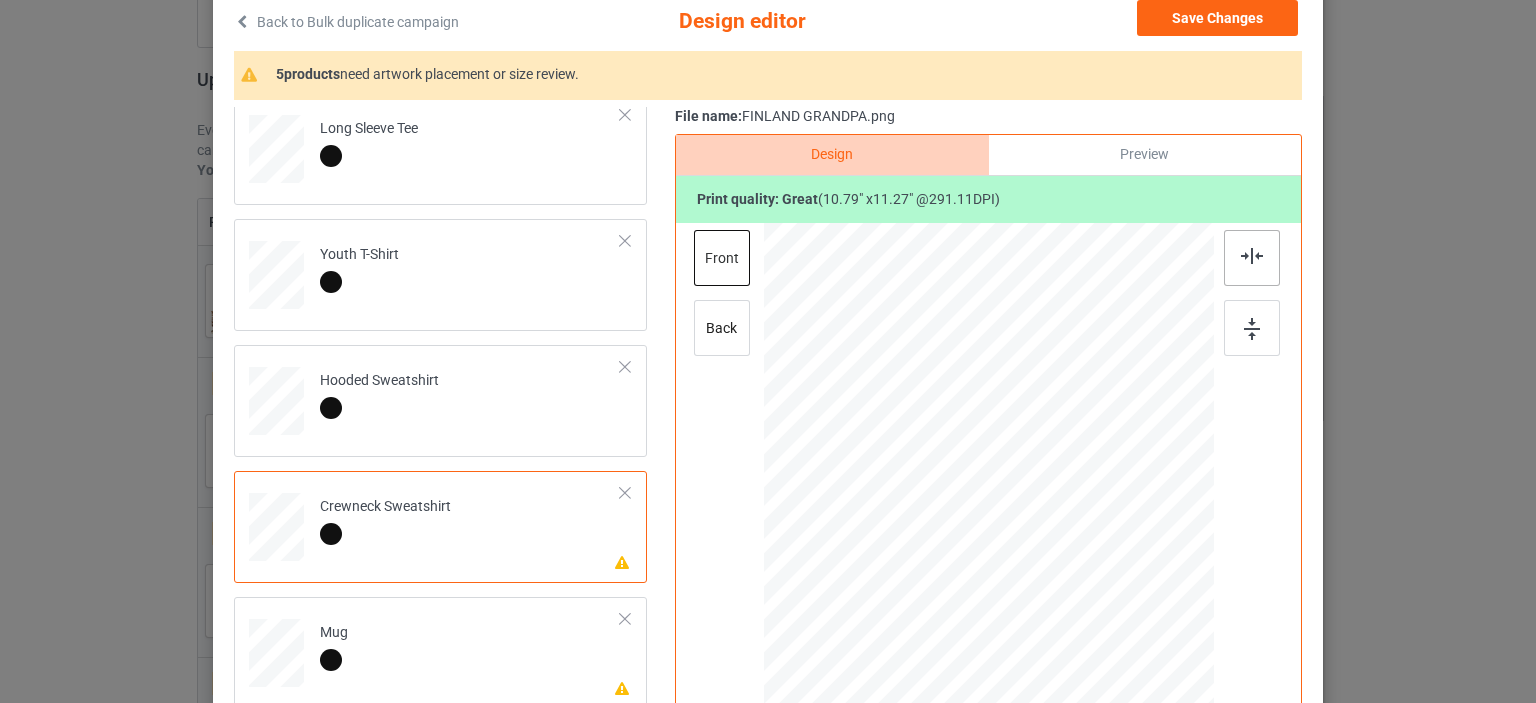 click at bounding box center [1252, 256] 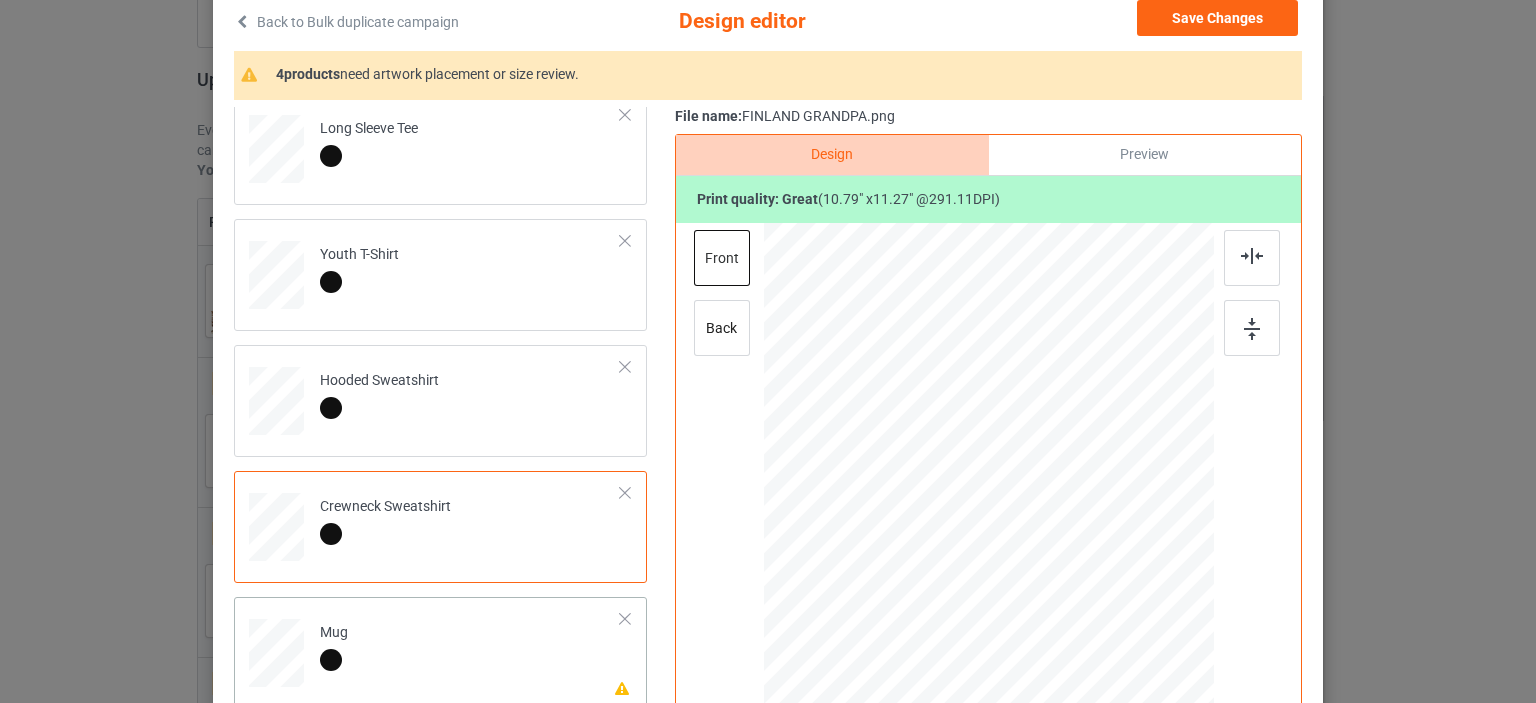 click on "Please review artwork placement Mug" at bounding box center (470, 649) 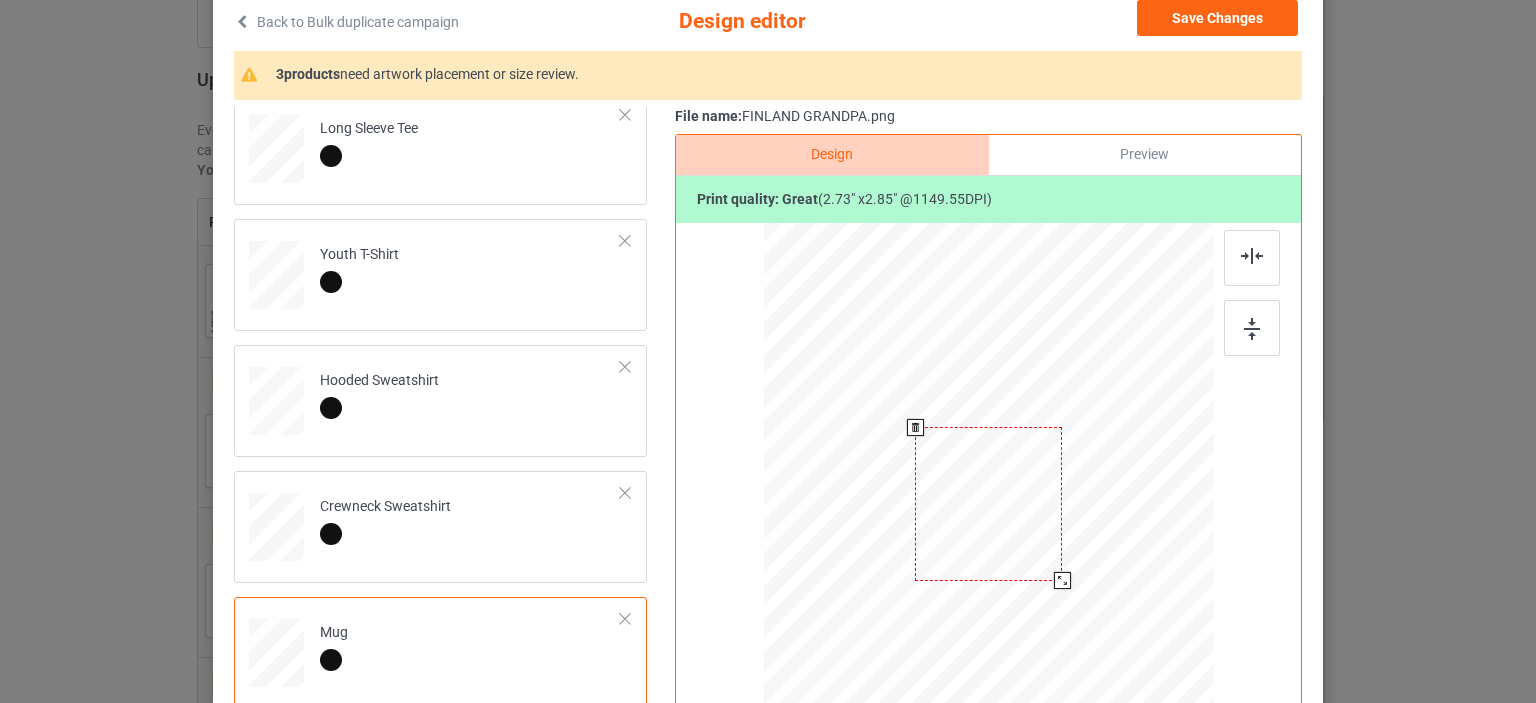 drag, startPoint x: 1115, startPoint y: 643, endPoint x: 1040, endPoint y: 590, distance: 91.836815 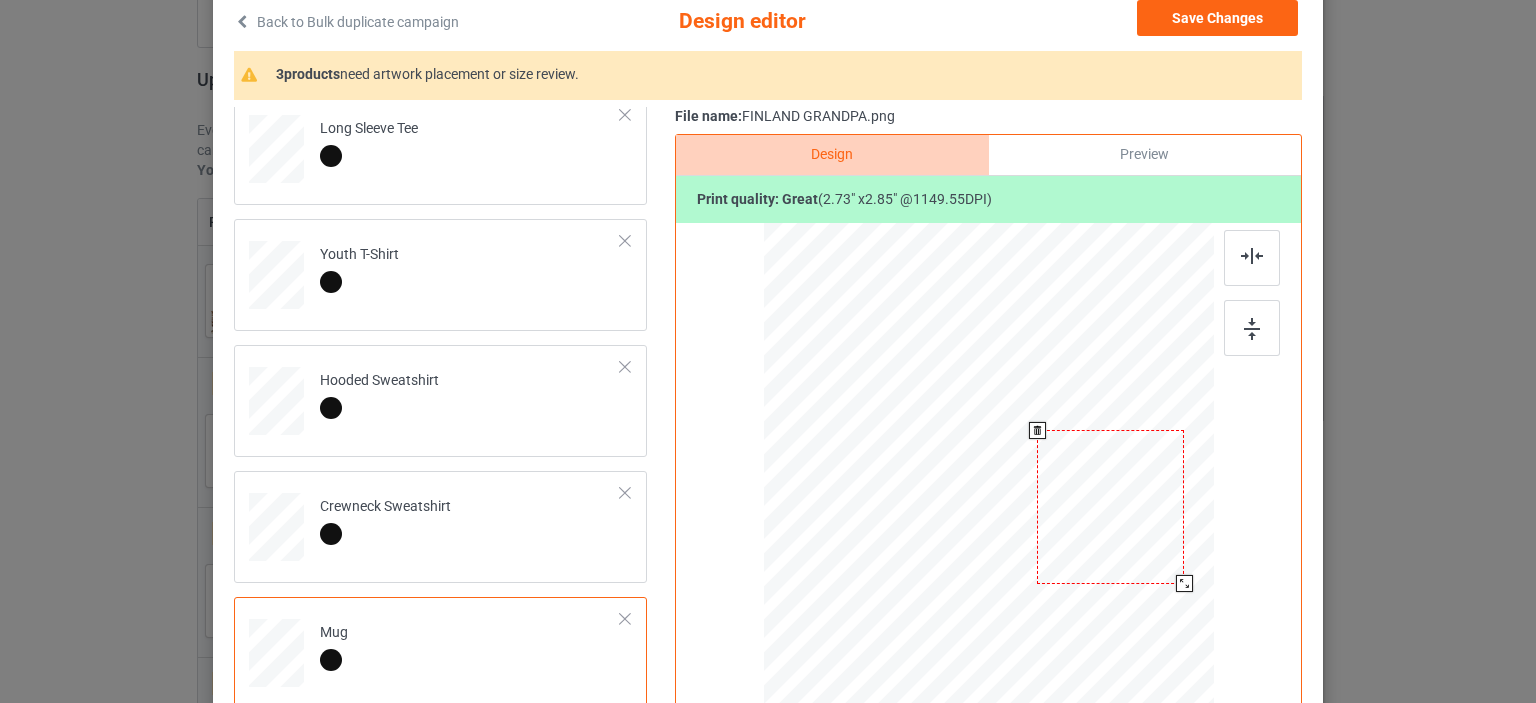 drag, startPoint x: 998, startPoint y: 508, endPoint x: 1120, endPoint y: 511, distance: 122.03688 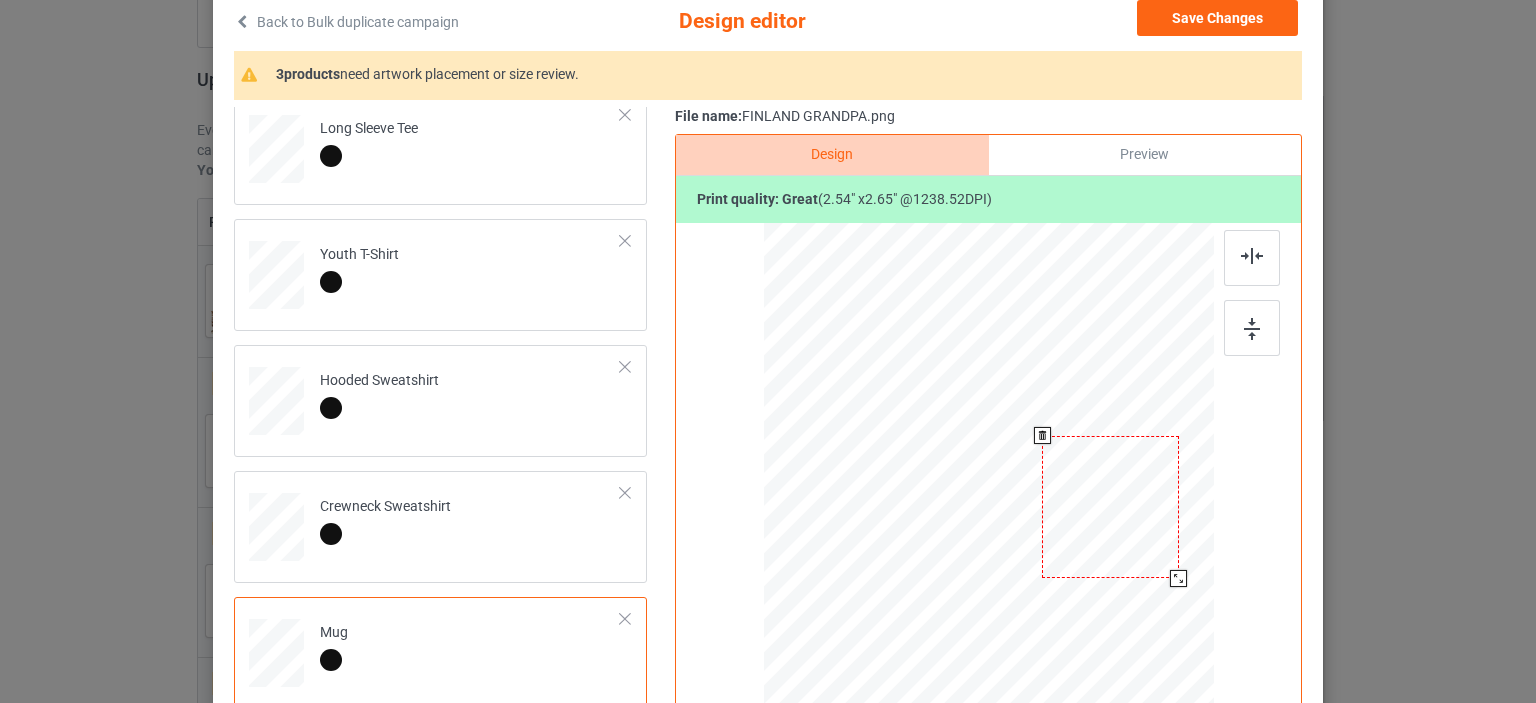 click at bounding box center [1178, 578] 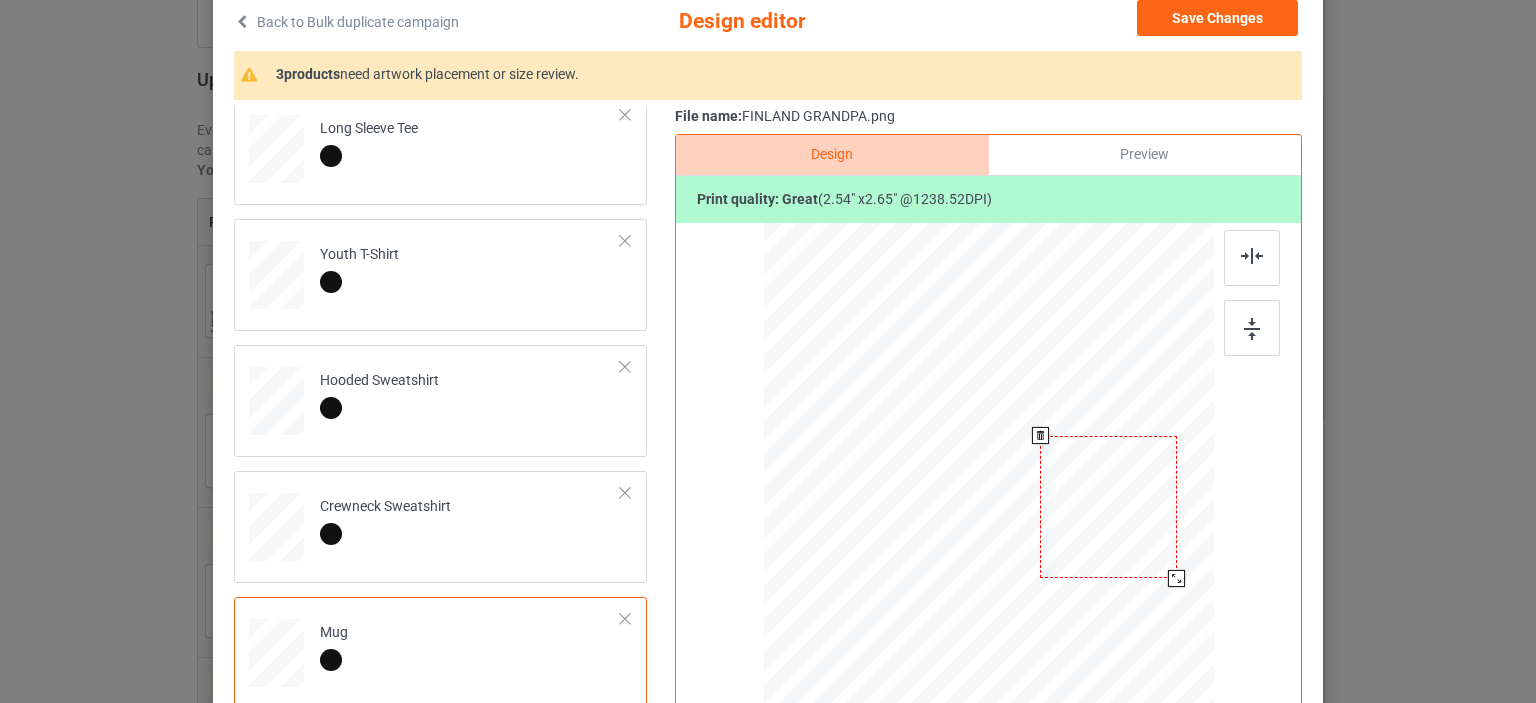 click at bounding box center (1108, 507) 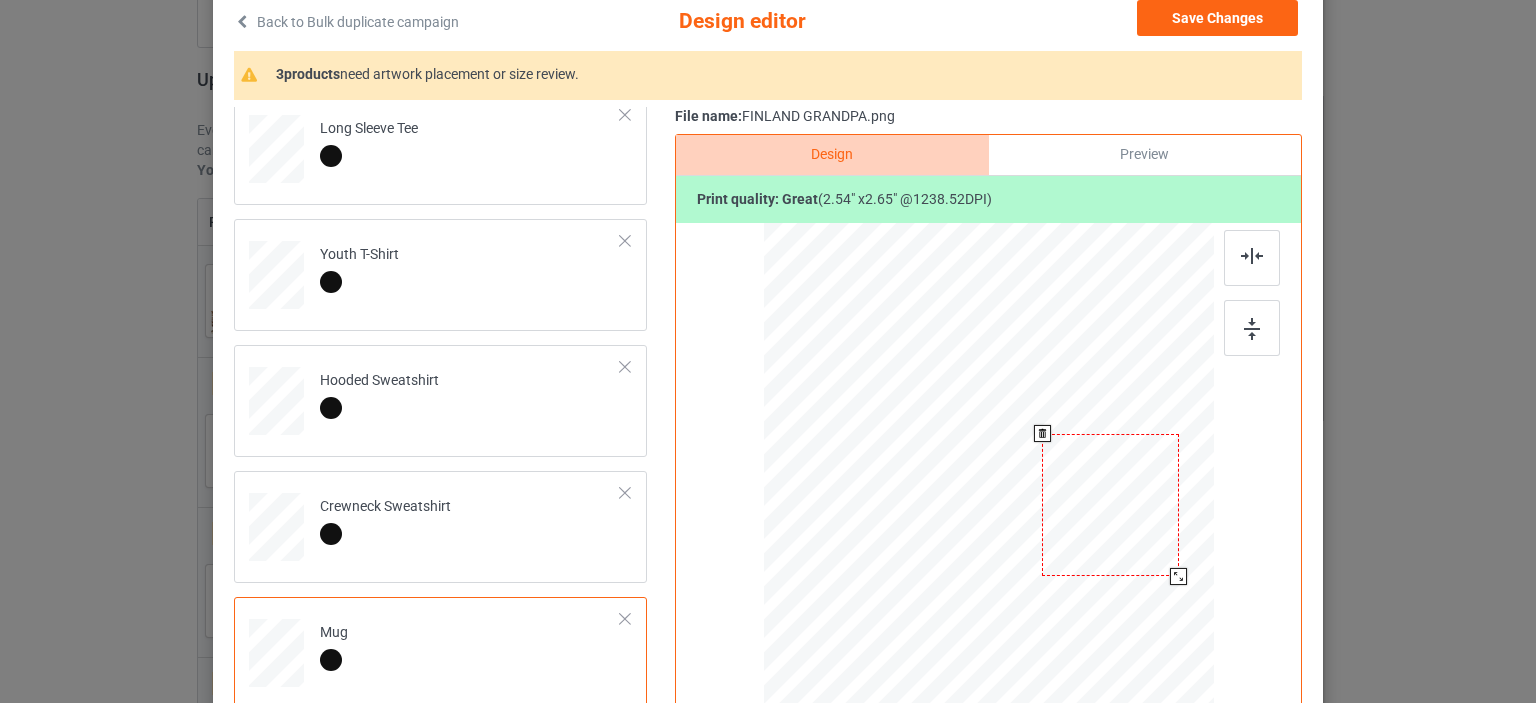 click at bounding box center [1110, 505] 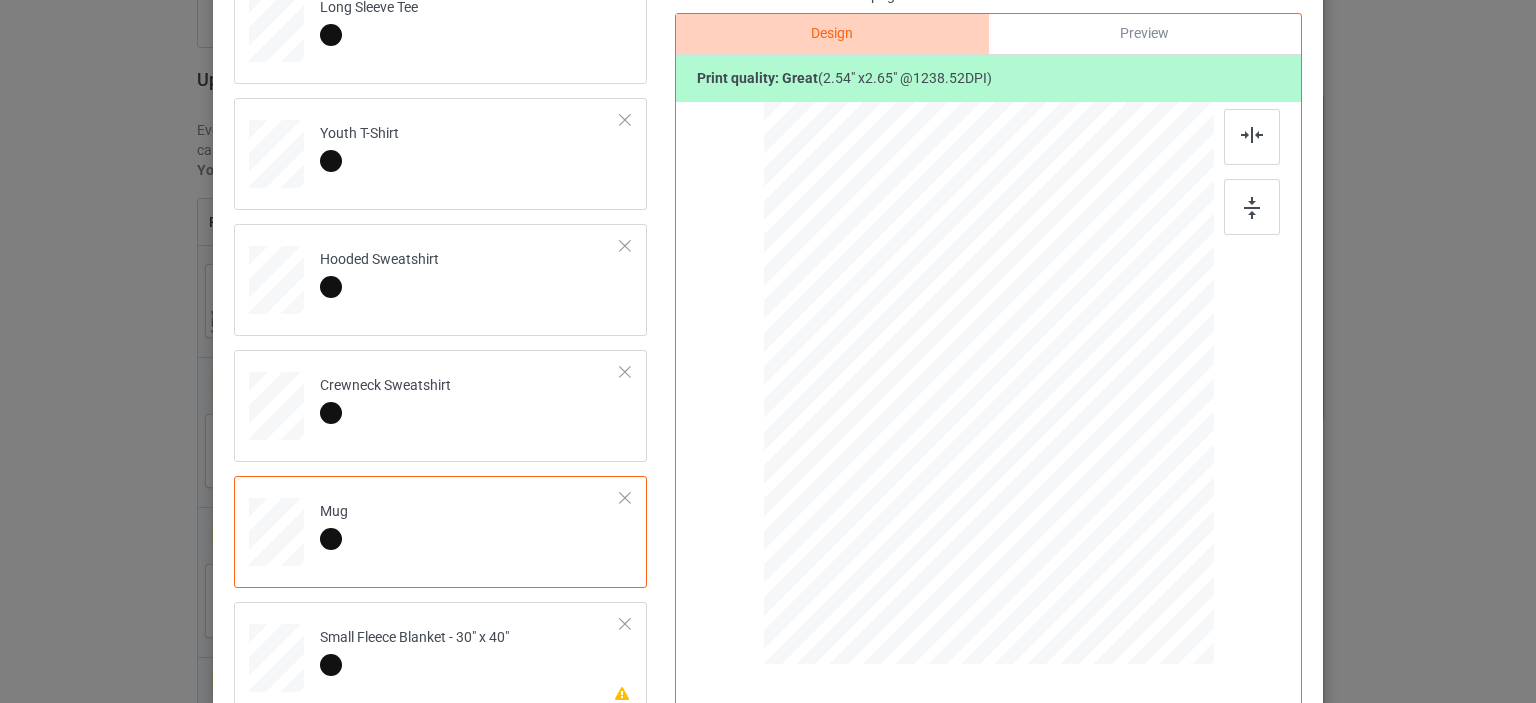 scroll, scrollTop: 266, scrollLeft: 0, axis: vertical 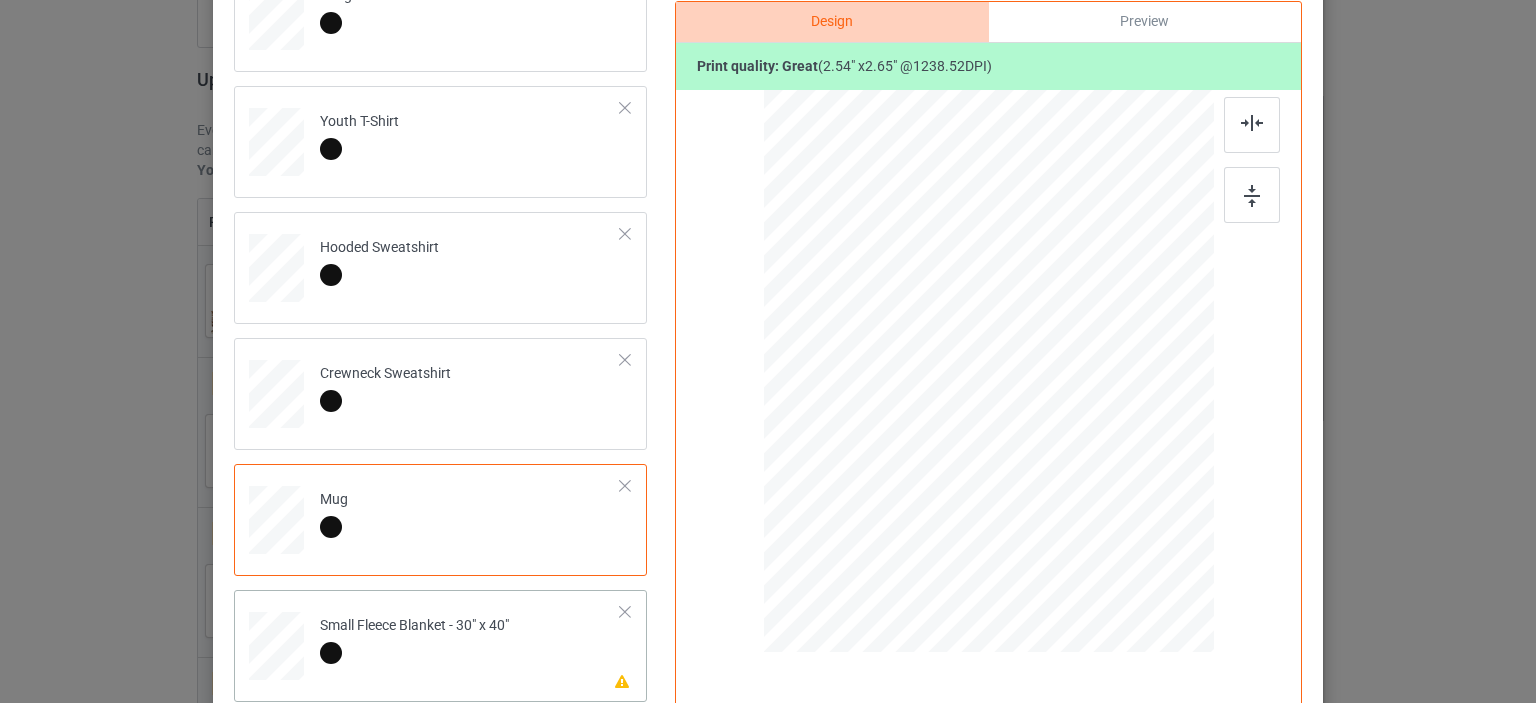 click on "Small Fleece Blanket - 30" x 40"" at bounding box center (414, 639) 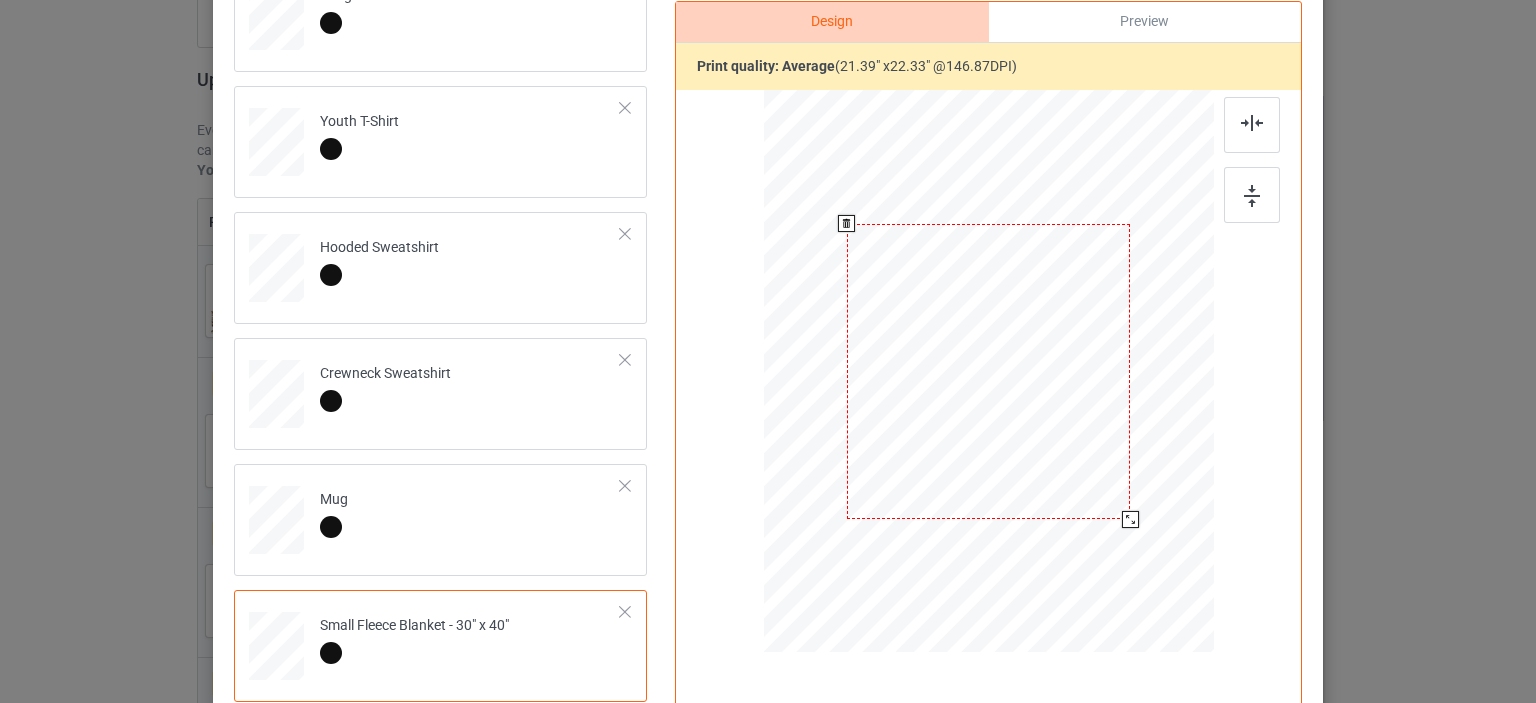drag, startPoint x: 1108, startPoint y: 505, endPoint x: 1116, endPoint y: 522, distance: 18.788294 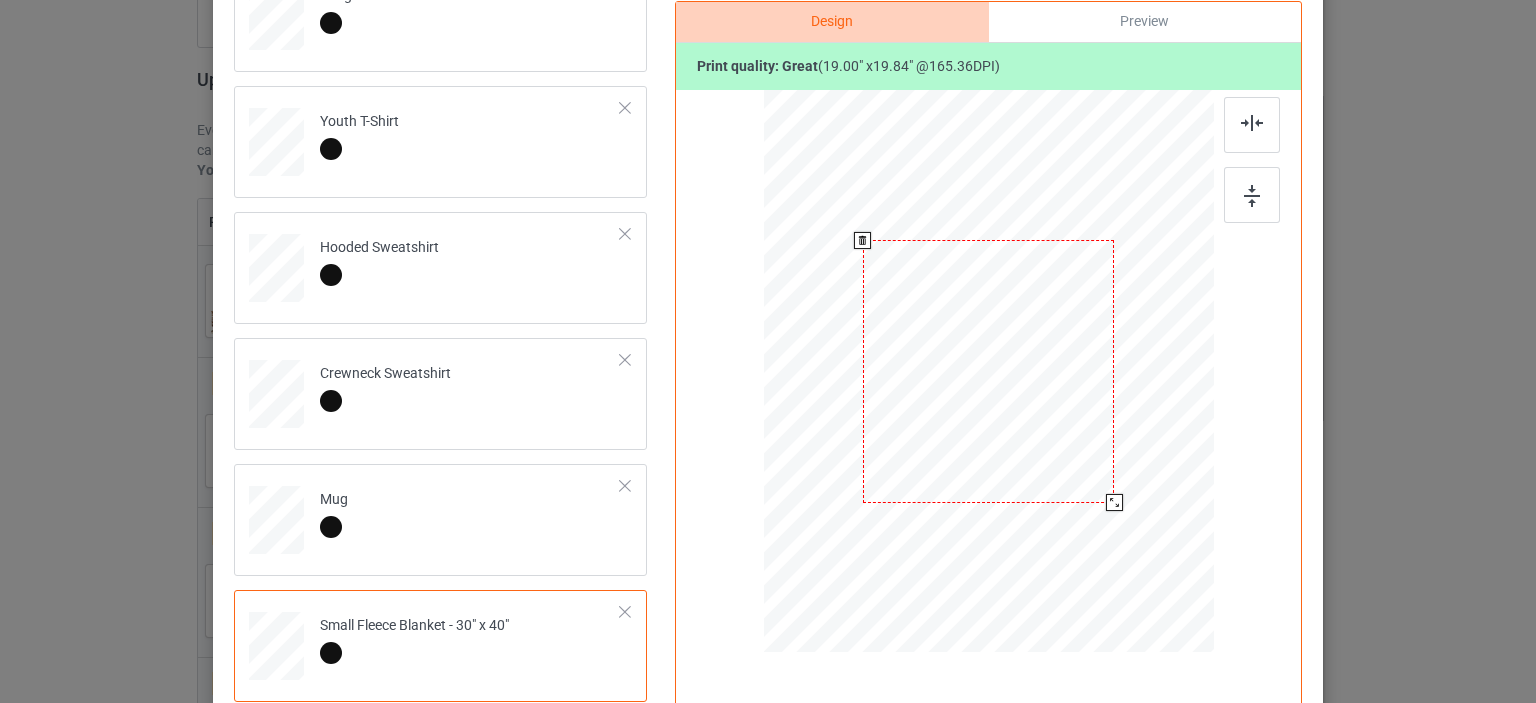 drag, startPoint x: 1116, startPoint y: 517, endPoint x: 1096, endPoint y: 505, distance: 23.323807 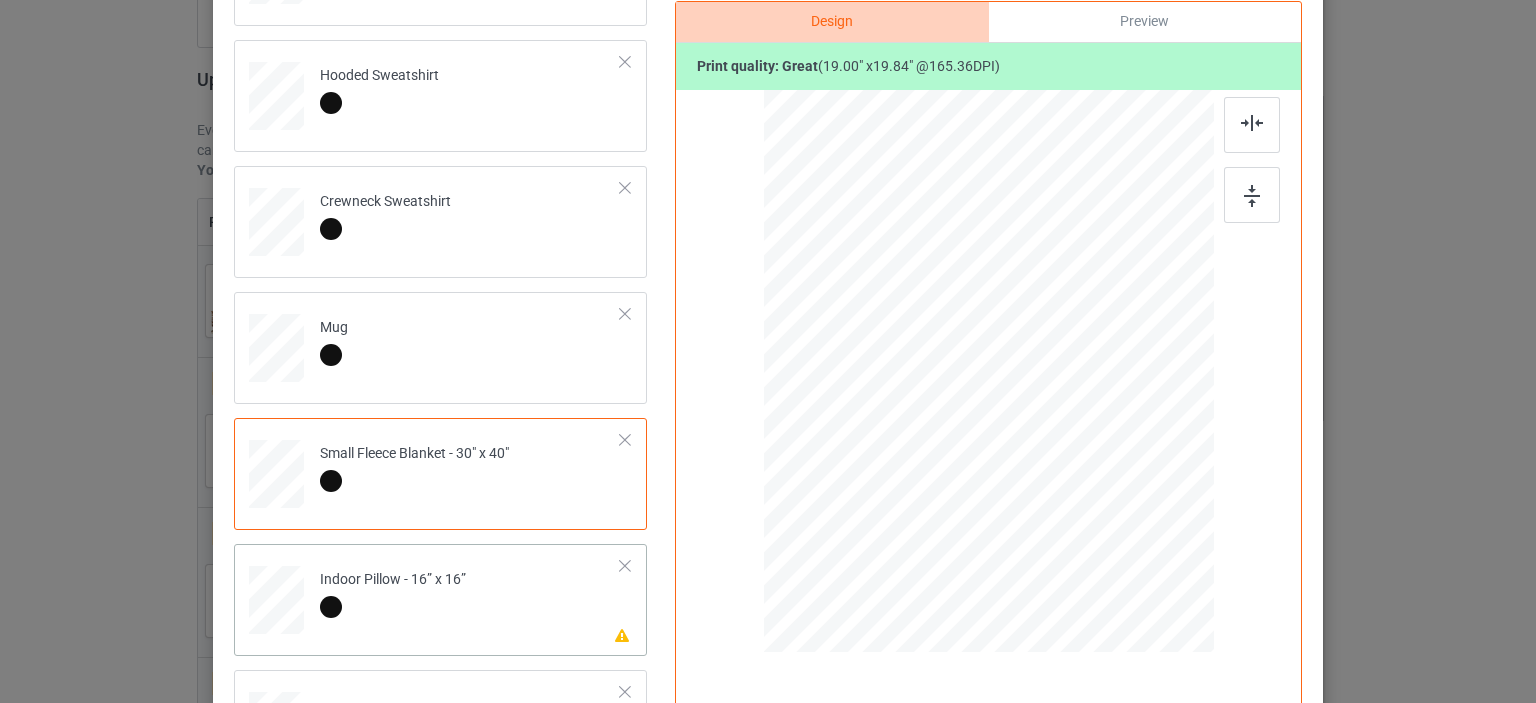 scroll, scrollTop: 469, scrollLeft: 0, axis: vertical 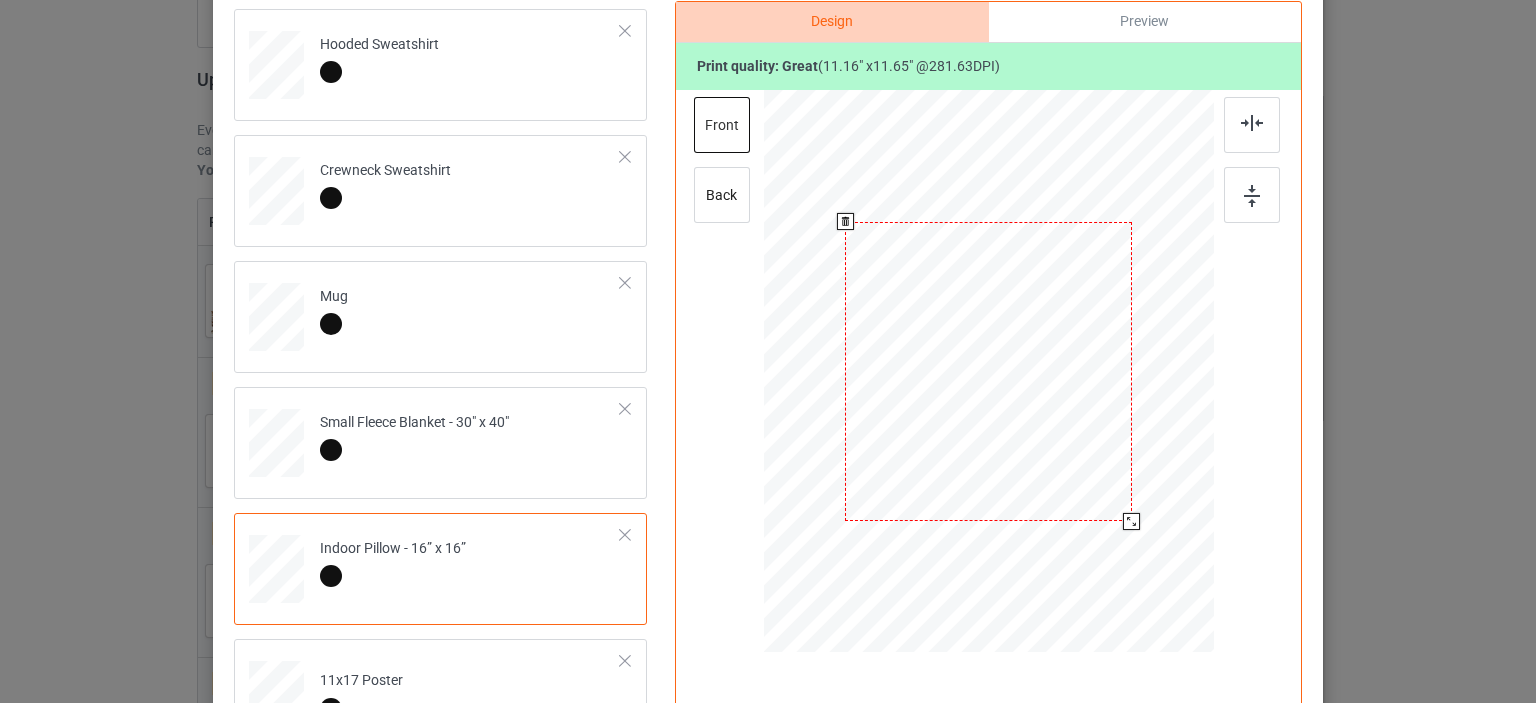 drag, startPoint x: 1113, startPoint y: 512, endPoint x: 1120, endPoint y: 522, distance: 12.206555 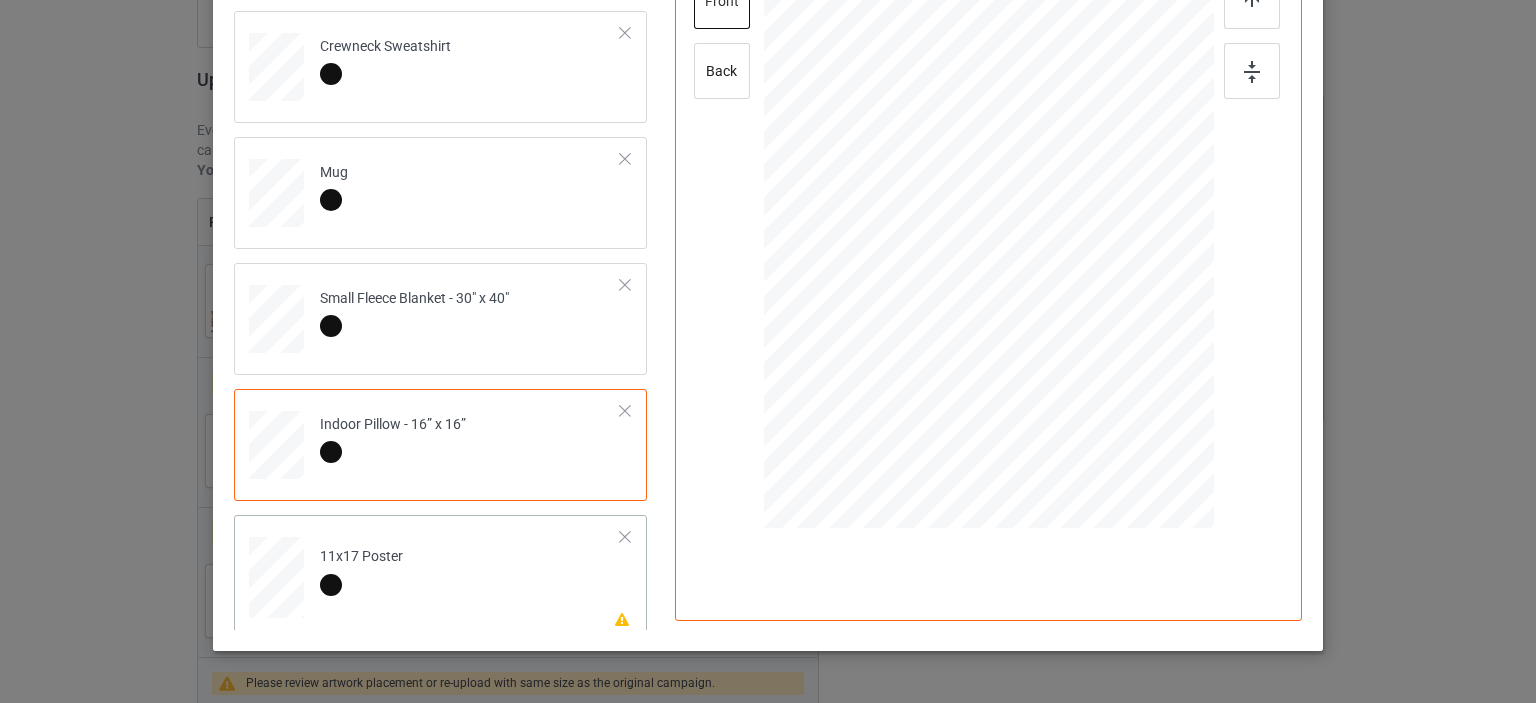 scroll, scrollTop: 400, scrollLeft: 0, axis: vertical 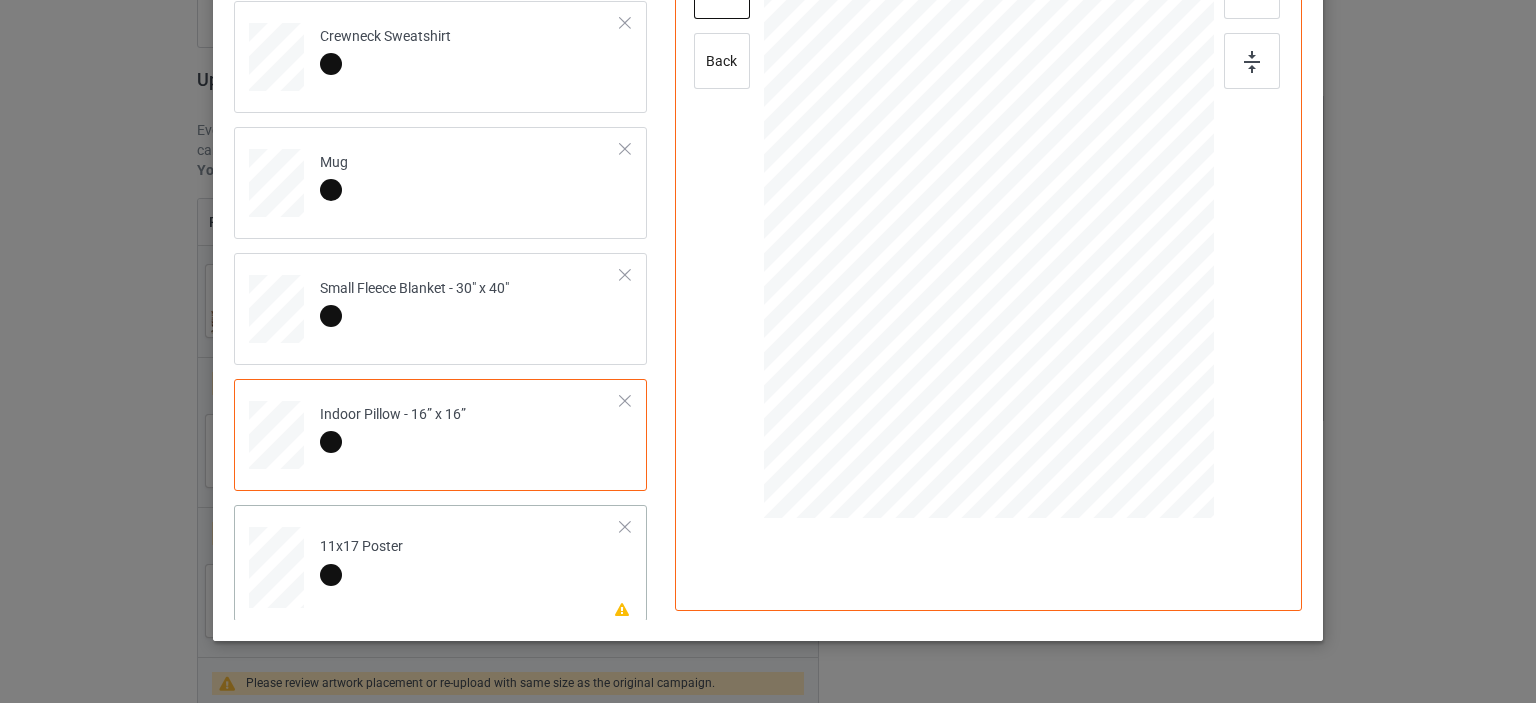 click on "11x17 Poster" at bounding box center [361, 560] 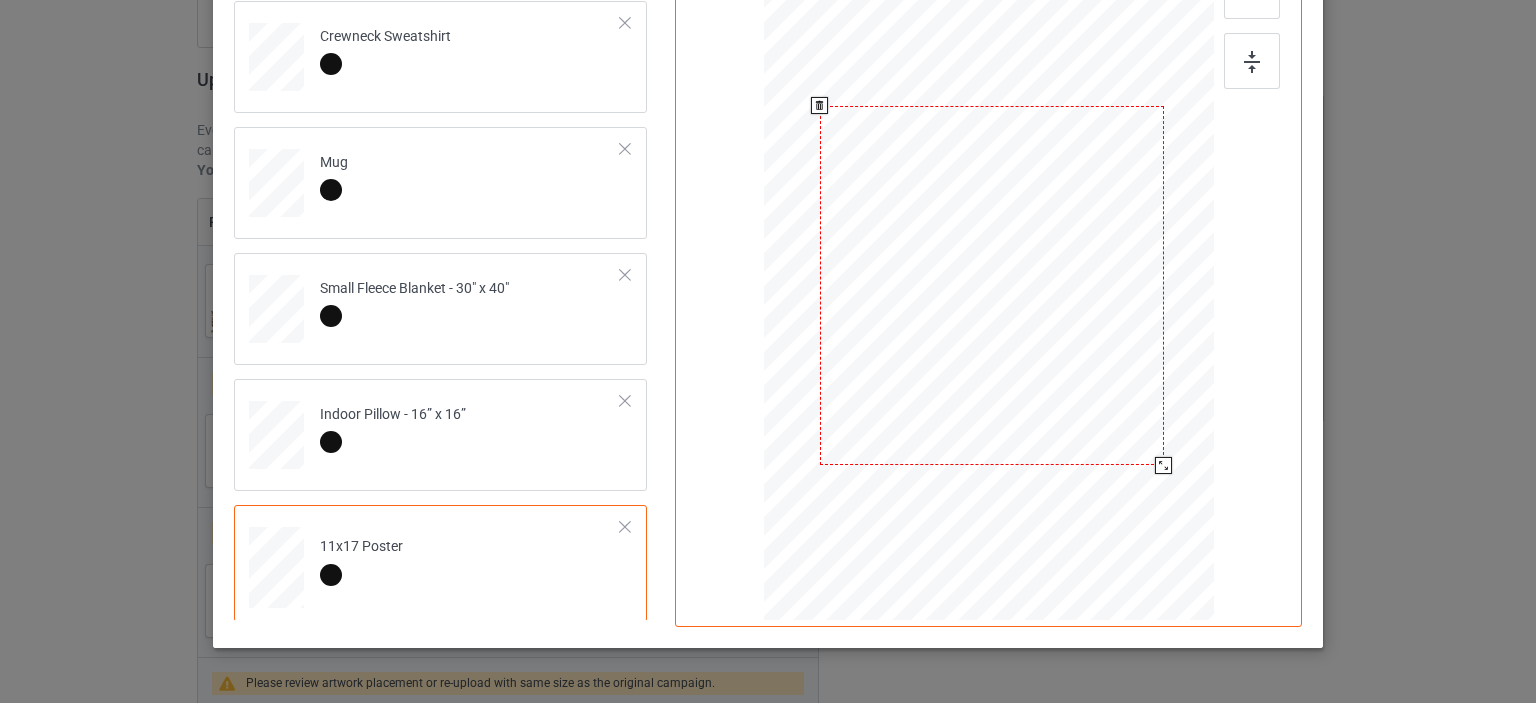 drag, startPoint x: 1110, startPoint y: 419, endPoint x: 1129, endPoint y: 485, distance: 68.68042 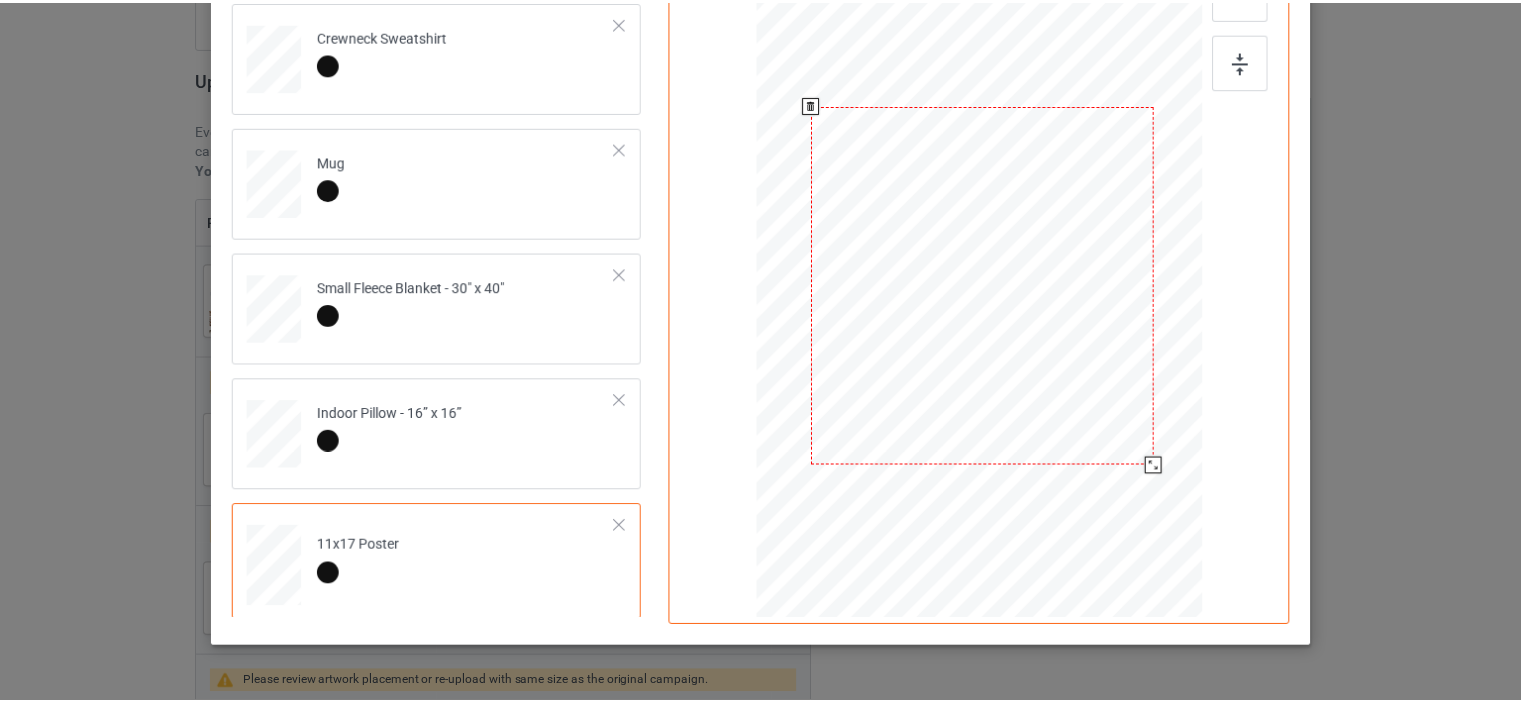 scroll, scrollTop: 0, scrollLeft: 0, axis: both 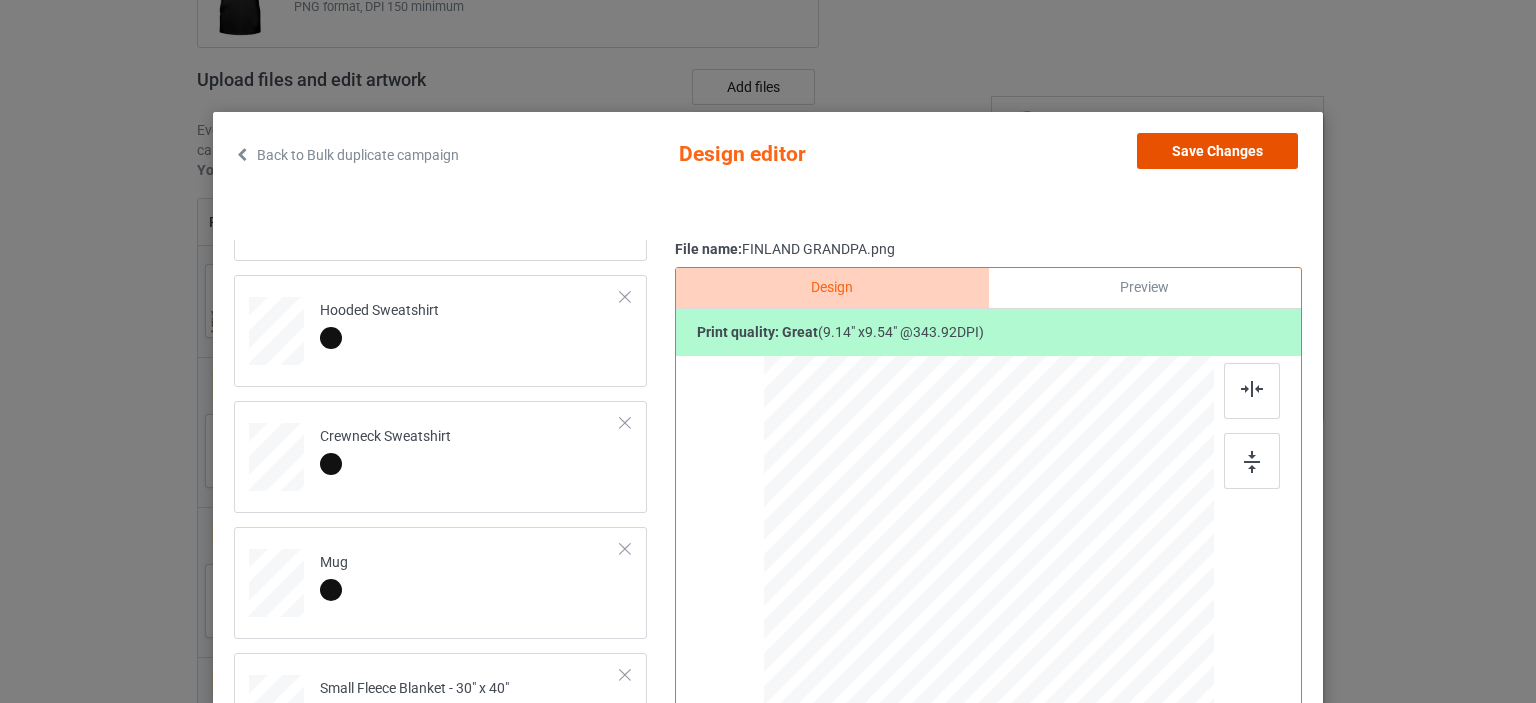 click on "Save Changes" at bounding box center [1217, 151] 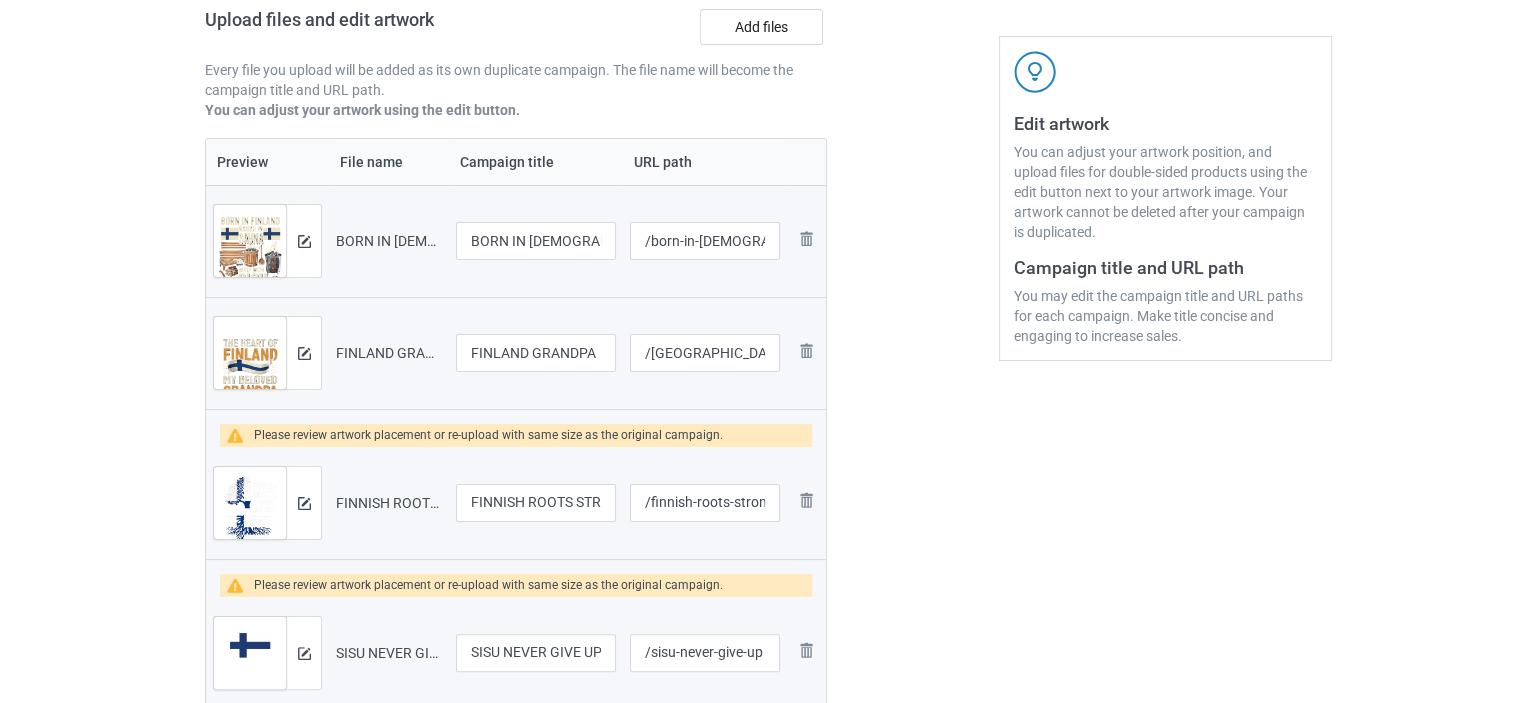 scroll, scrollTop: 335, scrollLeft: 0, axis: vertical 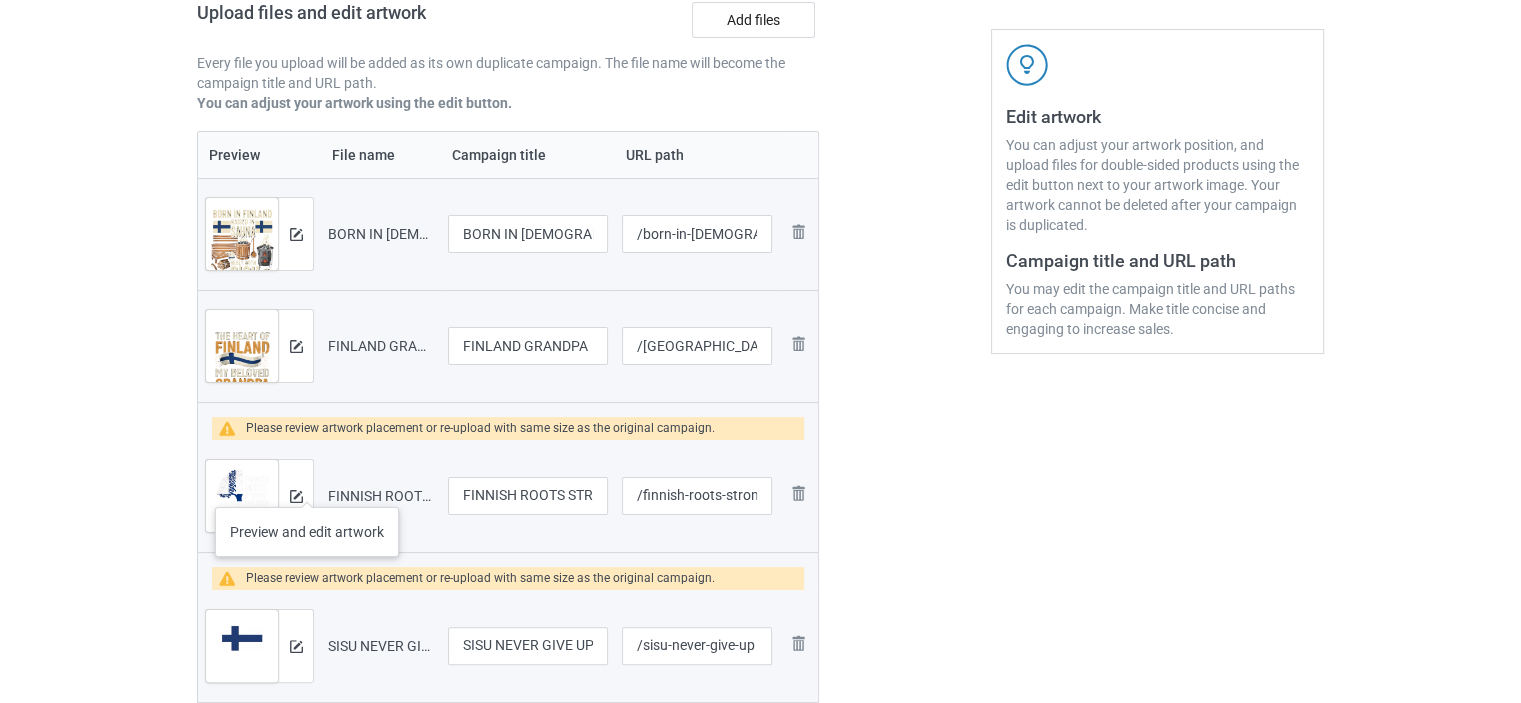 click at bounding box center (295, 496) 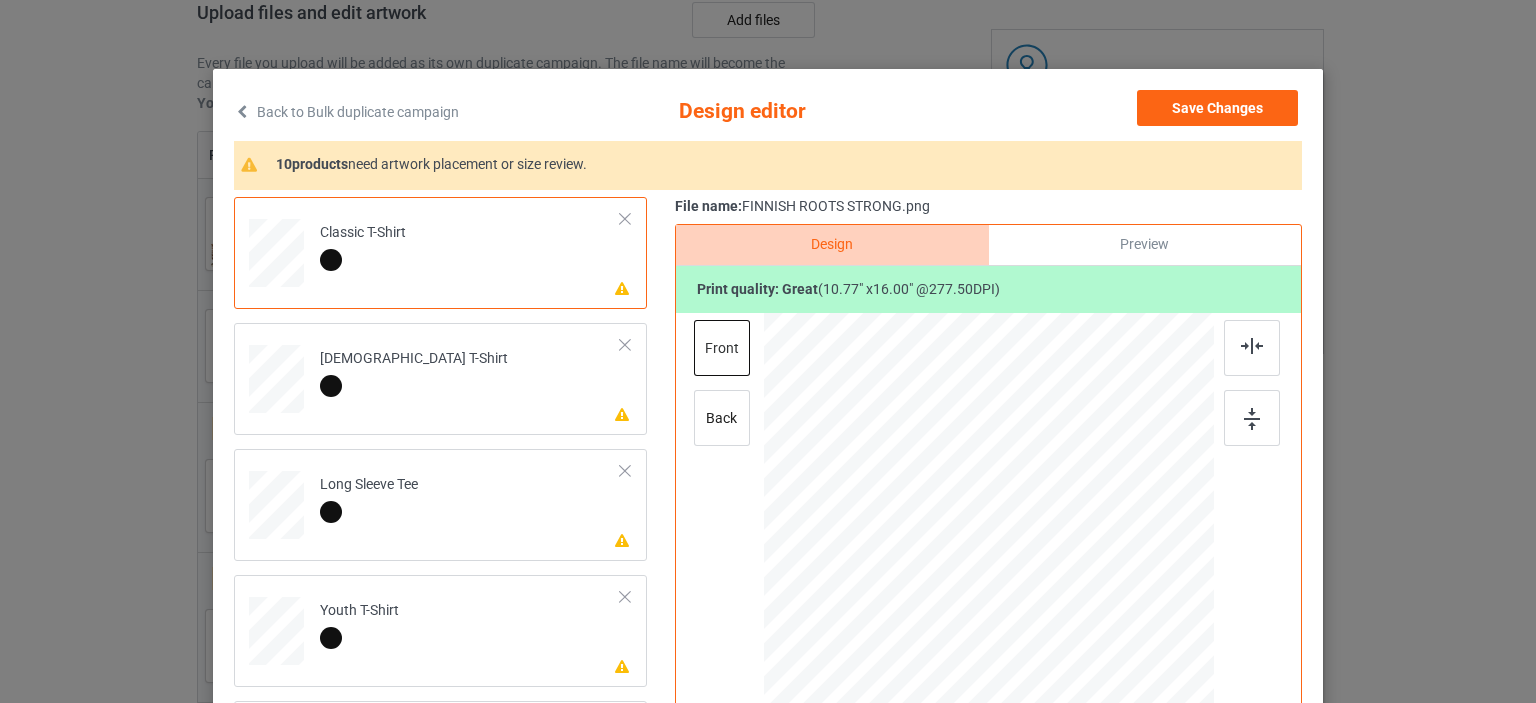 scroll, scrollTop: 66, scrollLeft: 0, axis: vertical 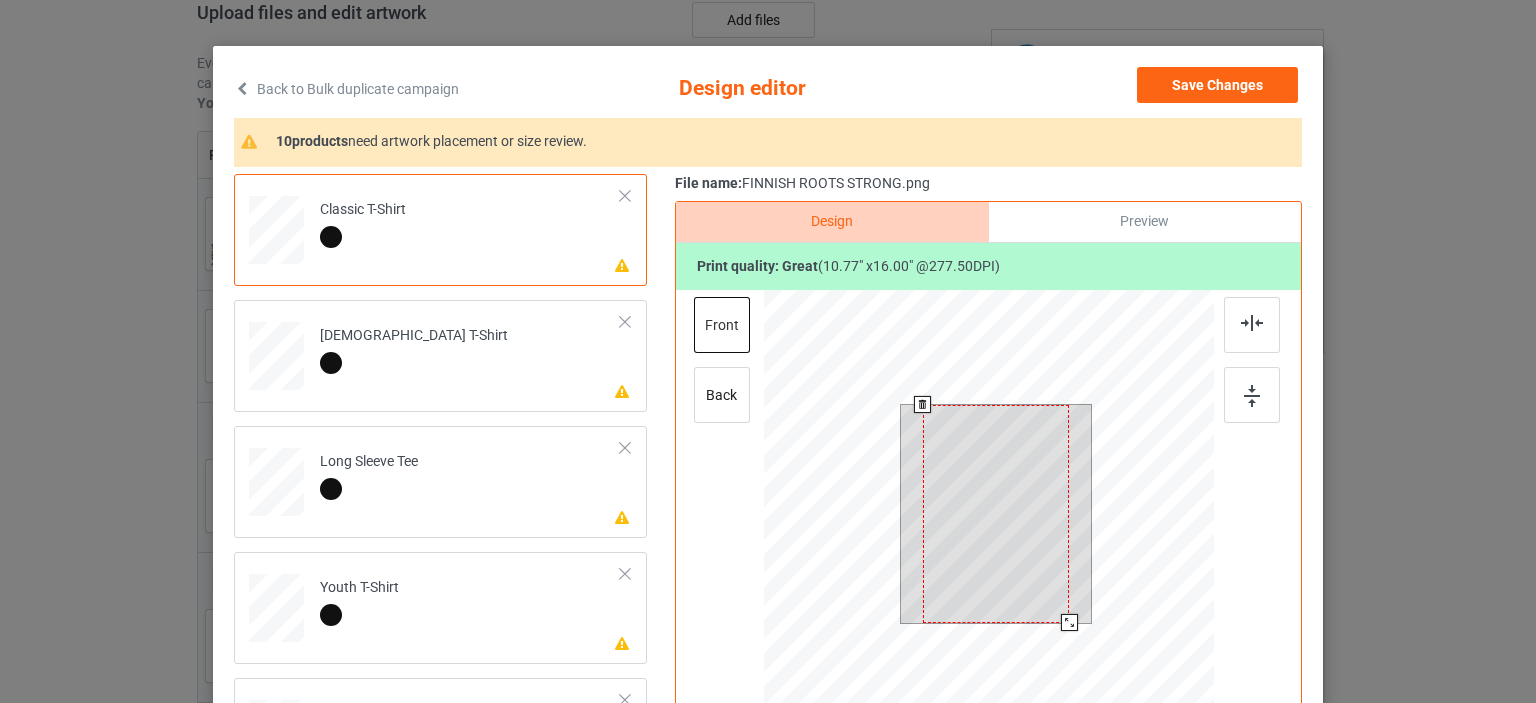 click at bounding box center [996, 514] 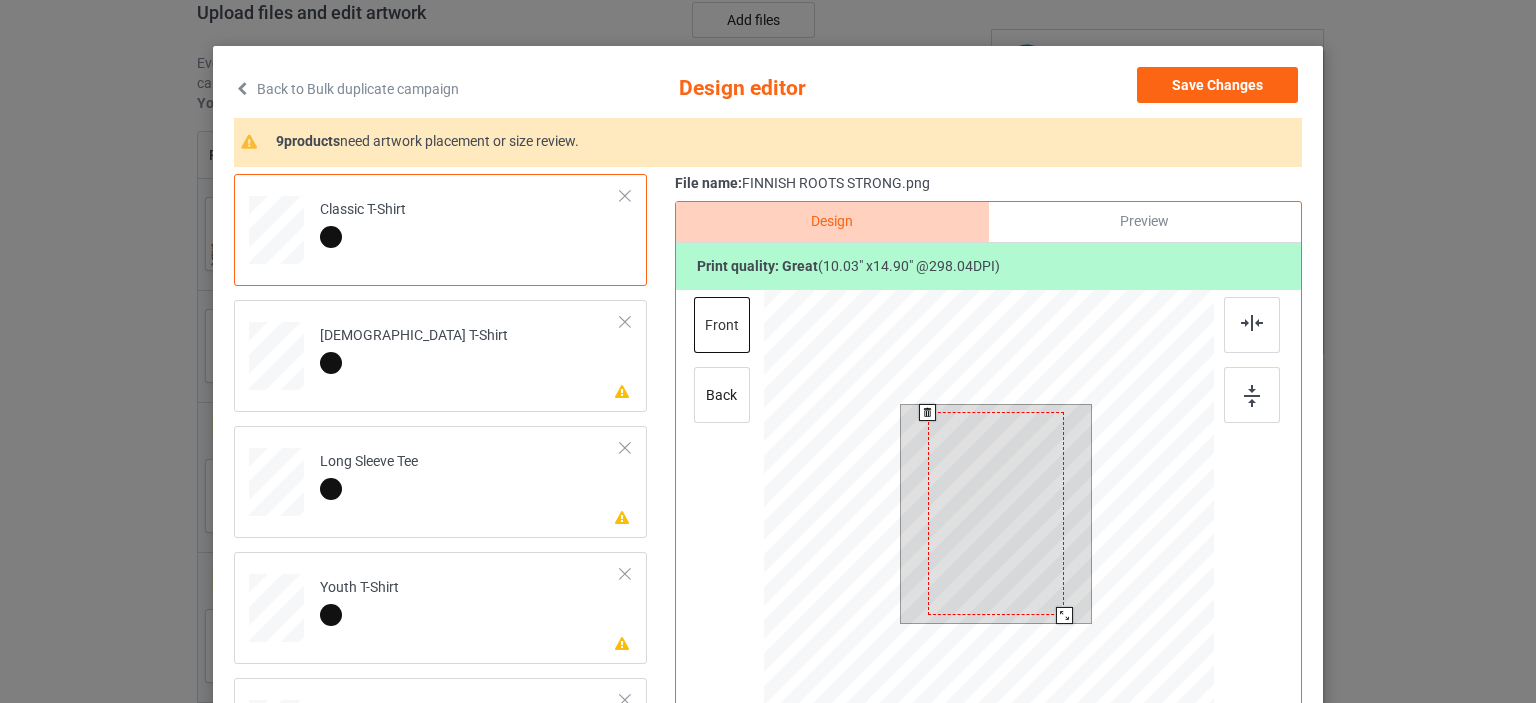 click at bounding box center [1064, 615] 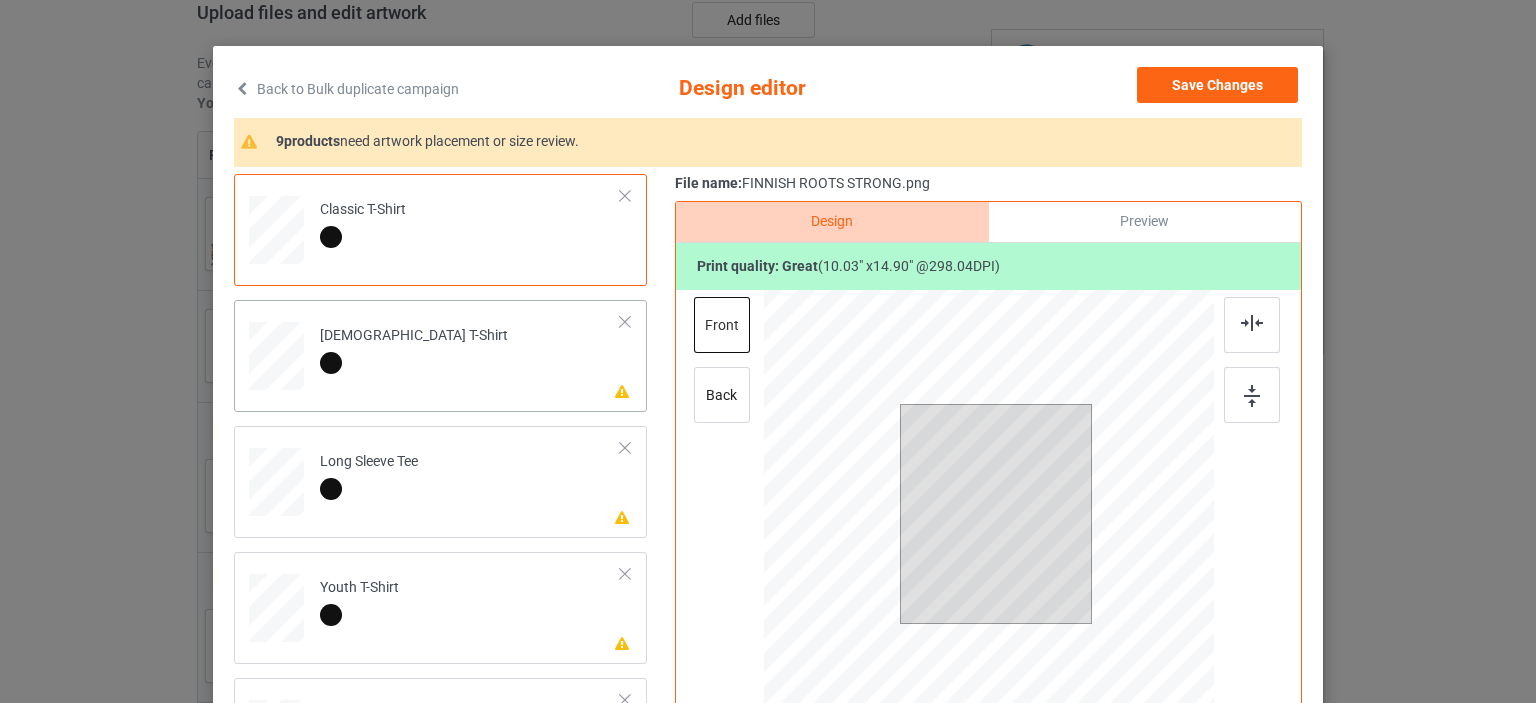 click on "Please review artwork placement [DEMOGRAPHIC_DATA] T-Shirt" at bounding box center (470, 352) 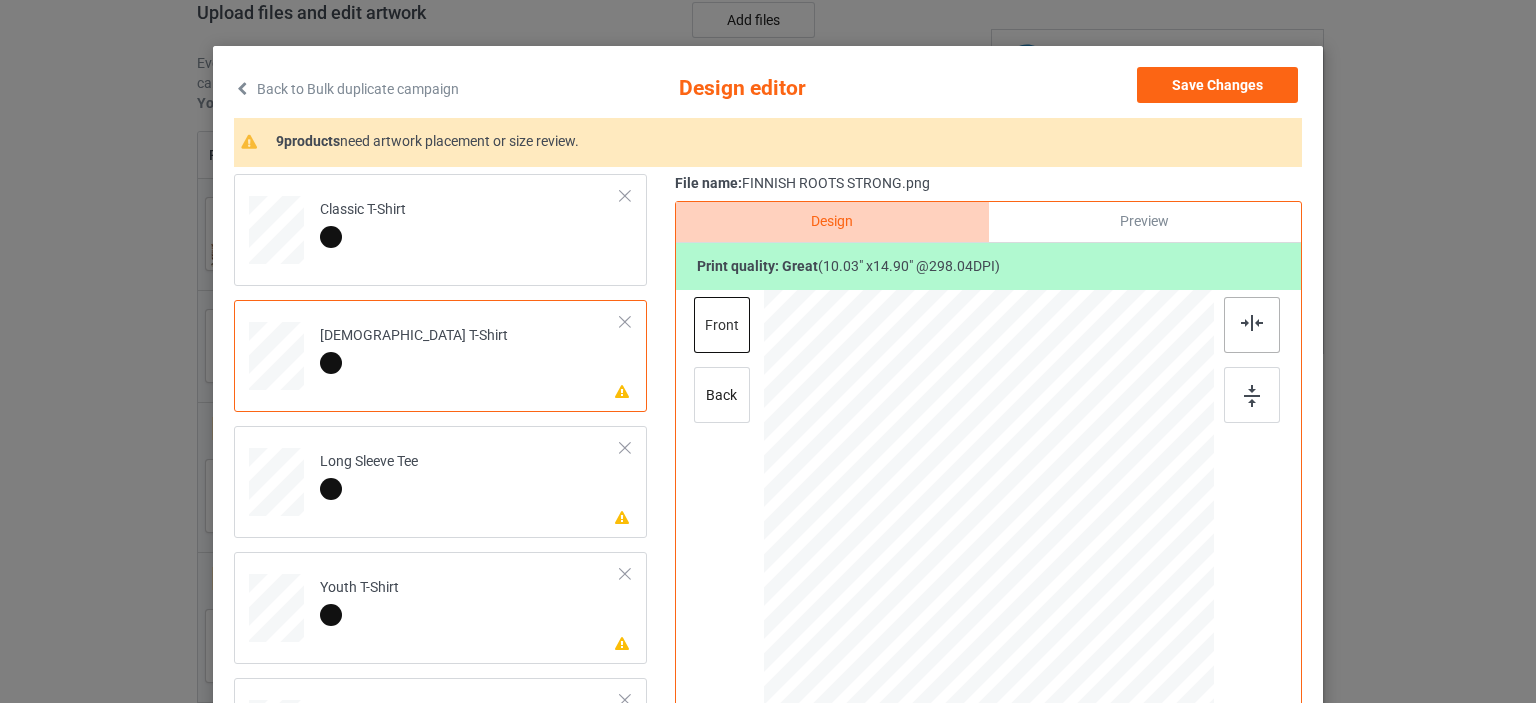 click at bounding box center [1252, 323] 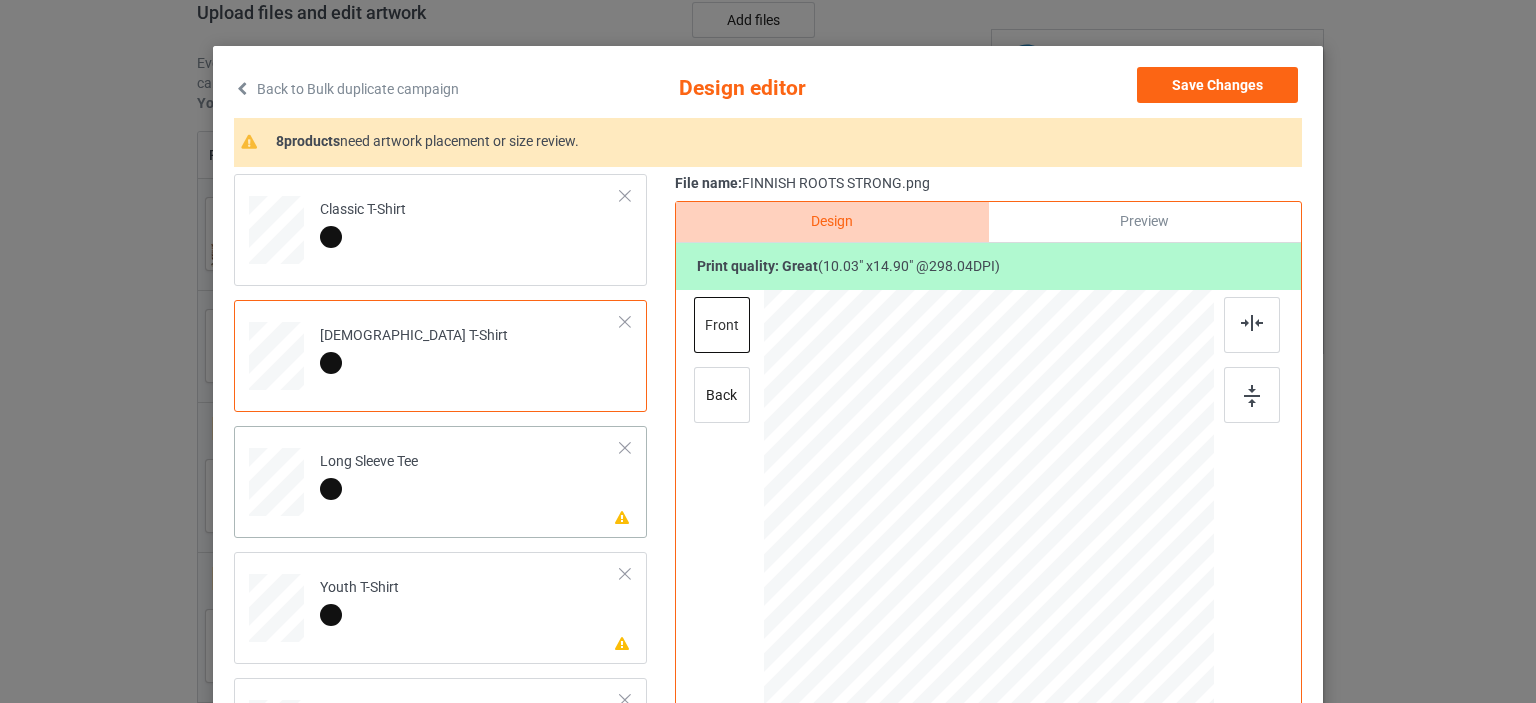 click on "Long Sleeve Tee" at bounding box center [369, 475] 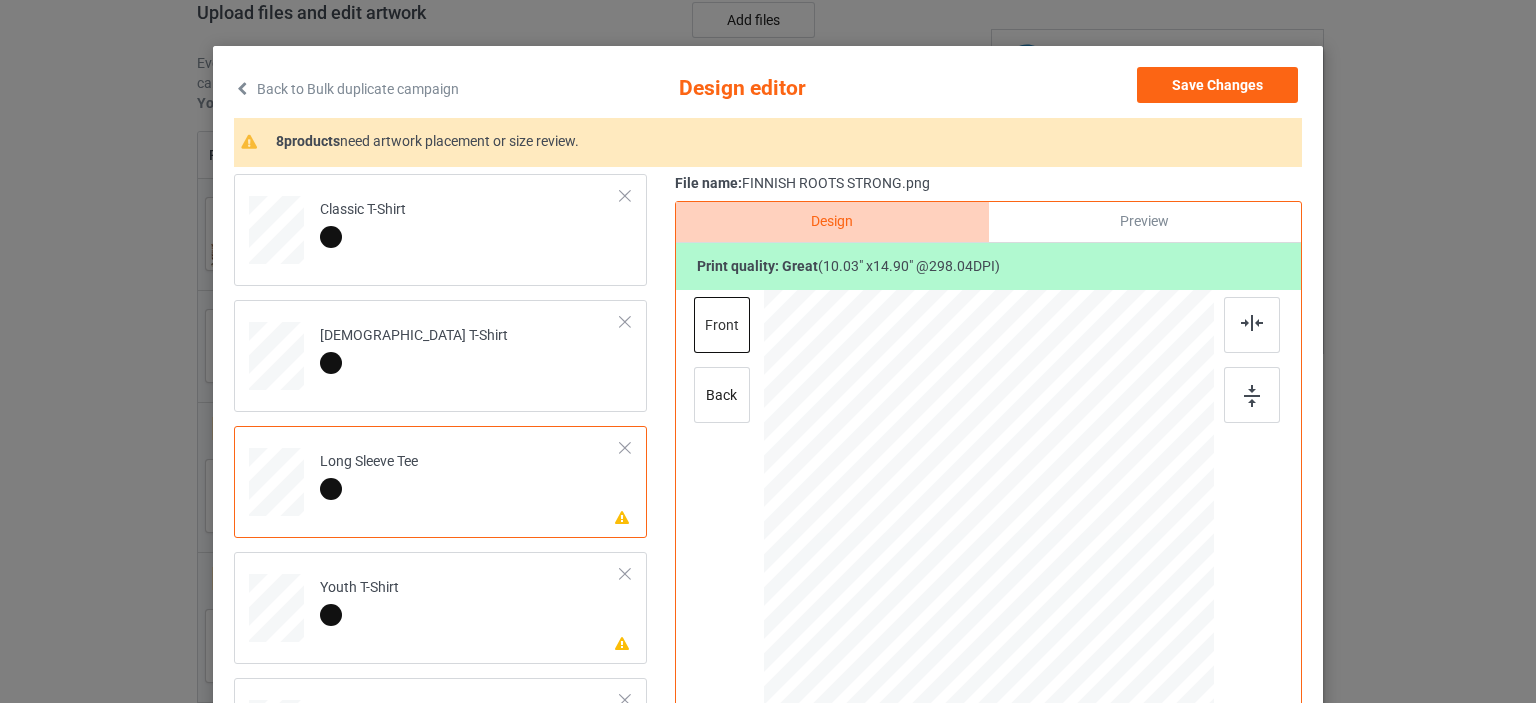drag, startPoint x: 1251, startPoint y: 315, endPoint x: 1210, endPoint y: 332, distance: 44.38468 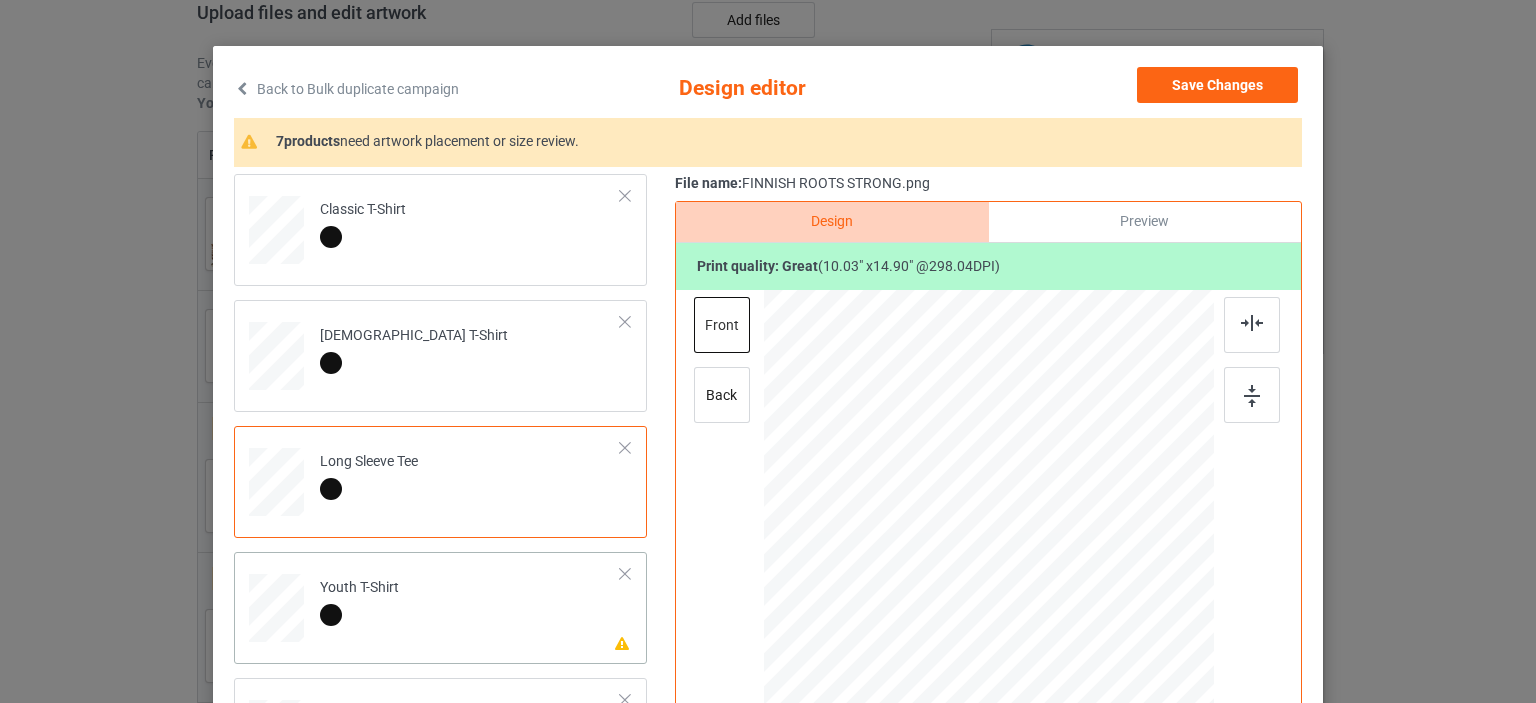 click on "Please review artwork placement Youth T-Shirt" at bounding box center (470, 604) 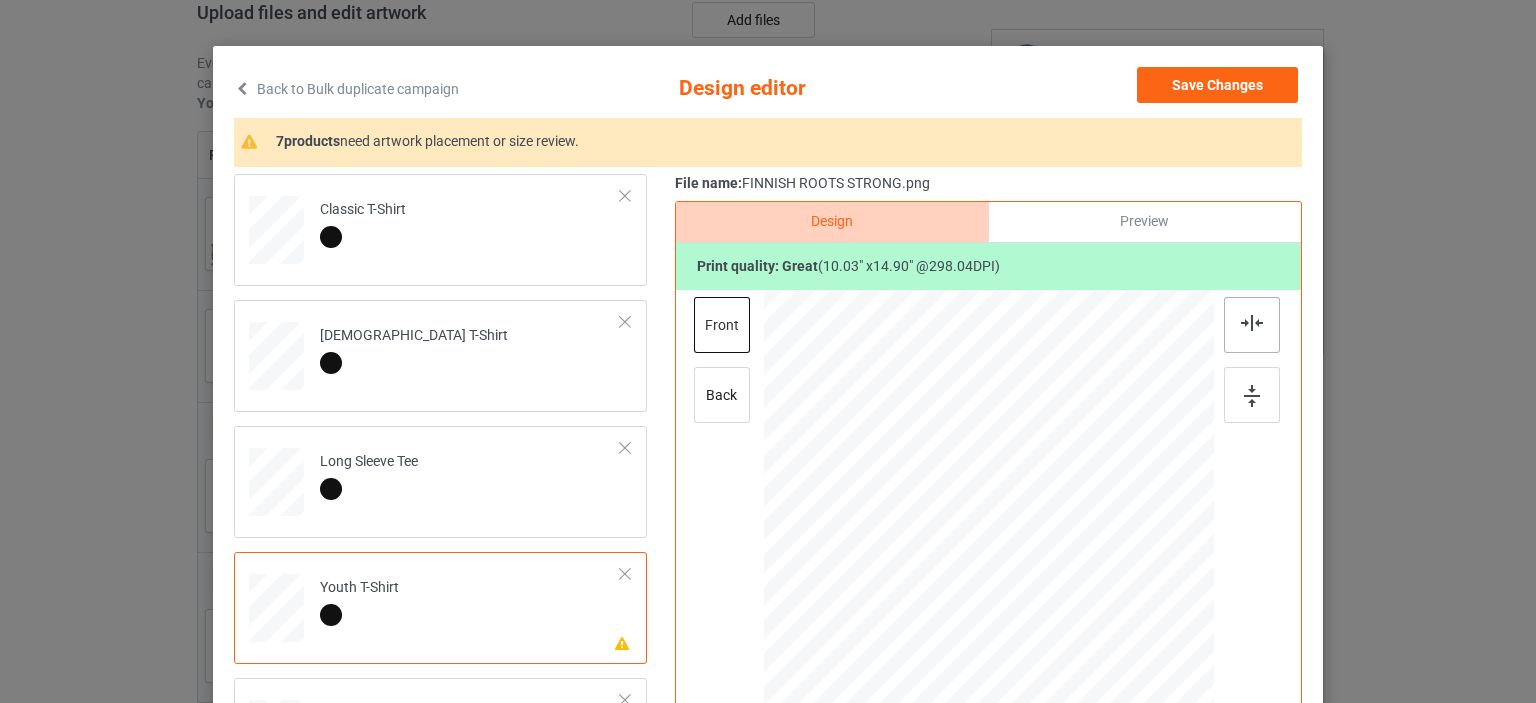 click at bounding box center [1252, 323] 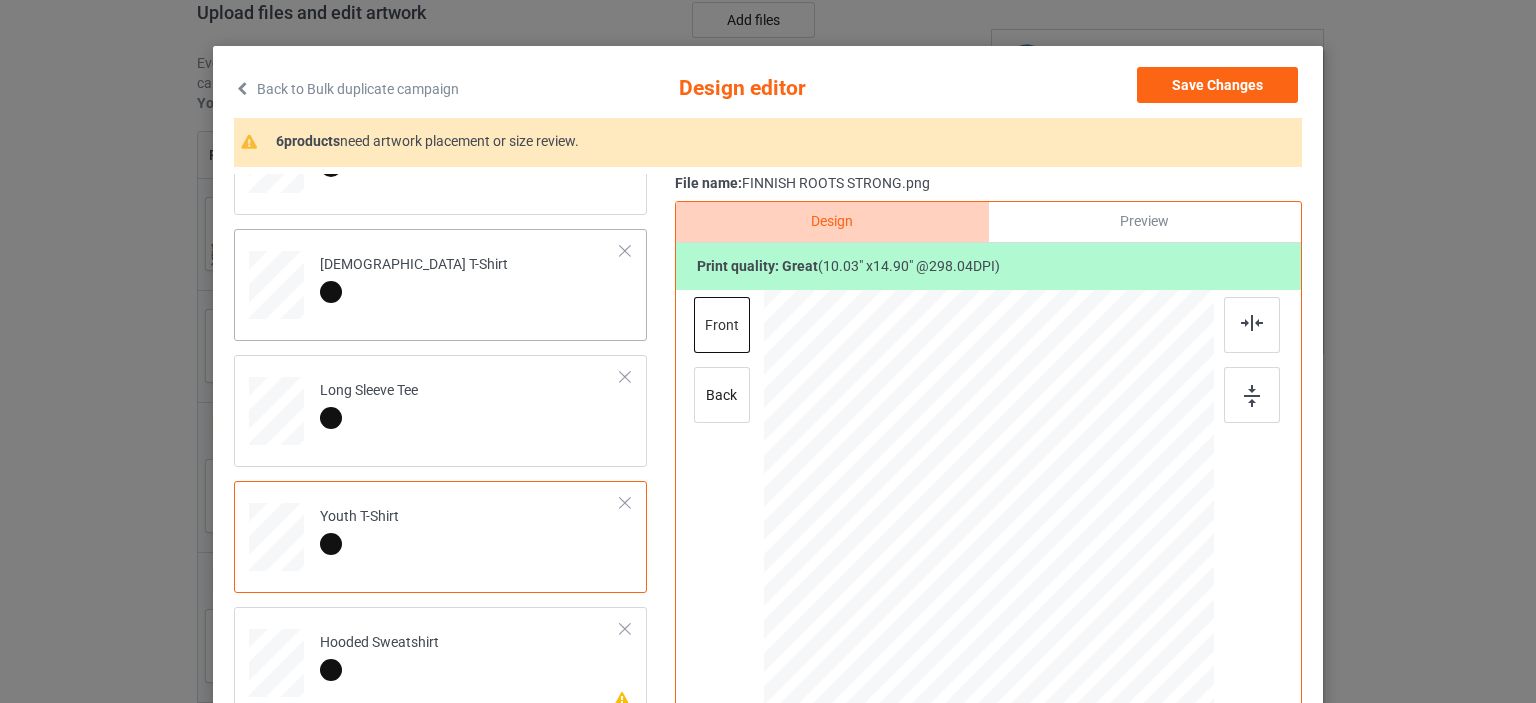 scroll, scrollTop: 200, scrollLeft: 0, axis: vertical 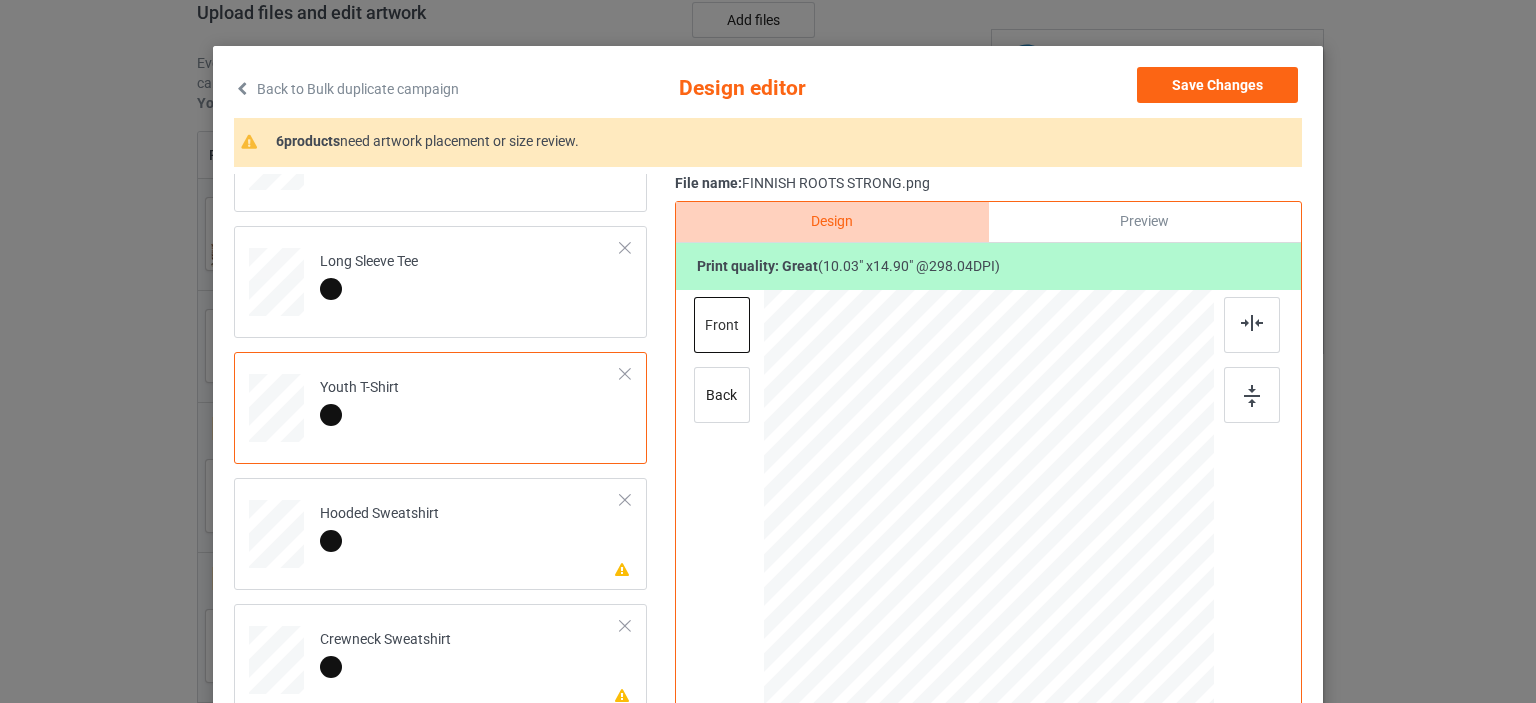click on "Classic T-Shirt [DEMOGRAPHIC_DATA] T-Shirt Long Sleeve Tee Youth T-Shirt Please review artwork placement Hooded Sweatshirt Please review artwork placement Crewneck Sweatshirt Please review artwork placement Mug Please review artwork placement Small Fleece Blanket - 30" x 40" Please review artwork placement Indoor Pillow - 16” x 16” Please review artwork placement 11x17 Poster" at bounding box center (447, 599) 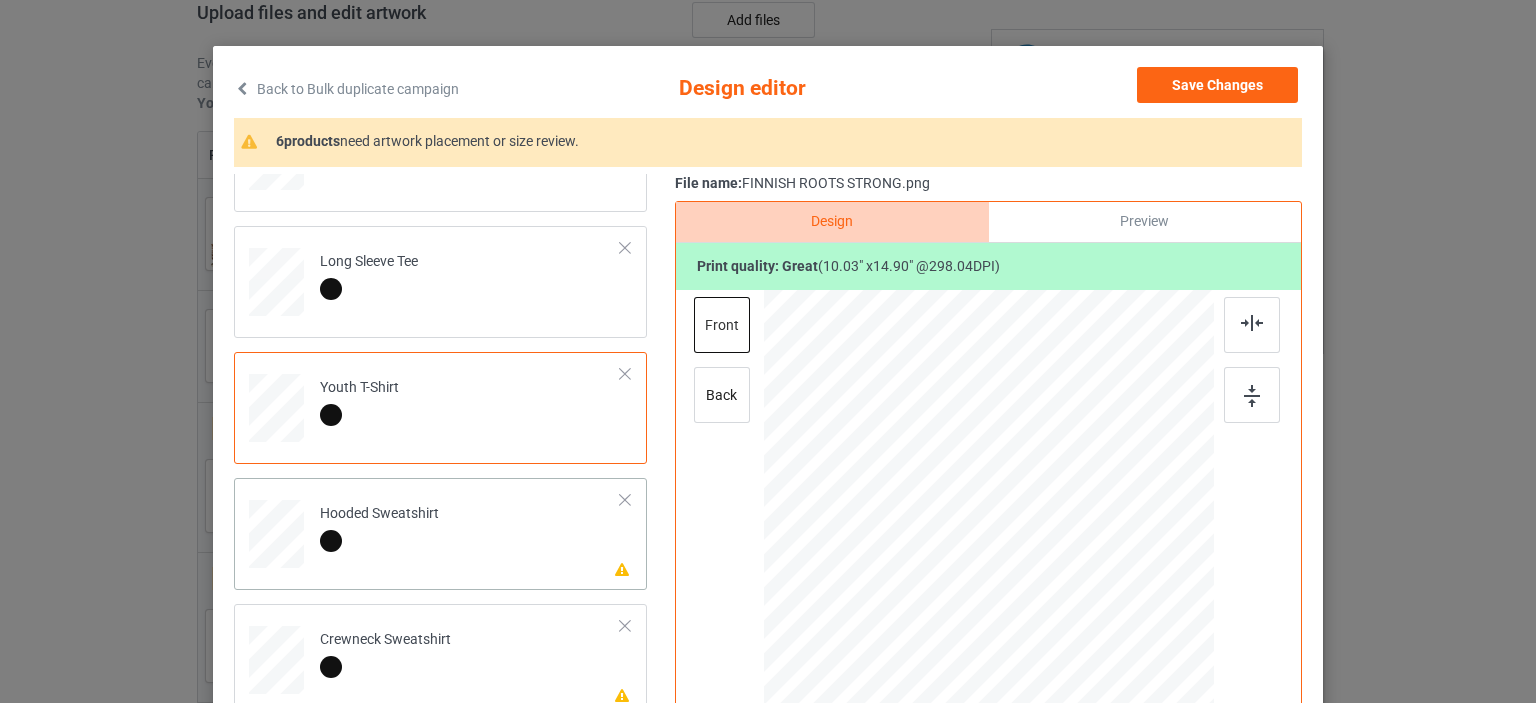 click on "Please review artwork placement Hooded Sweatshirt" at bounding box center [470, 530] 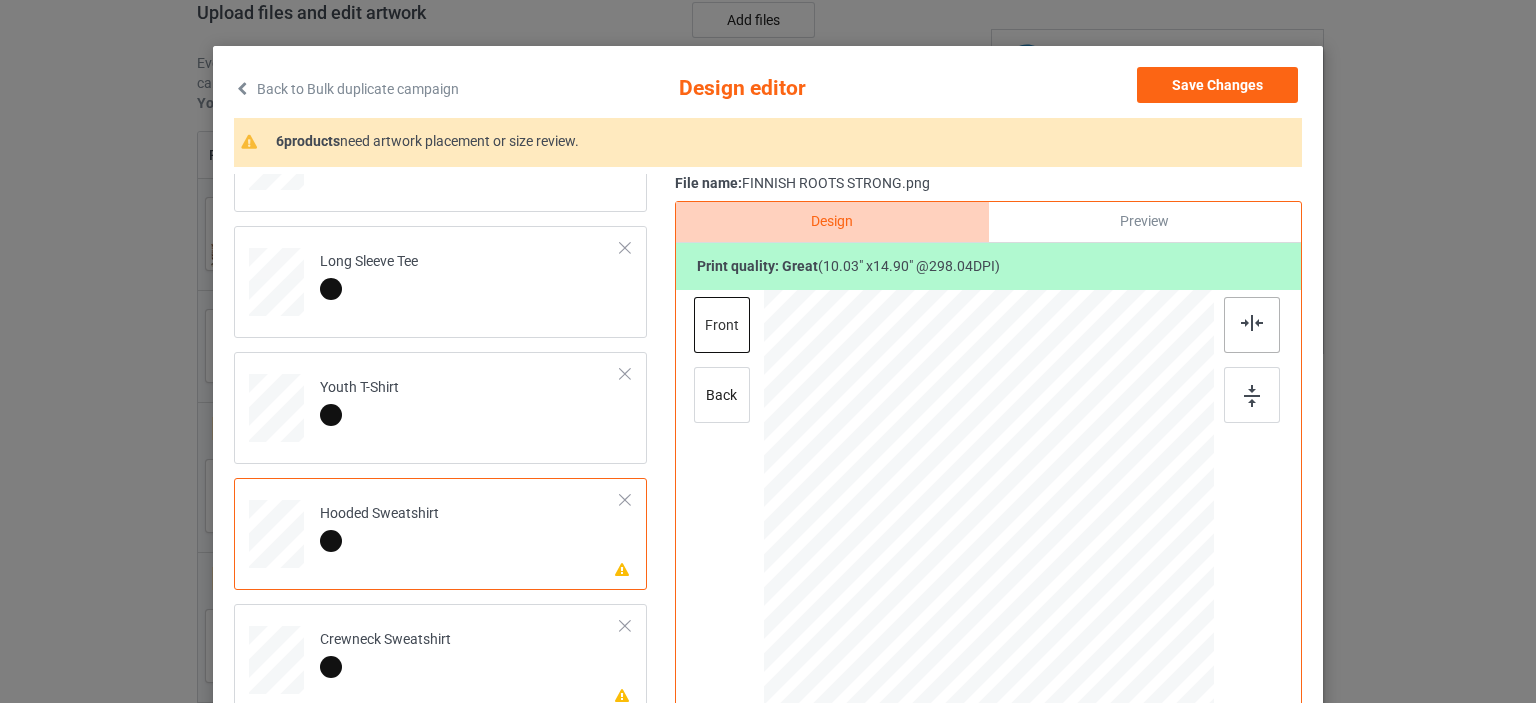 click at bounding box center [1252, 323] 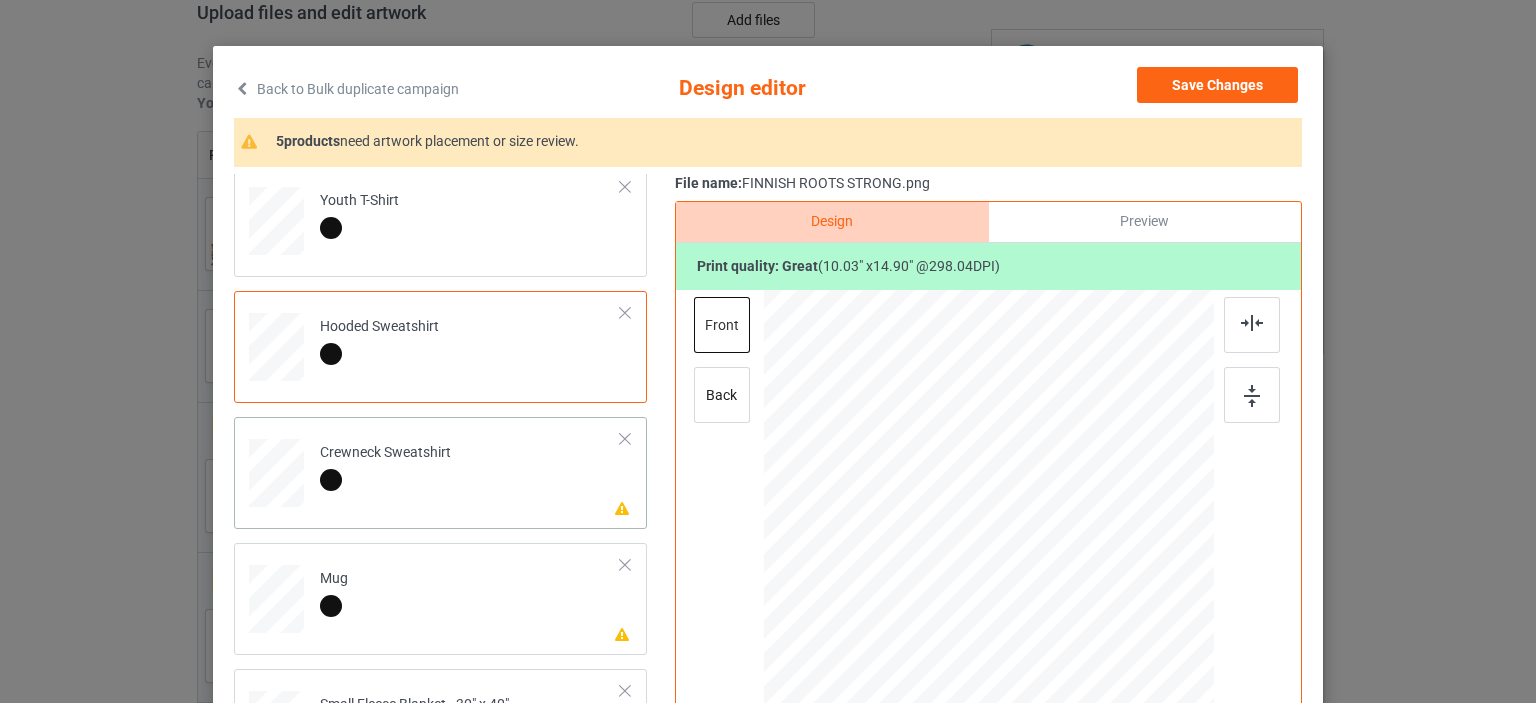 scroll, scrollTop: 400, scrollLeft: 0, axis: vertical 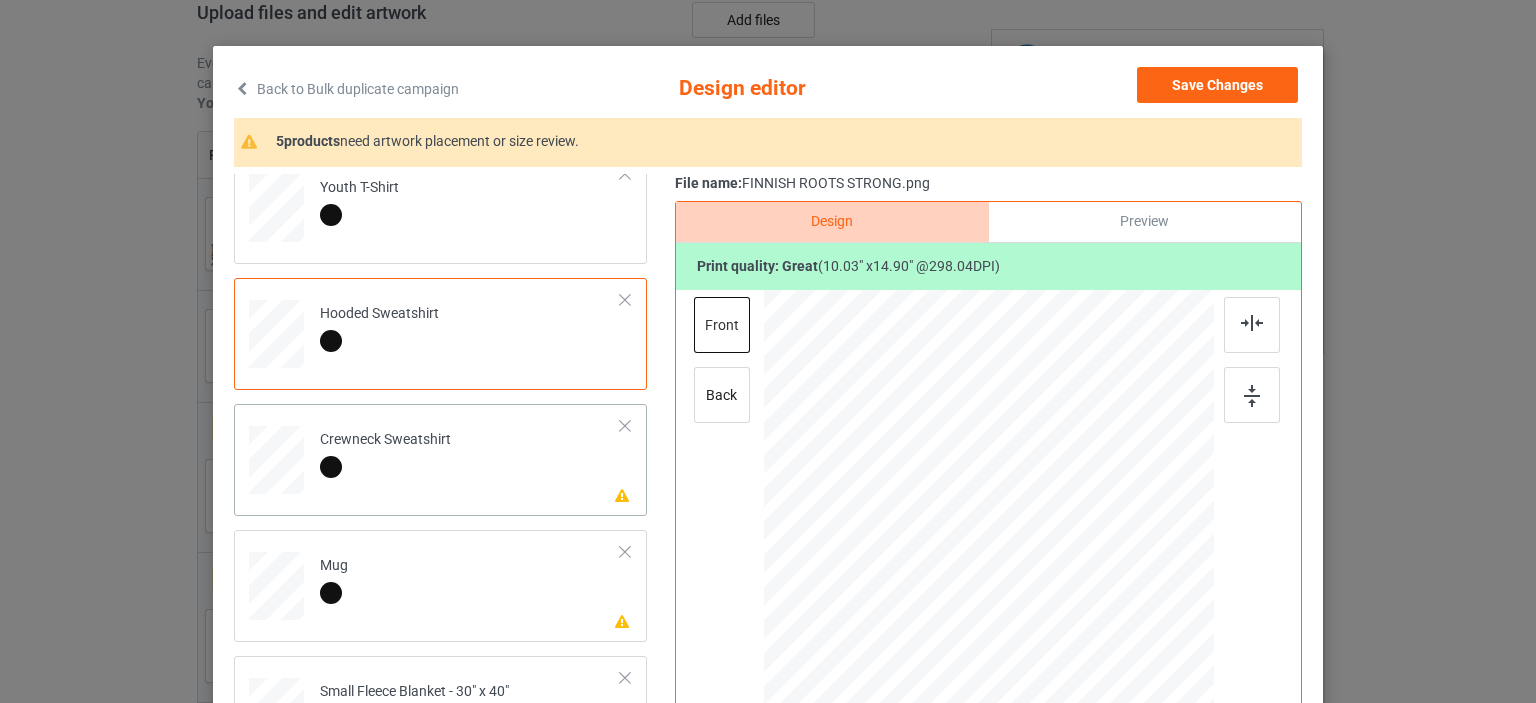 click at bounding box center [385, 470] 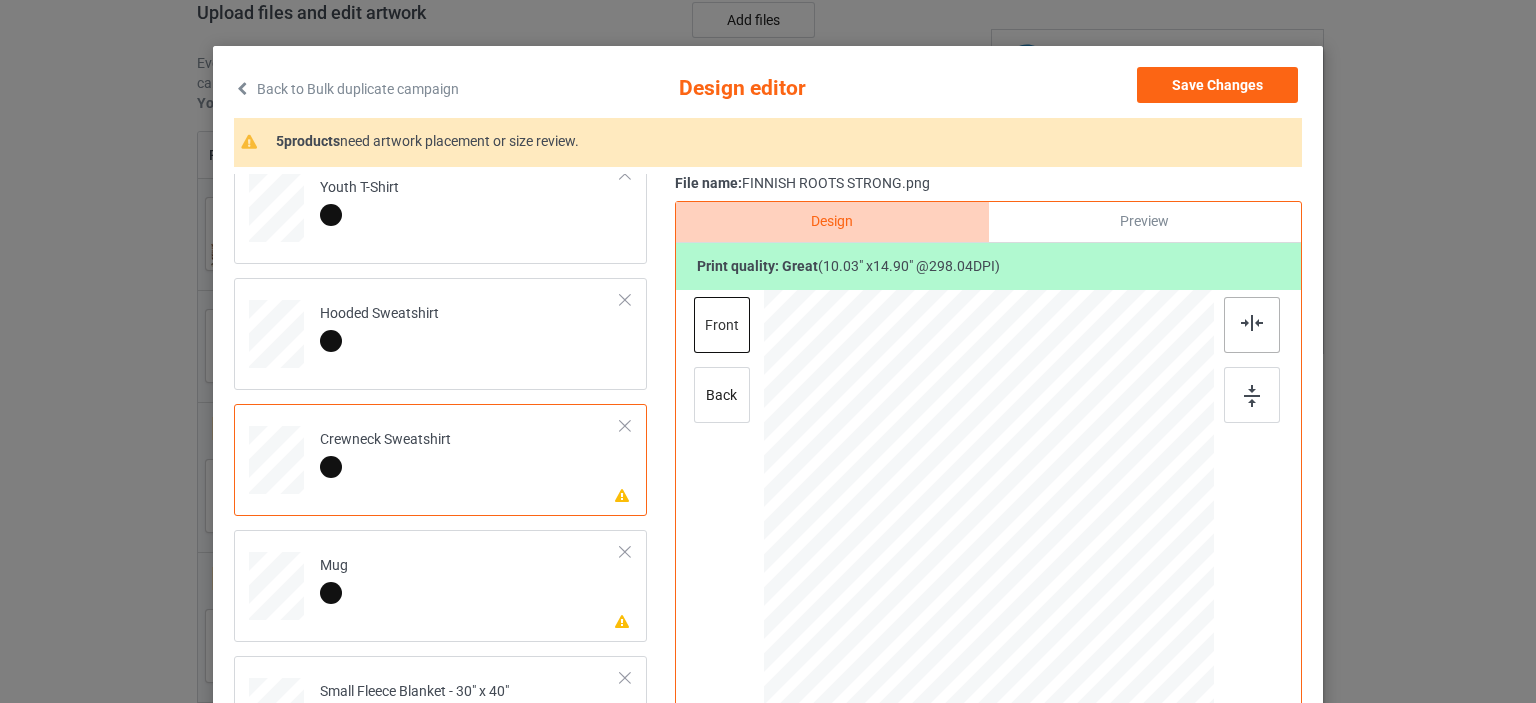 click at bounding box center [1252, 325] 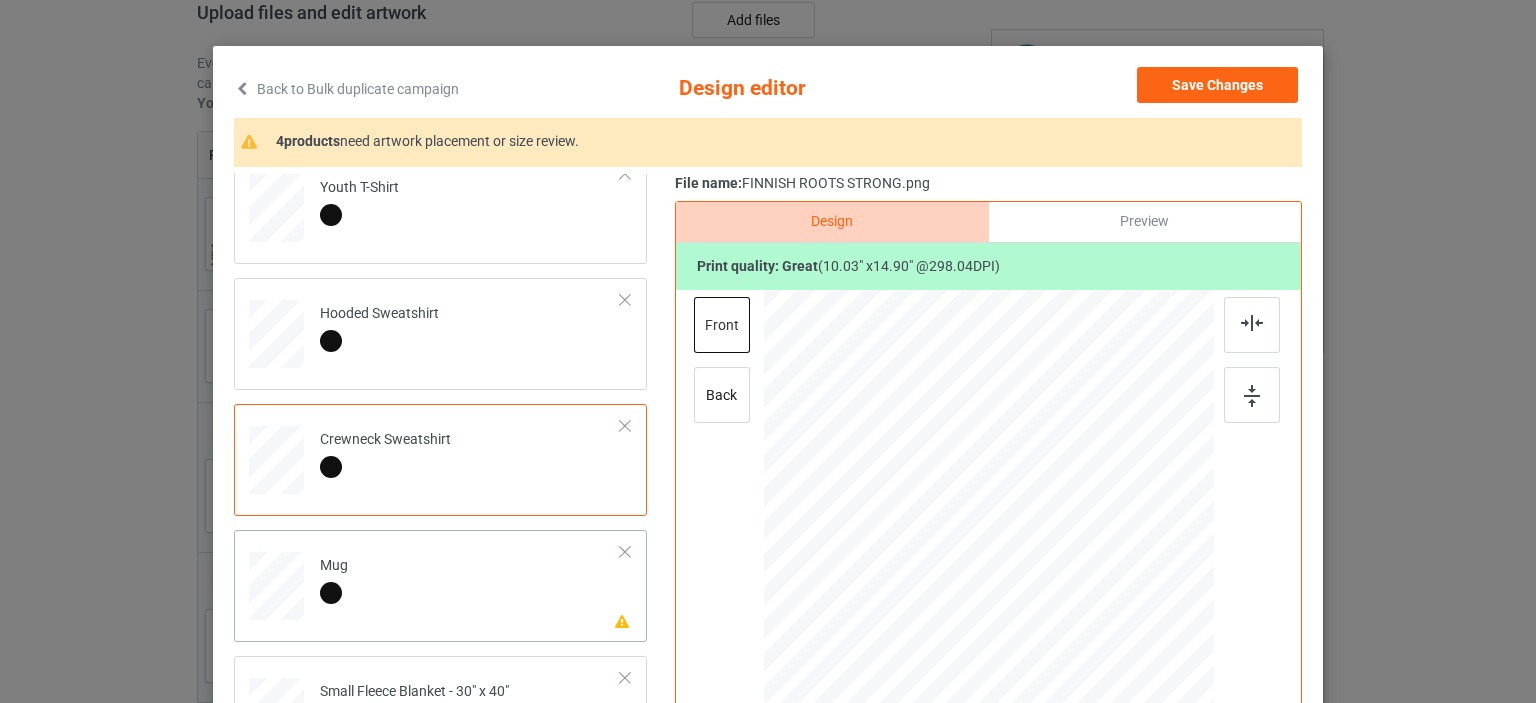 click on "Please review artwork placement Mug" at bounding box center (470, 582) 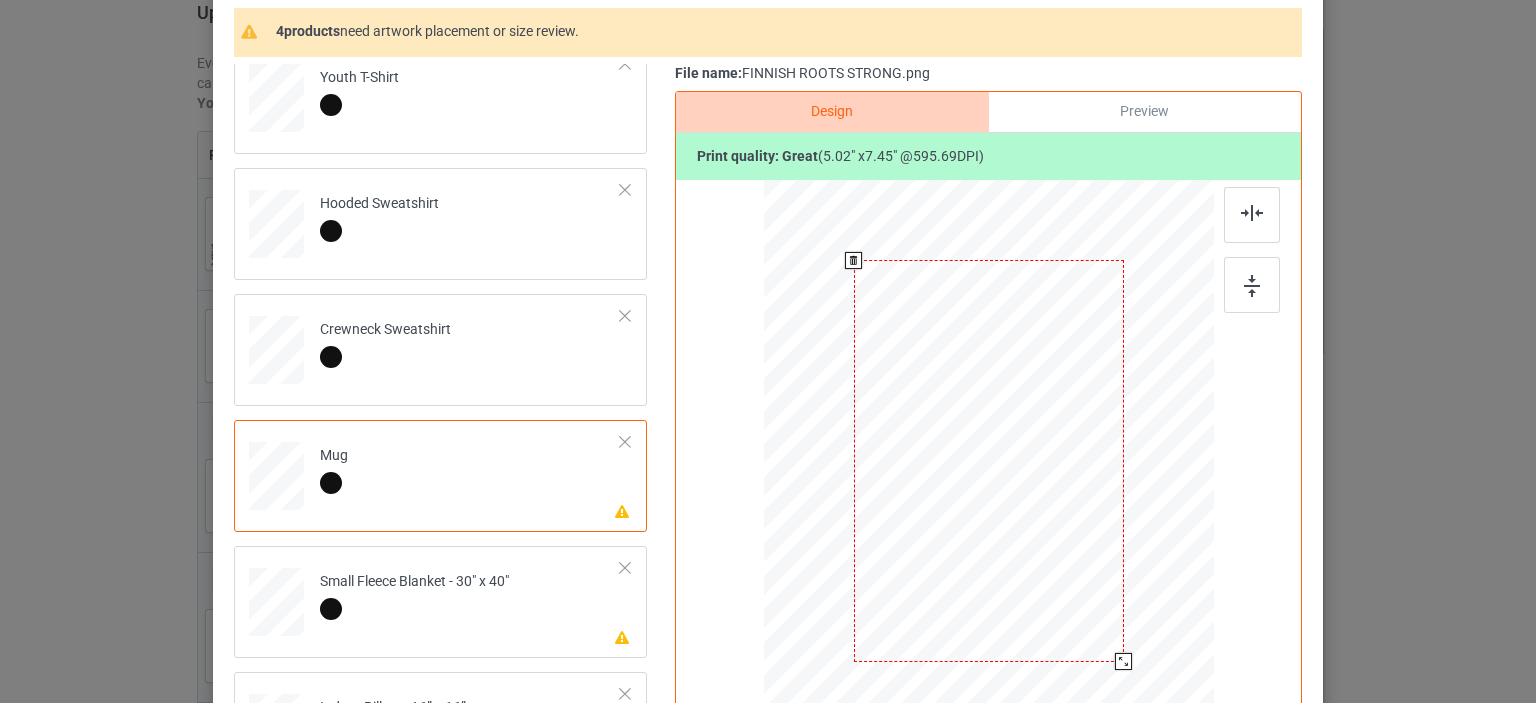 scroll, scrollTop: 200, scrollLeft: 0, axis: vertical 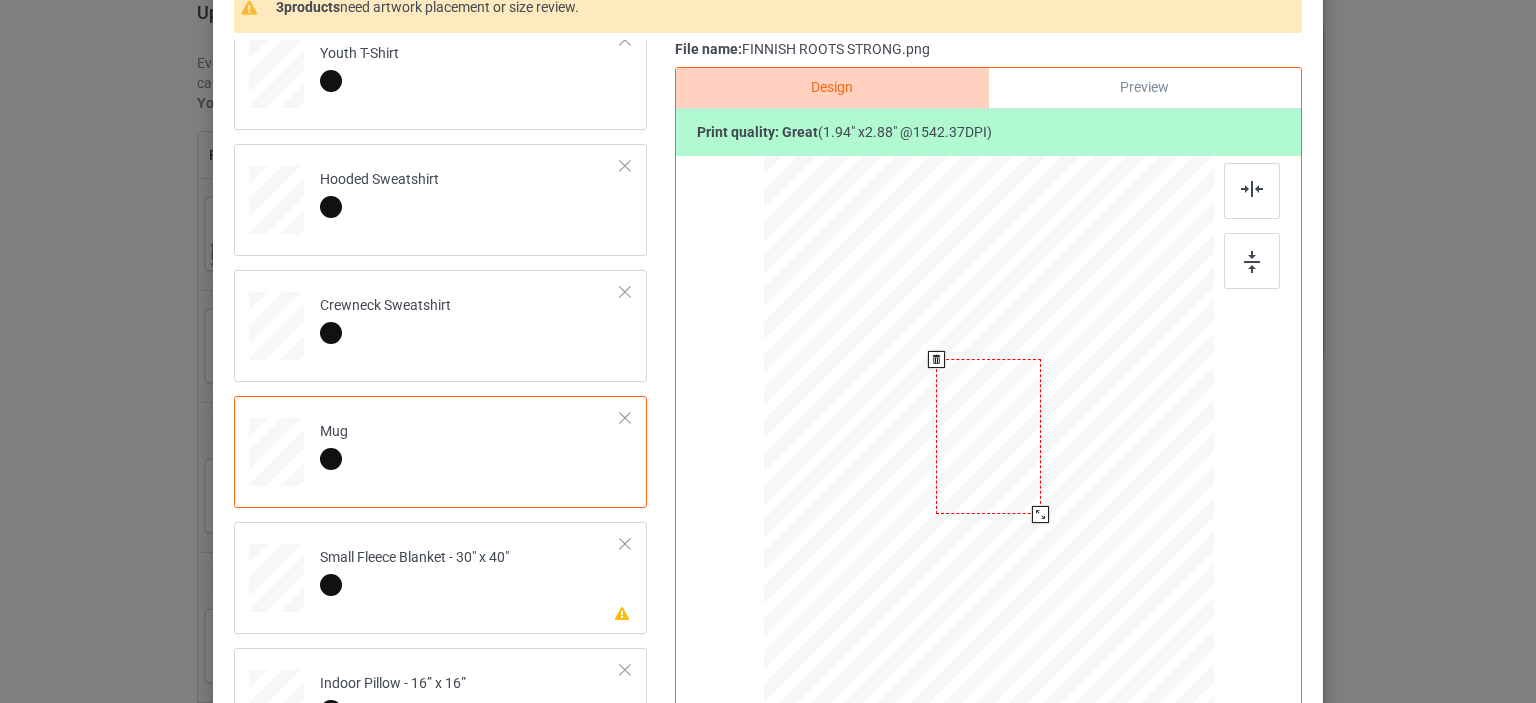 drag, startPoint x: 1120, startPoint y: 639, endPoint x: 1013, endPoint y: 526, distance: 155.62134 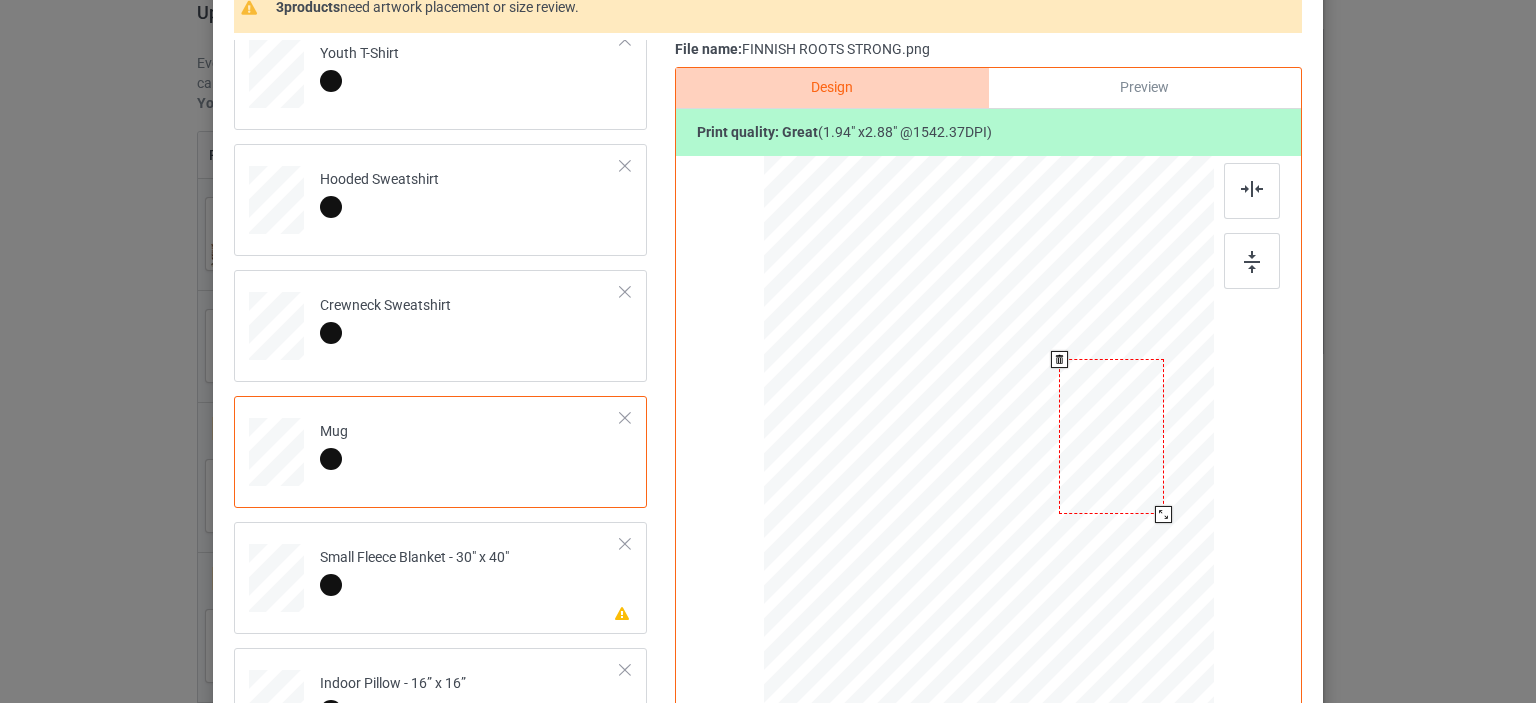 drag, startPoint x: 985, startPoint y: 458, endPoint x: 1108, endPoint y: 458, distance: 123 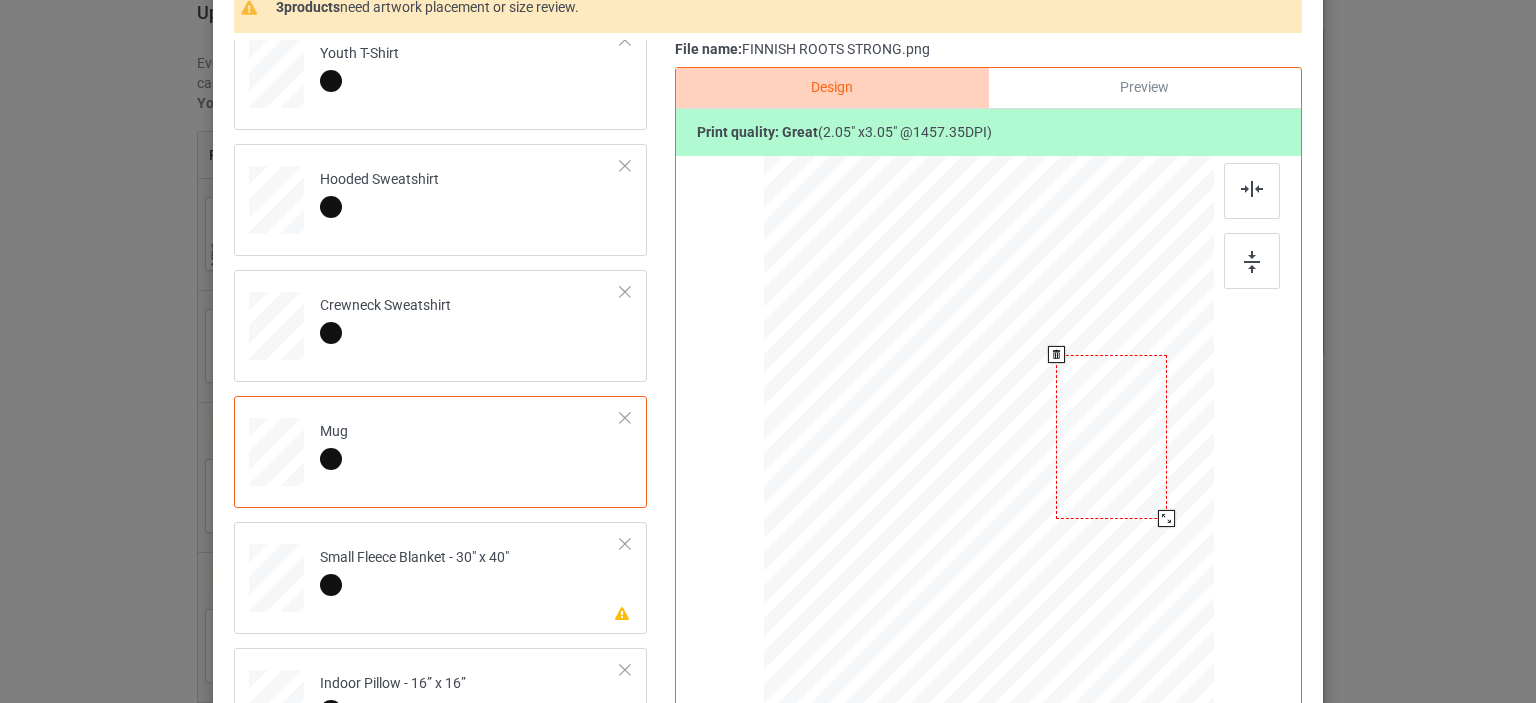 click at bounding box center (1166, 518) 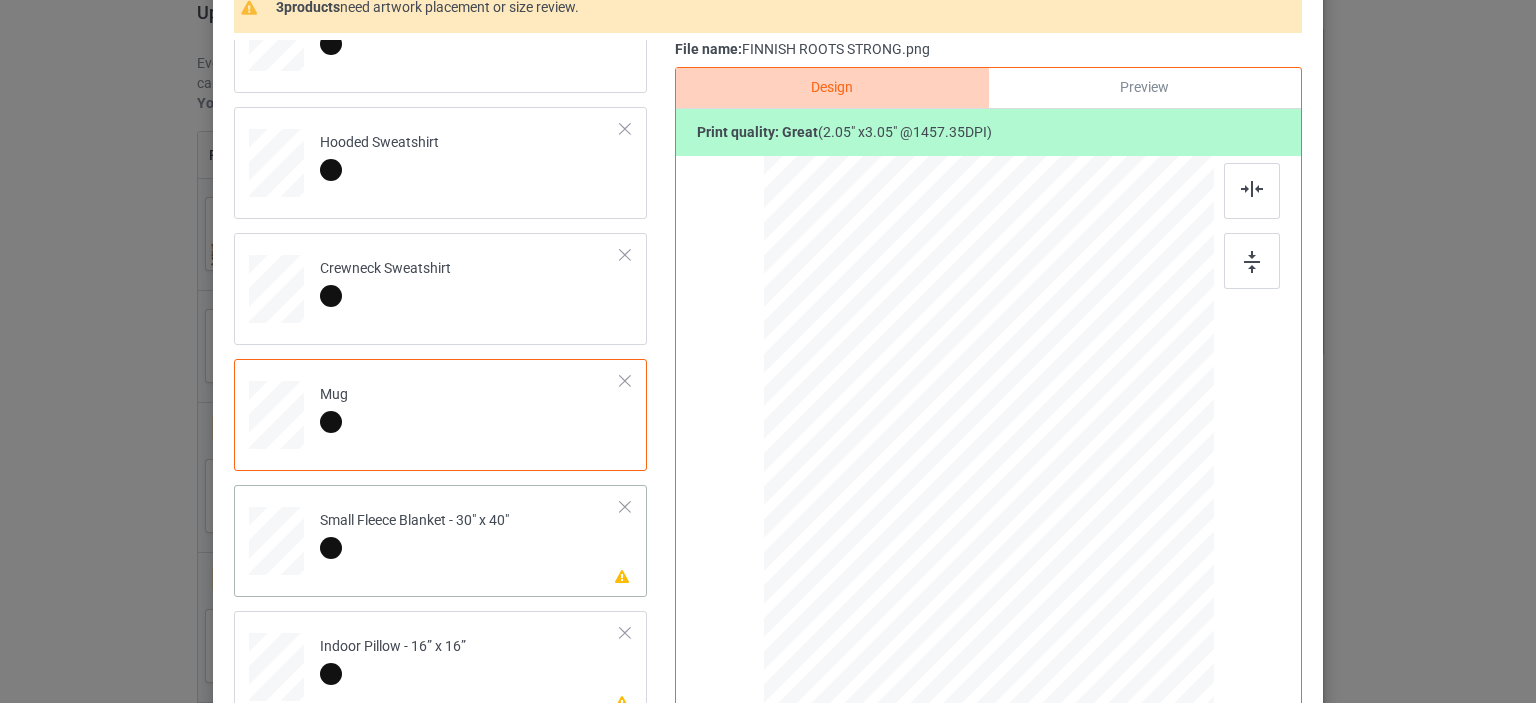 scroll, scrollTop: 469, scrollLeft: 0, axis: vertical 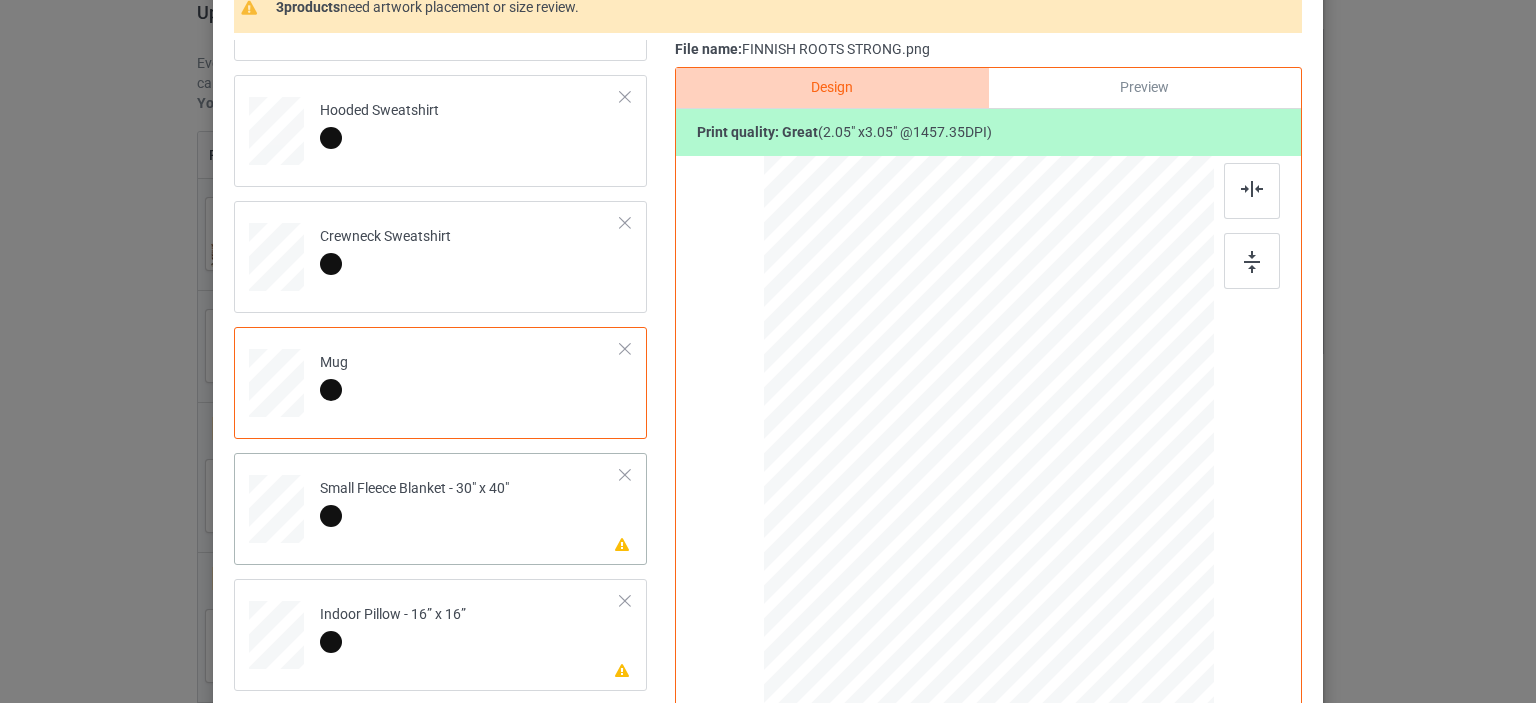 click on "Please review artwork placement Small Fleece Blanket - 30" x 40"" at bounding box center (440, 509) 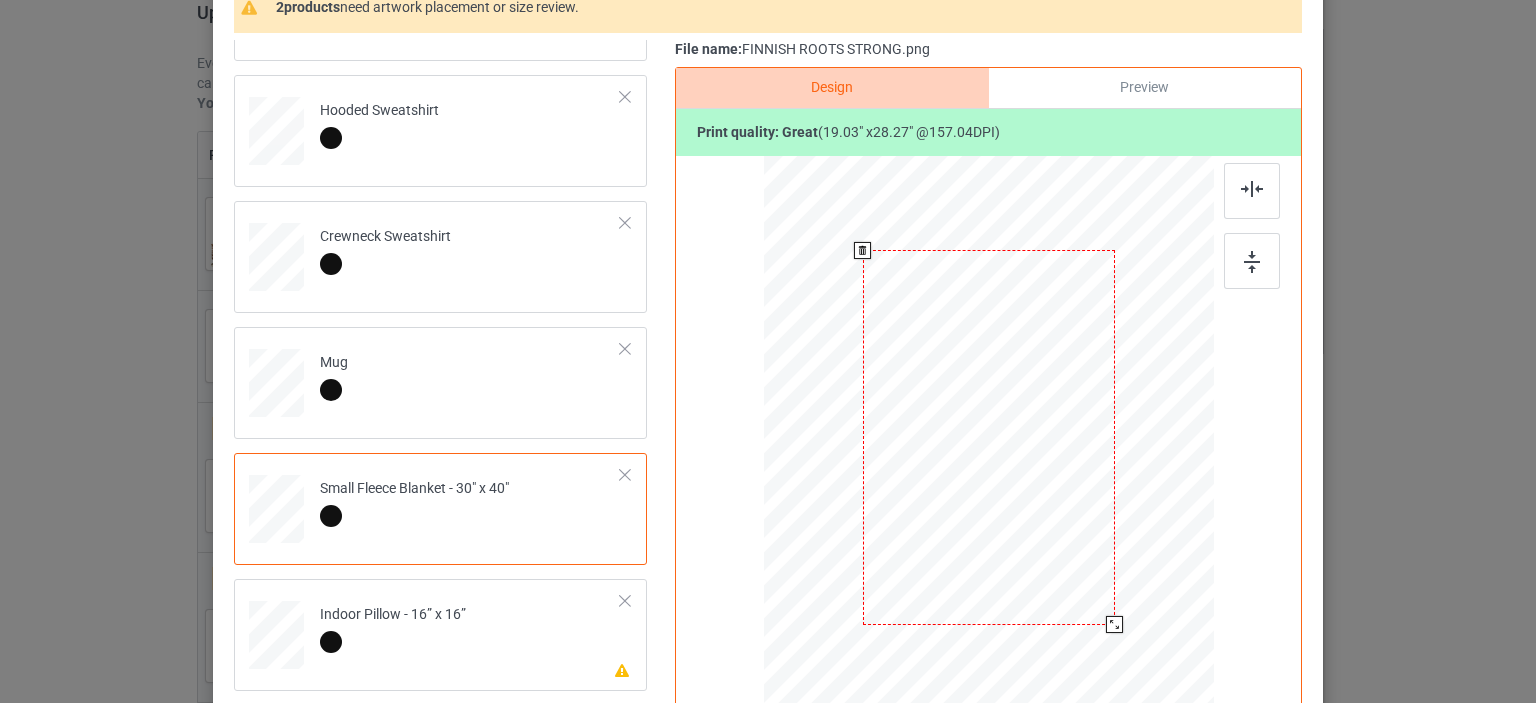 click at bounding box center (1114, 624) 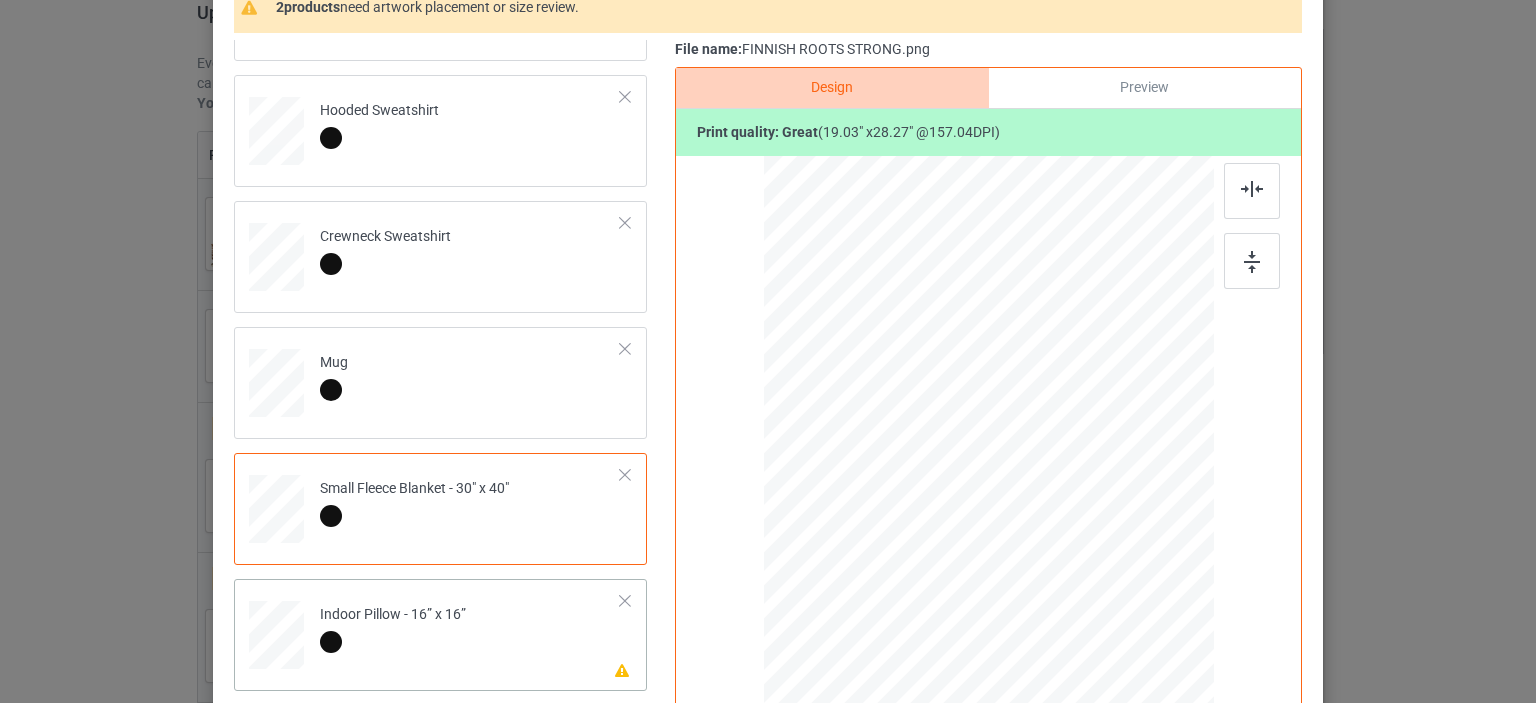 click on "Indoor Pillow - 16” x 16”" at bounding box center (393, 628) 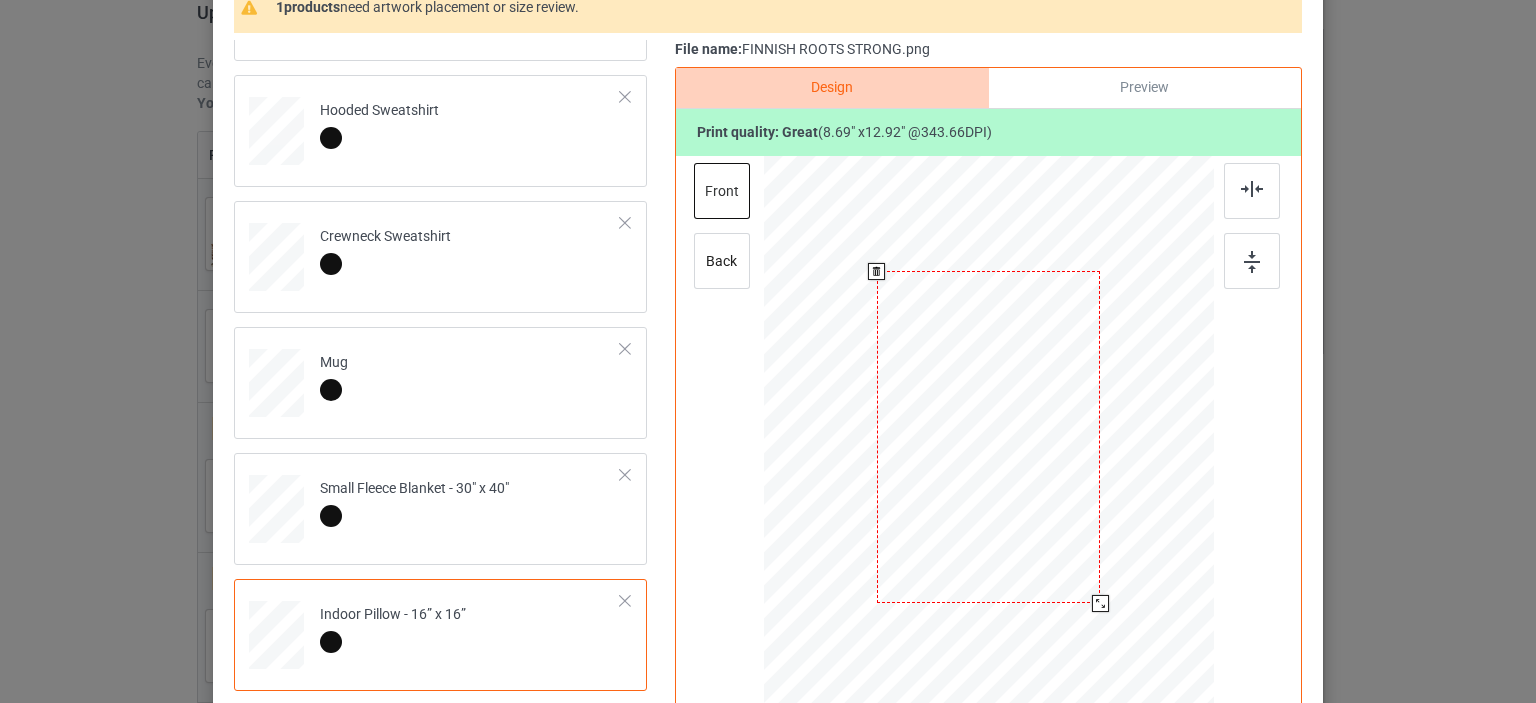 drag, startPoint x: 1112, startPoint y: 637, endPoint x: 1081, endPoint y: 607, distance: 43.13931 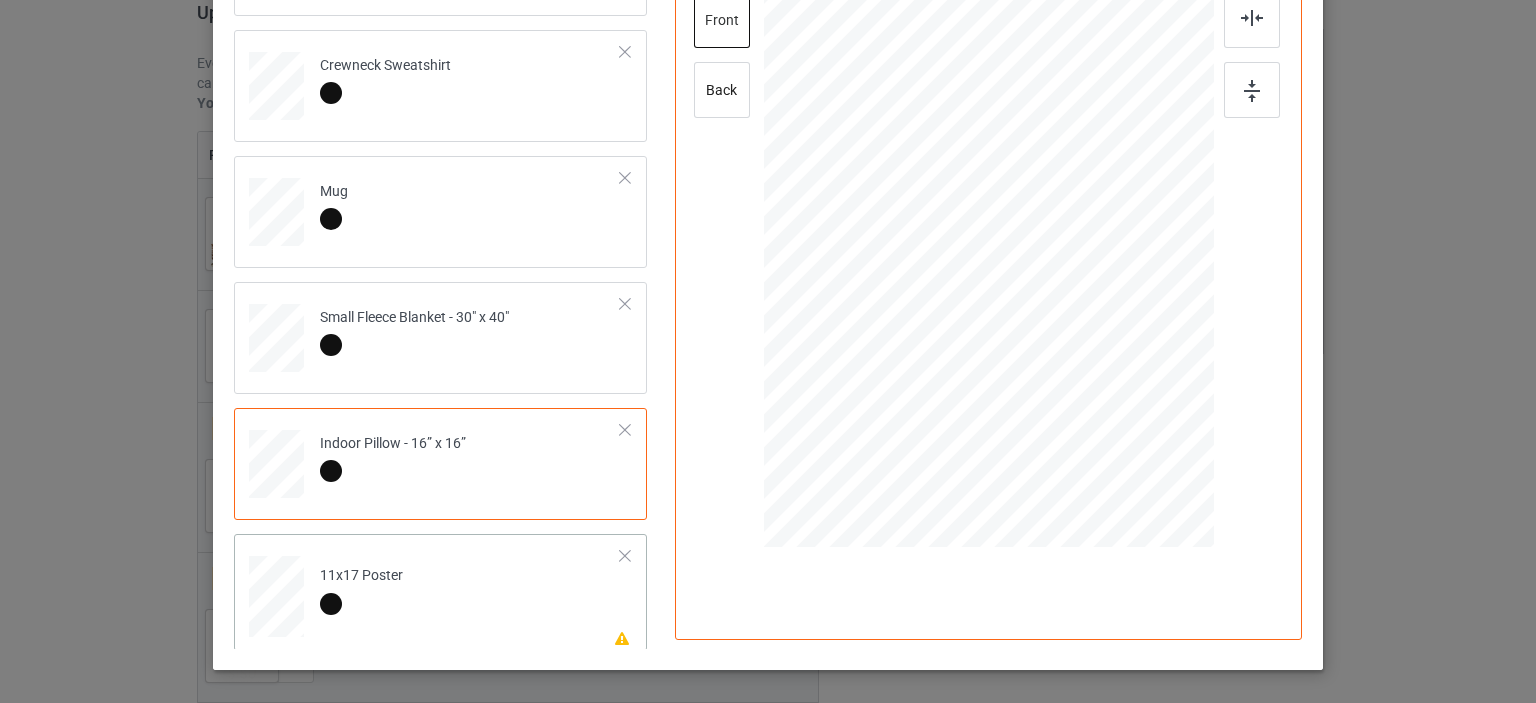 scroll, scrollTop: 400, scrollLeft: 0, axis: vertical 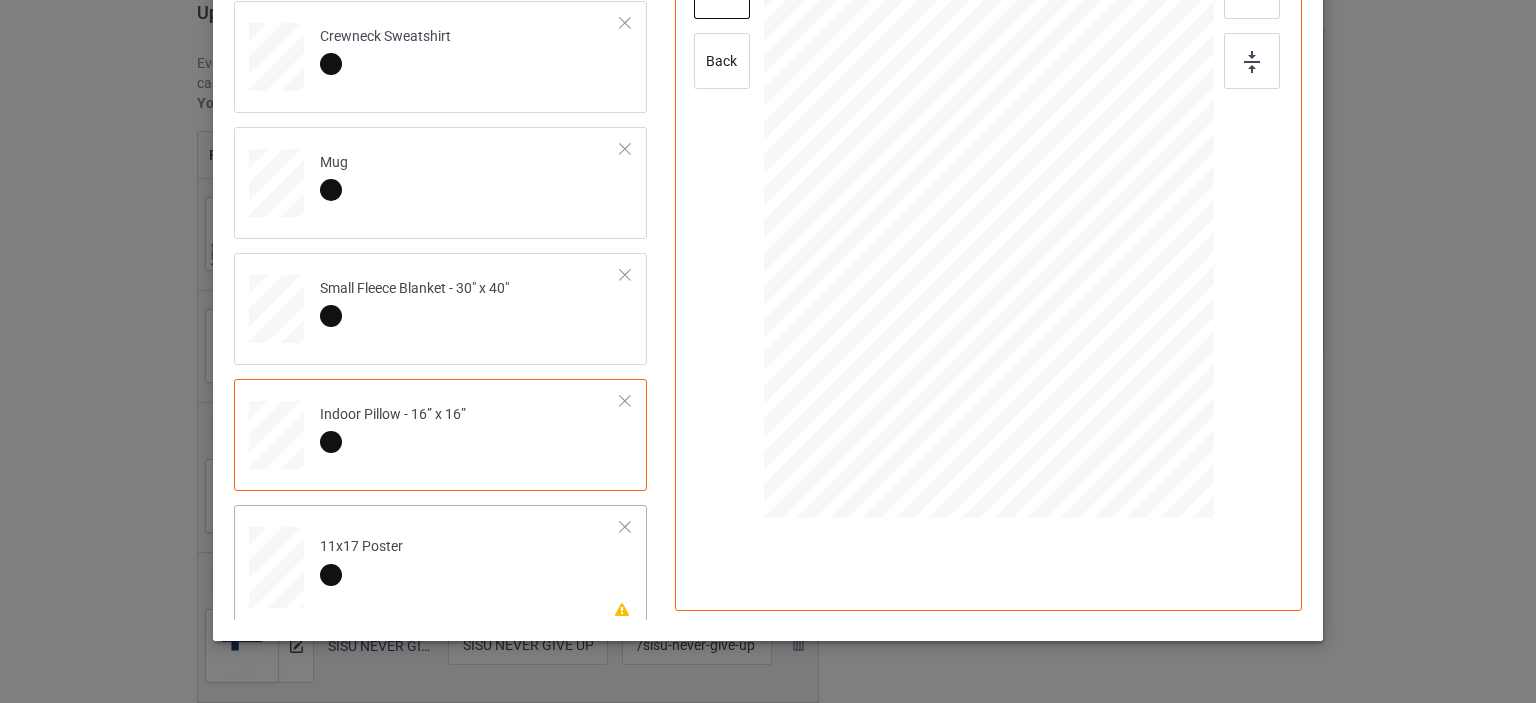 click on "11x17 Poster" at bounding box center [361, 560] 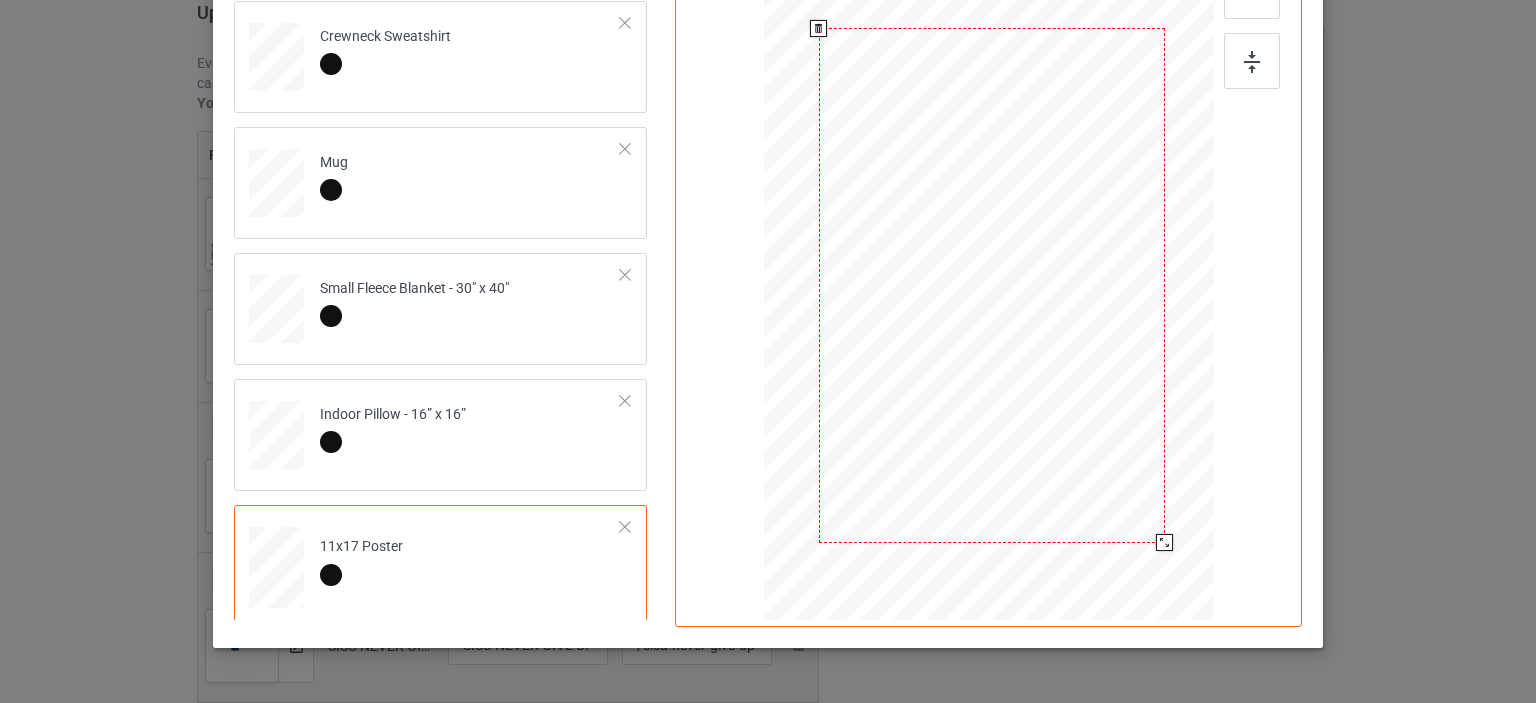 drag, startPoint x: 1113, startPoint y: 471, endPoint x: 1145, endPoint y: 543, distance: 78.79086 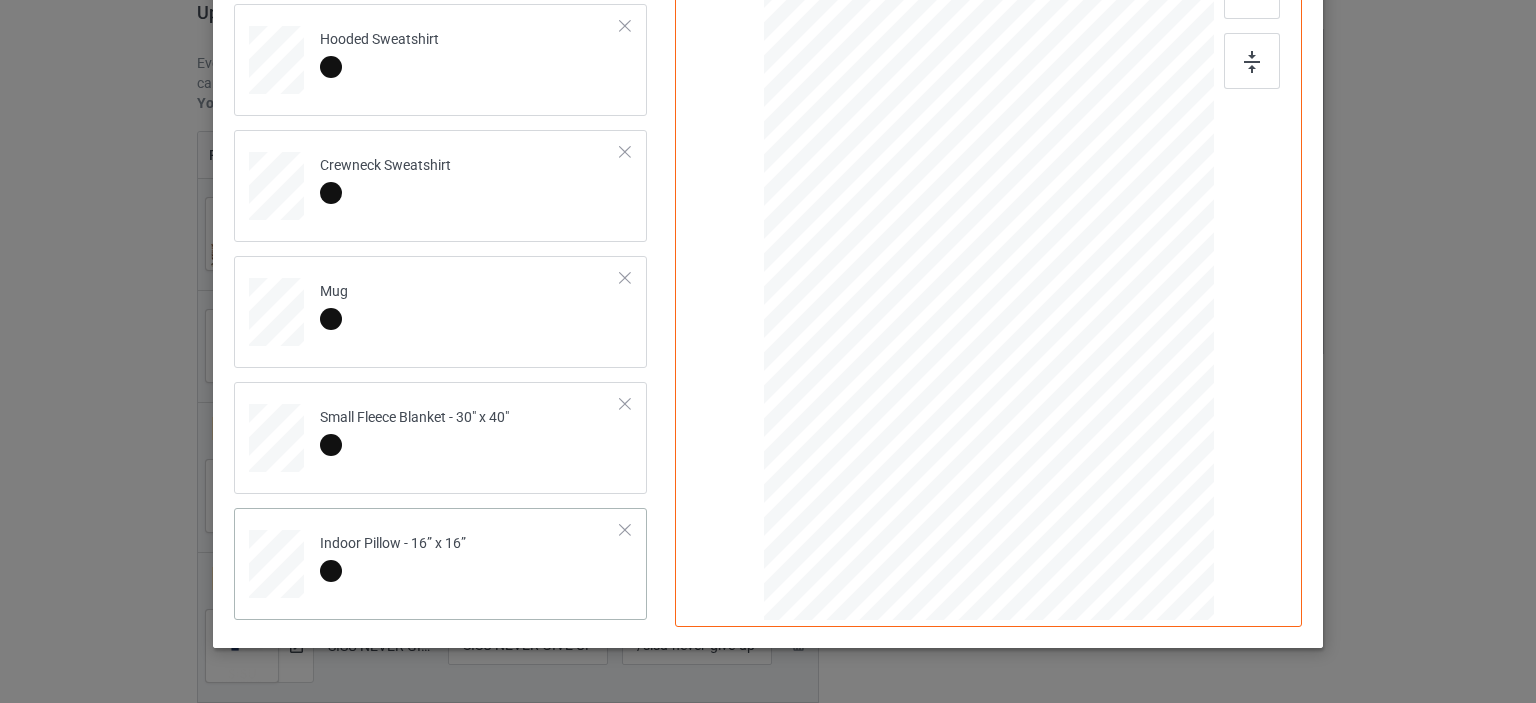 scroll, scrollTop: 336, scrollLeft: 0, axis: vertical 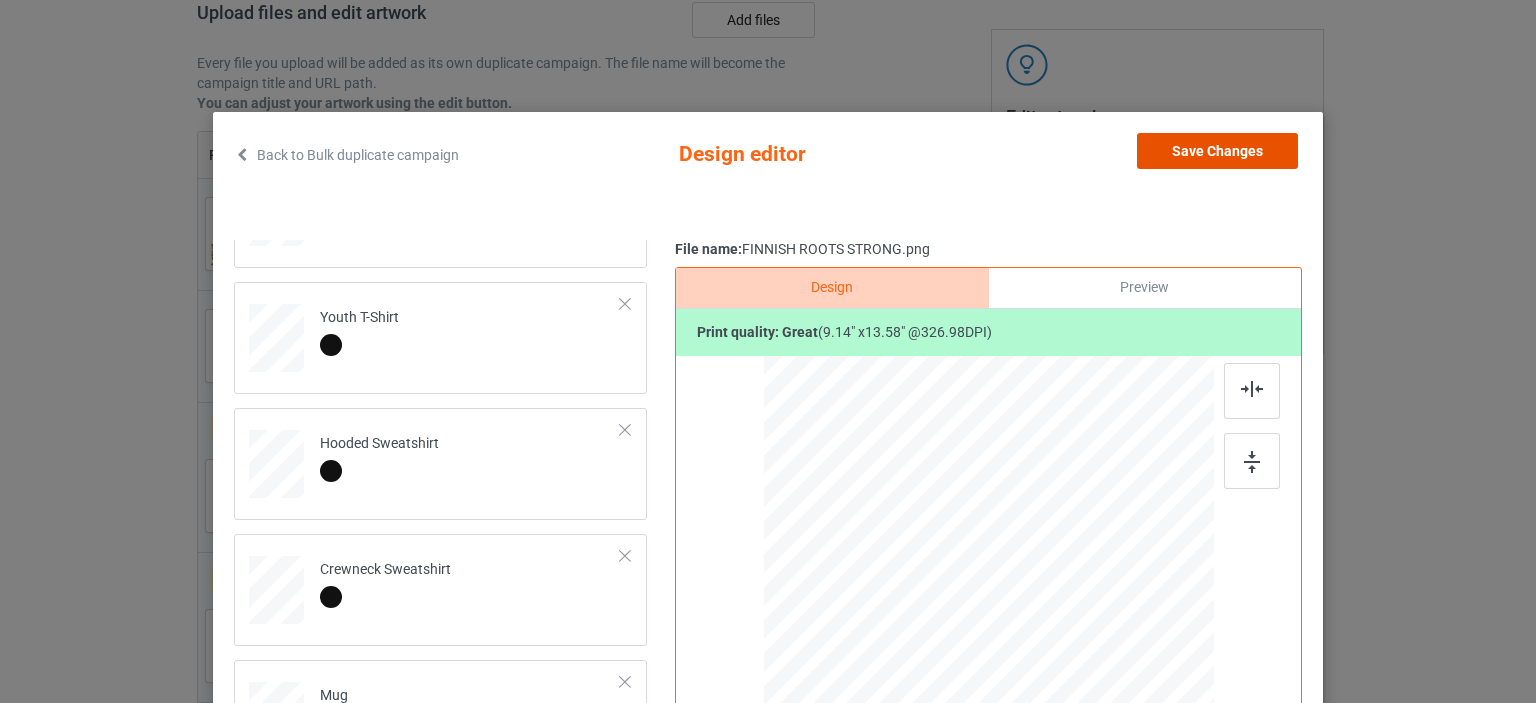 click on "Save Changes" at bounding box center [1217, 151] 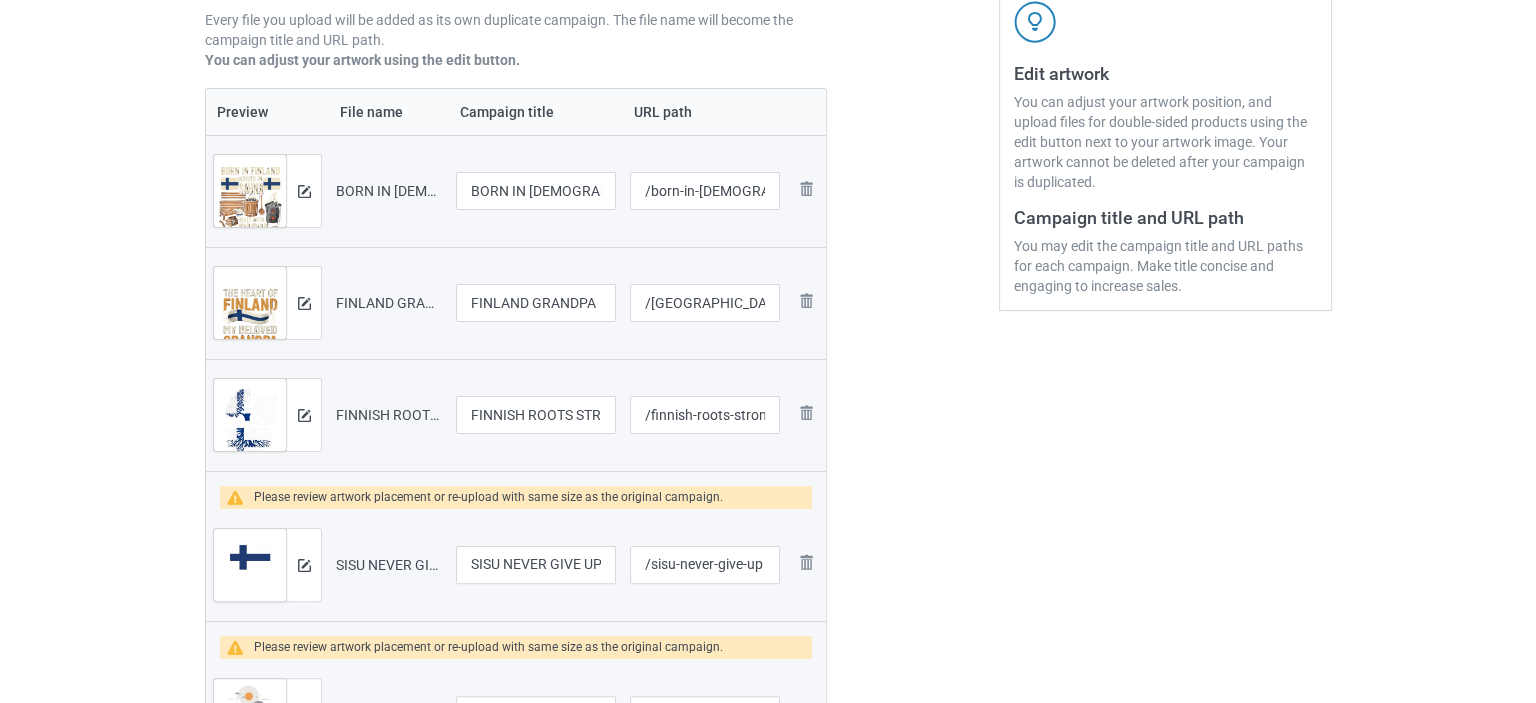 scroll, scrollTop: 468, scrollLeft: 0, axis: vertical 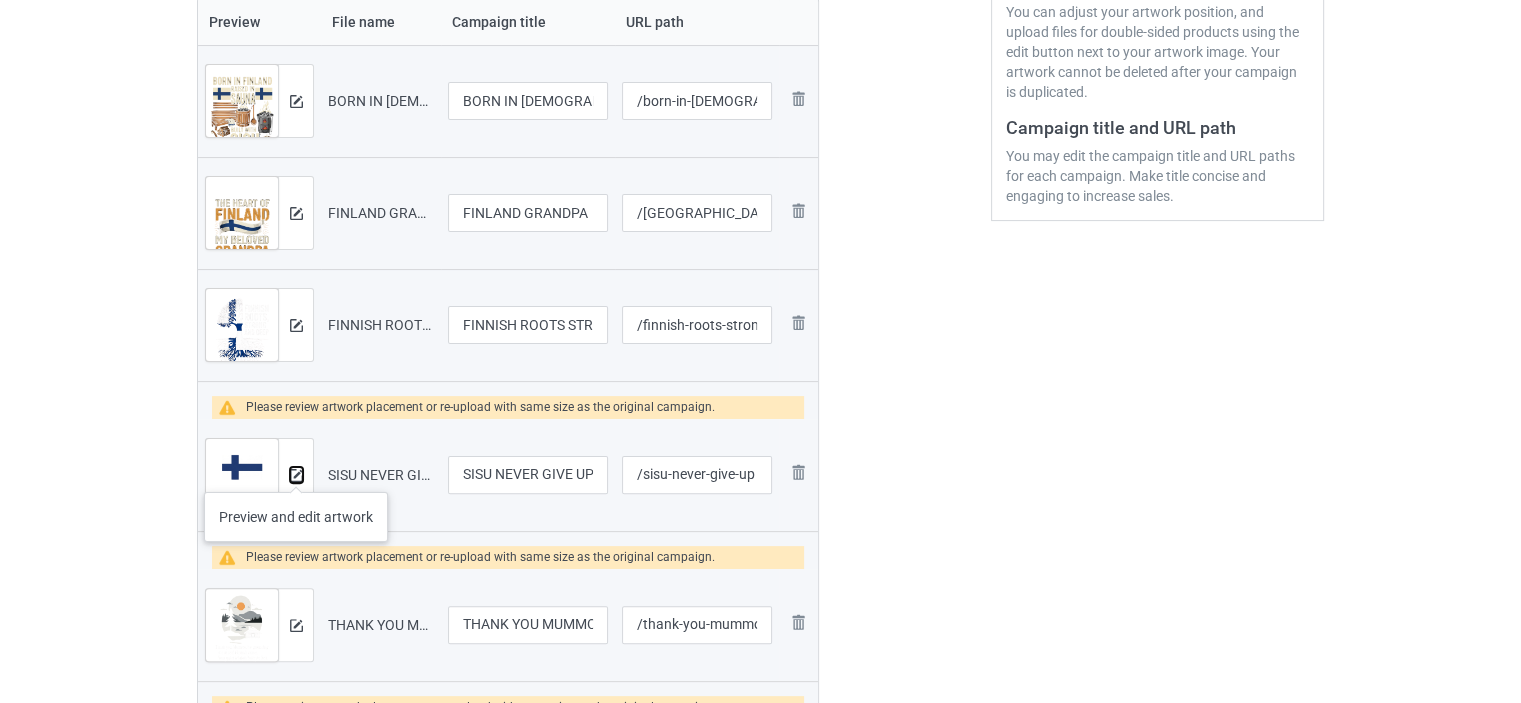 click at bounding box center [296, 475] 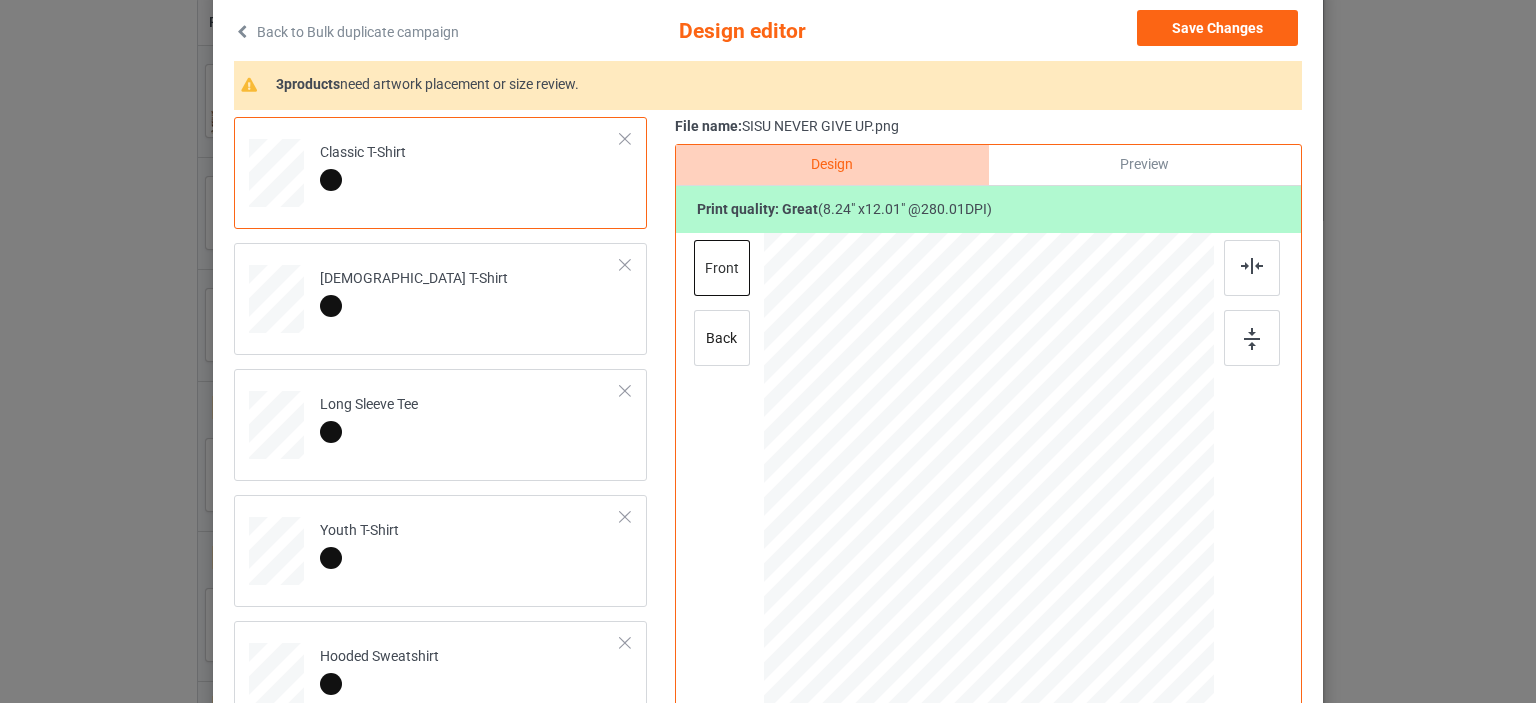 scroll, scrollTop: 133, scrollLeft: 0, axis: vertical 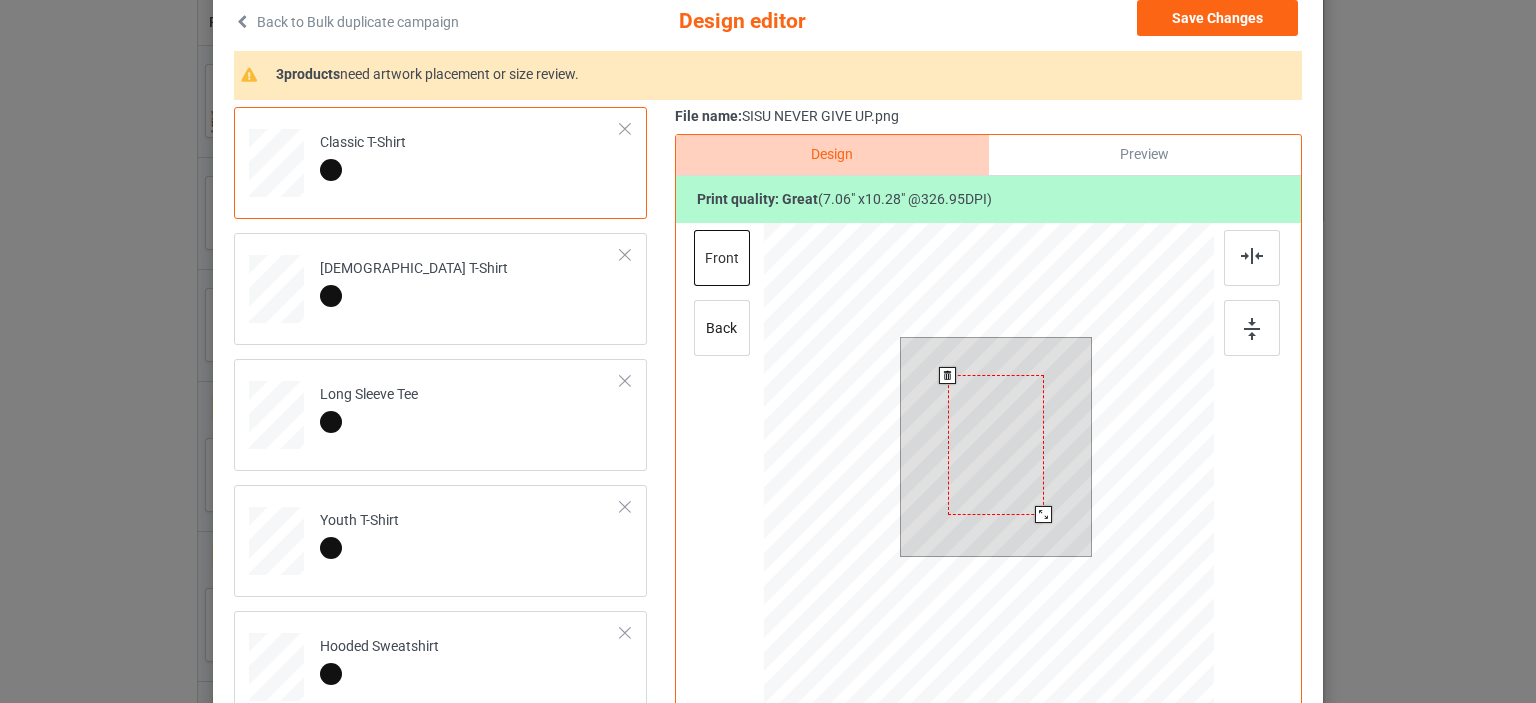 drag, startPoint x: 1040, startPoint y: 526, endPoint x: 1033, endPoint y: 515, distance: 13.038404 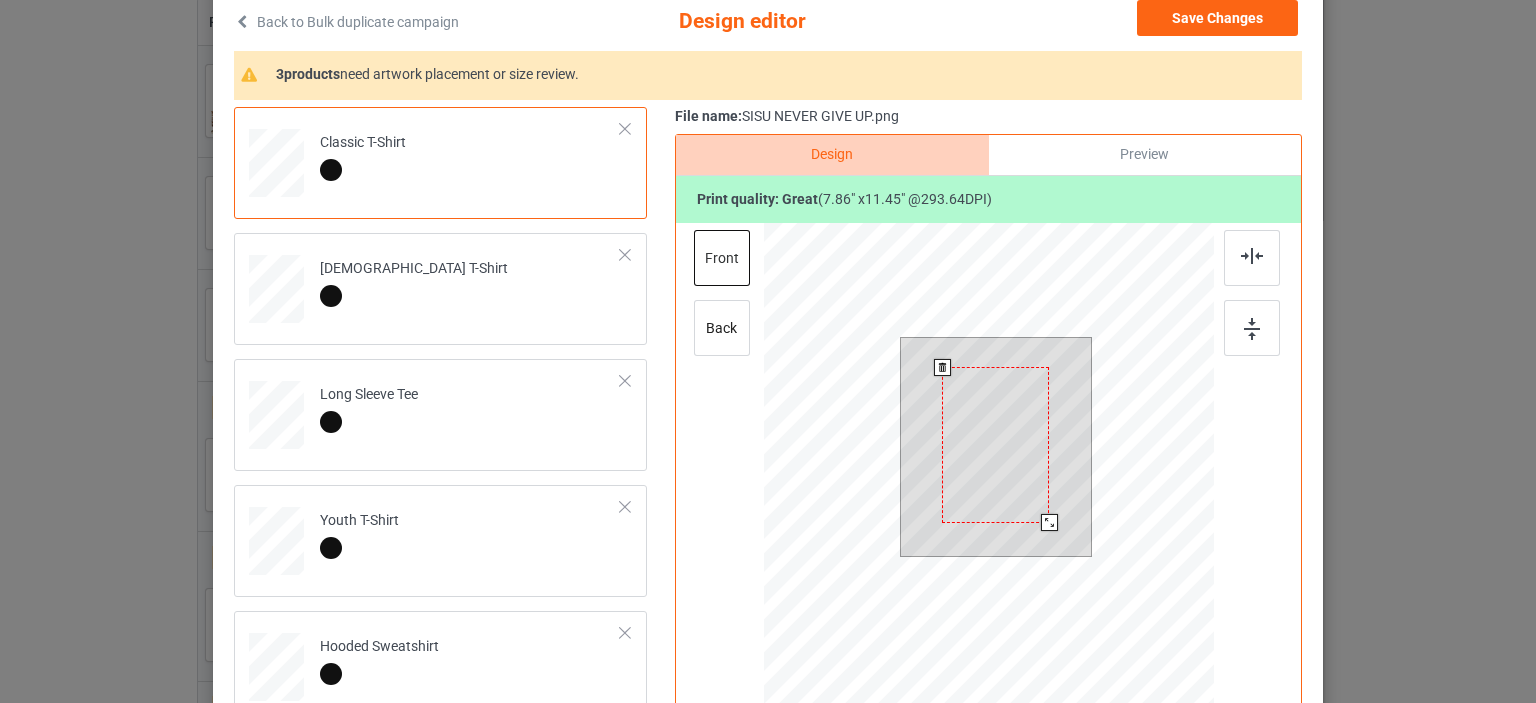 click at bounding box center [1049, 522] 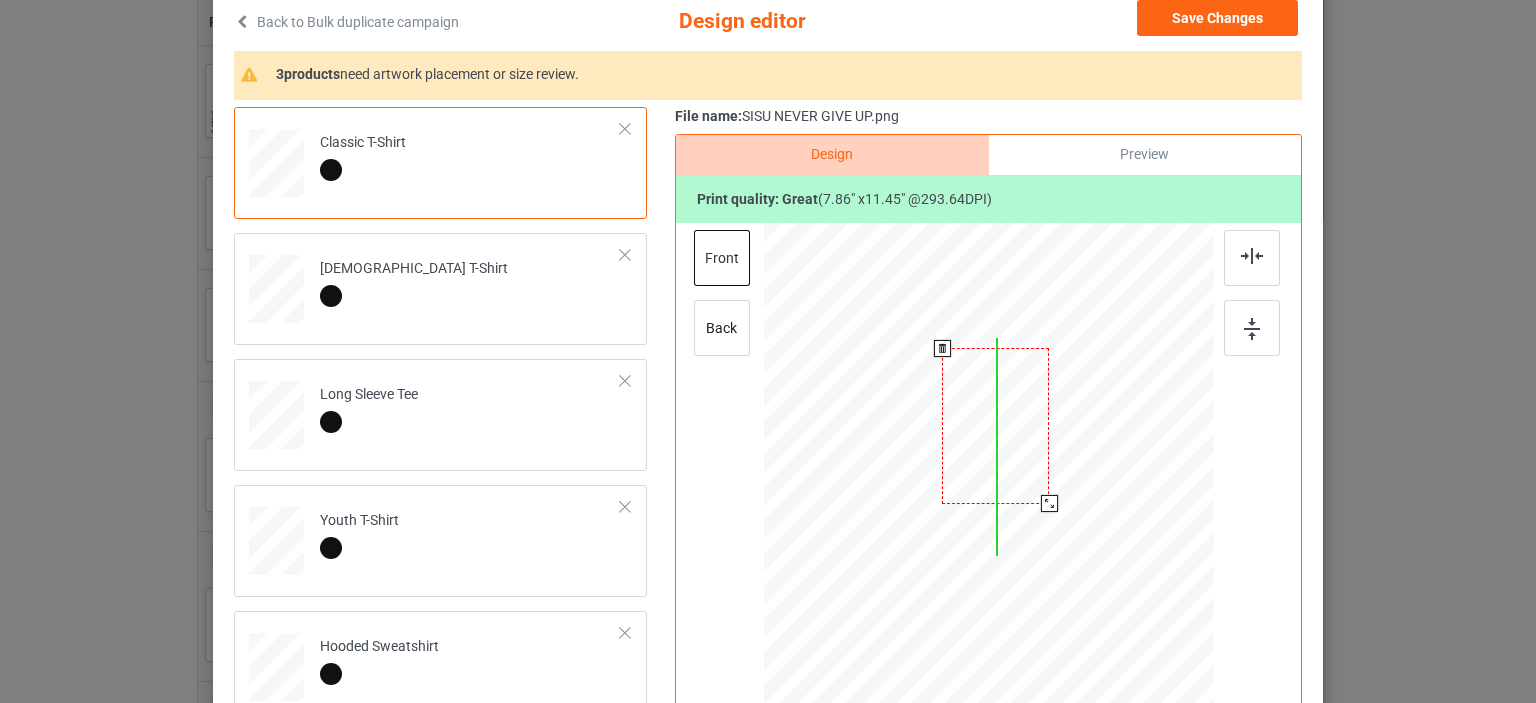 drag, startPoint x: 994, startPoint y: 449, endPoint x: 994, endPoint y: 431, distance: 18 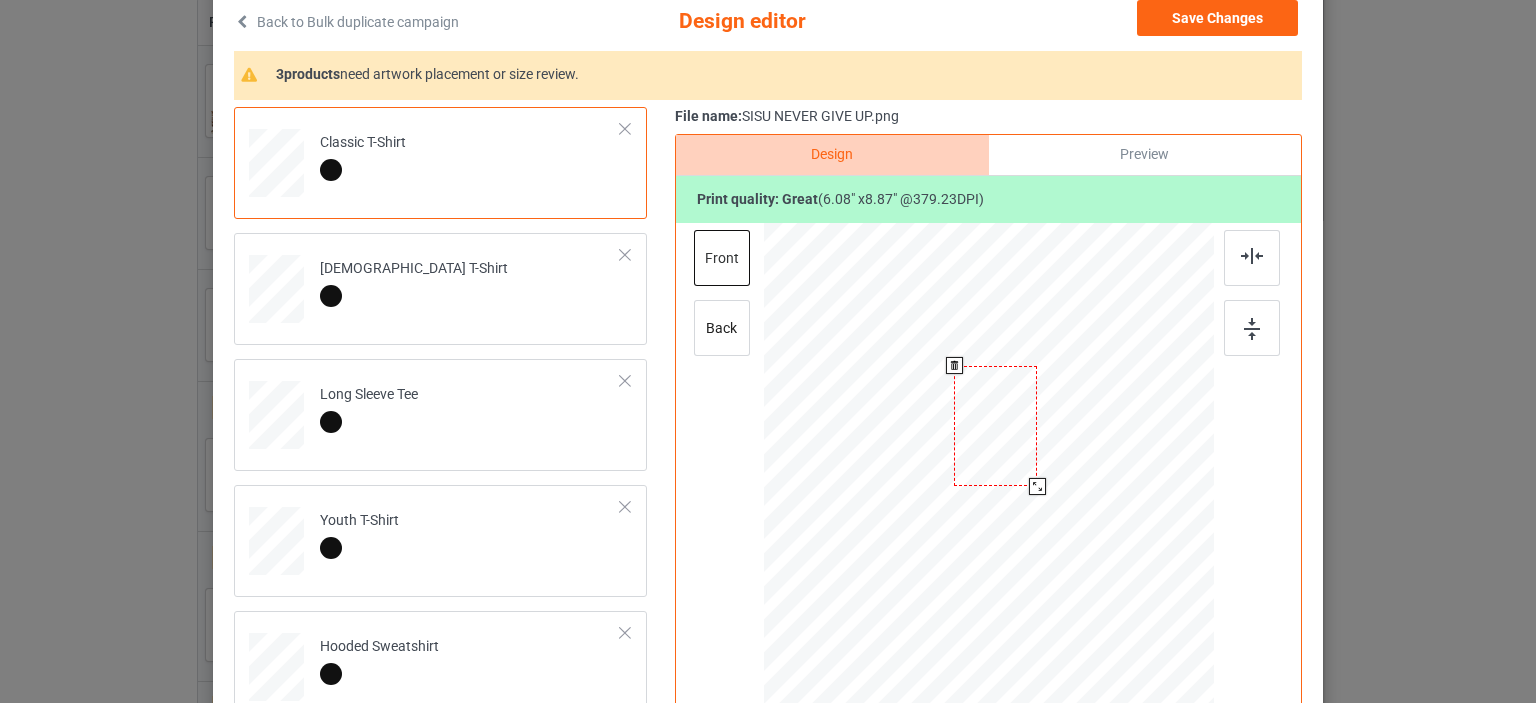 drag, startPoint x: 1043, startPoint y: 496, endPoint x: 1028, endPoint y: 483, distance: 19.849434 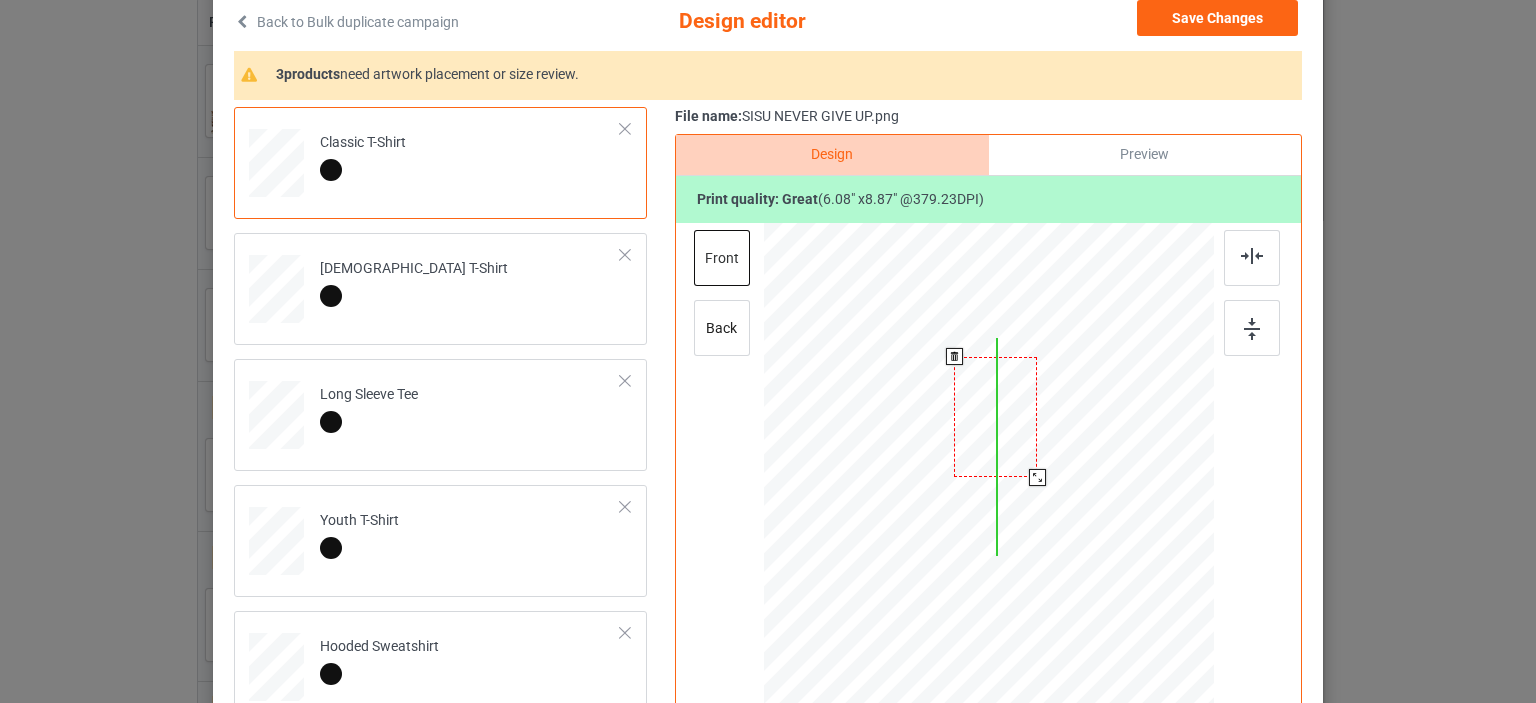 click at bounding box center (995, 417) 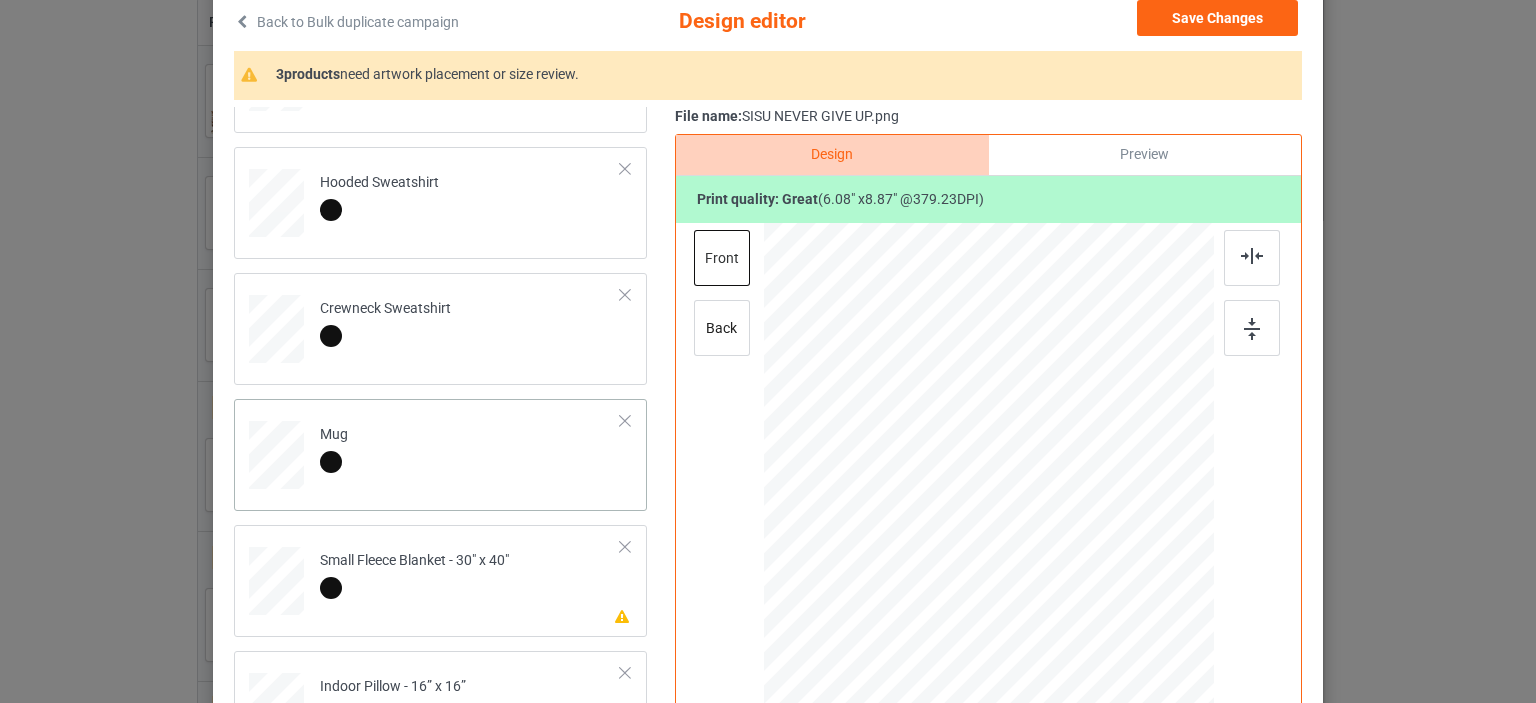 scroll, scrollTop: 469, scrollLeft: 0, axis: vertical 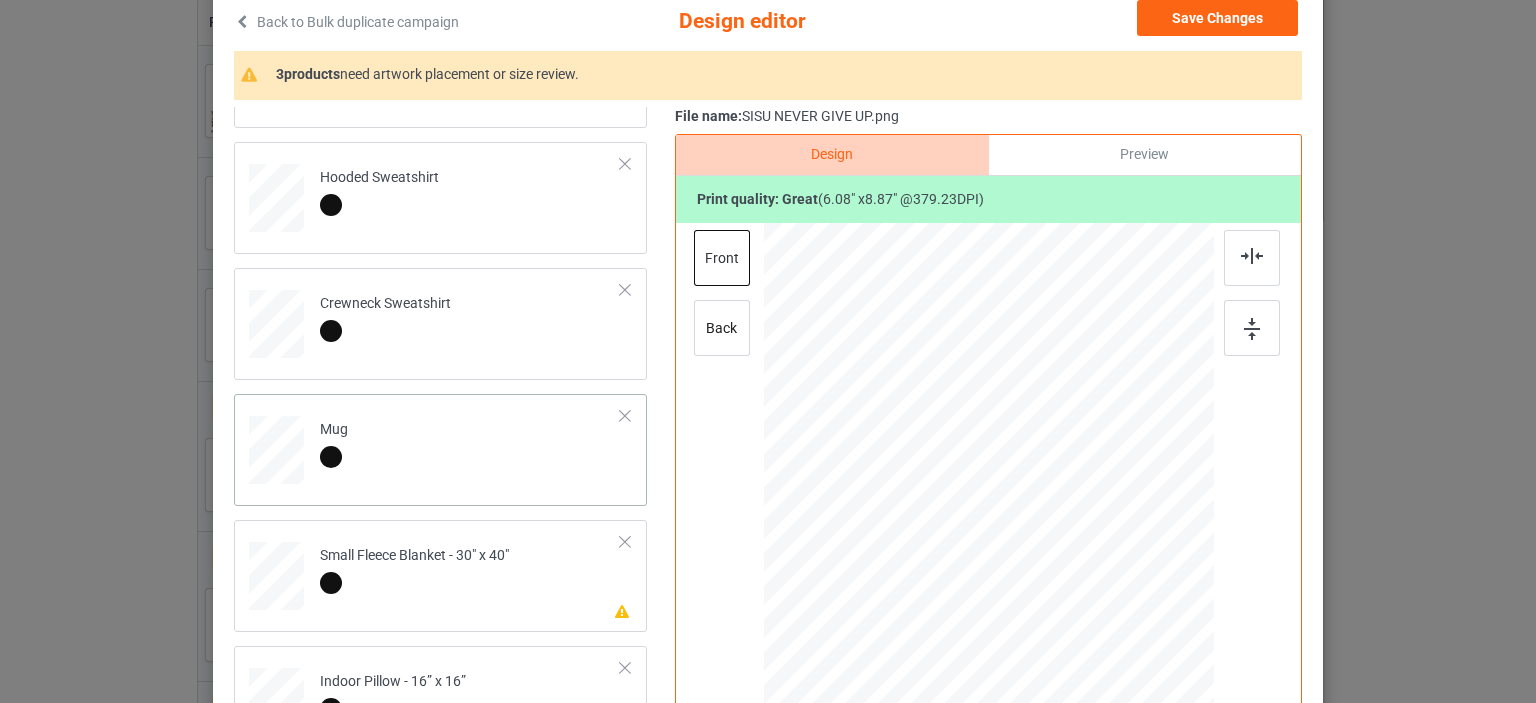 click on "Mug" at bounding box center [470, 446] 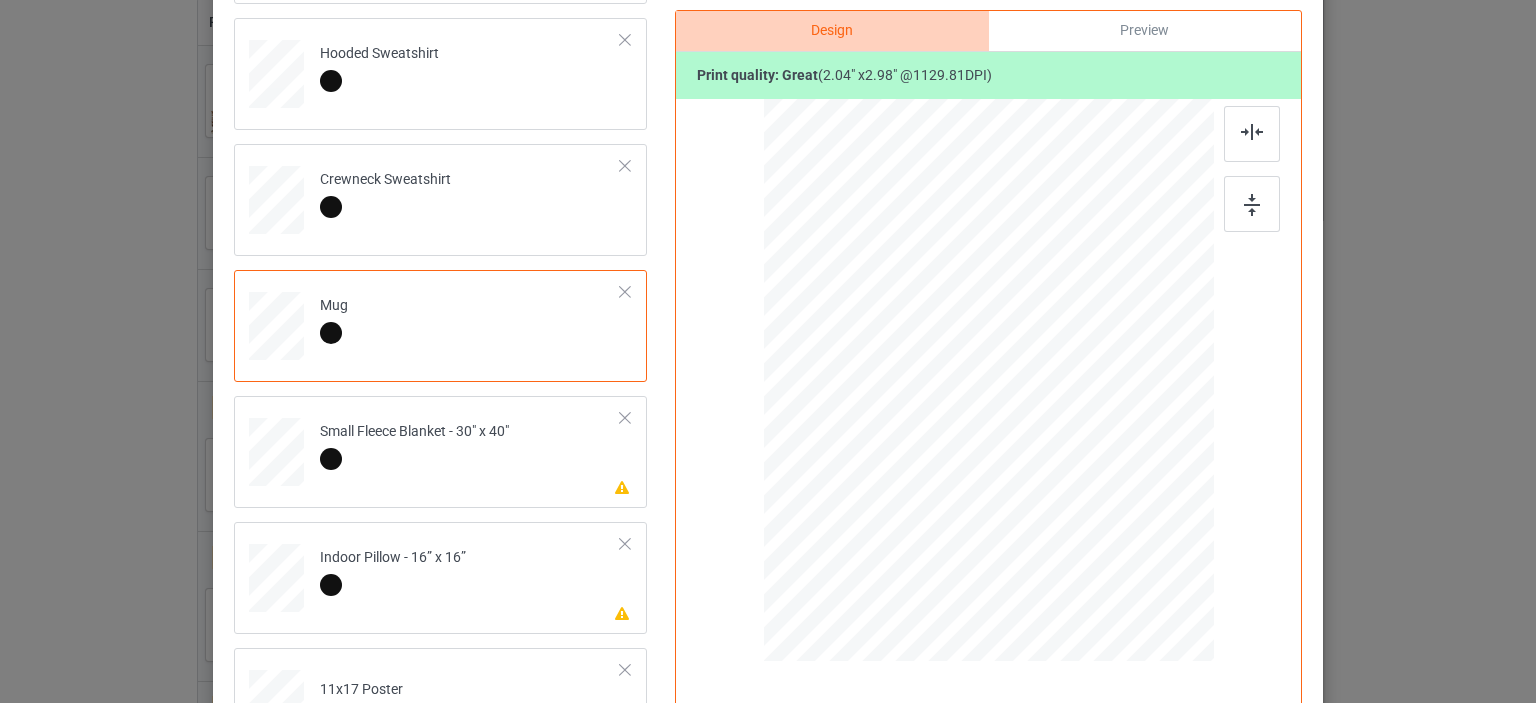 scroll, scrollTop: 266, scrollLeft: 0, axis: vertical 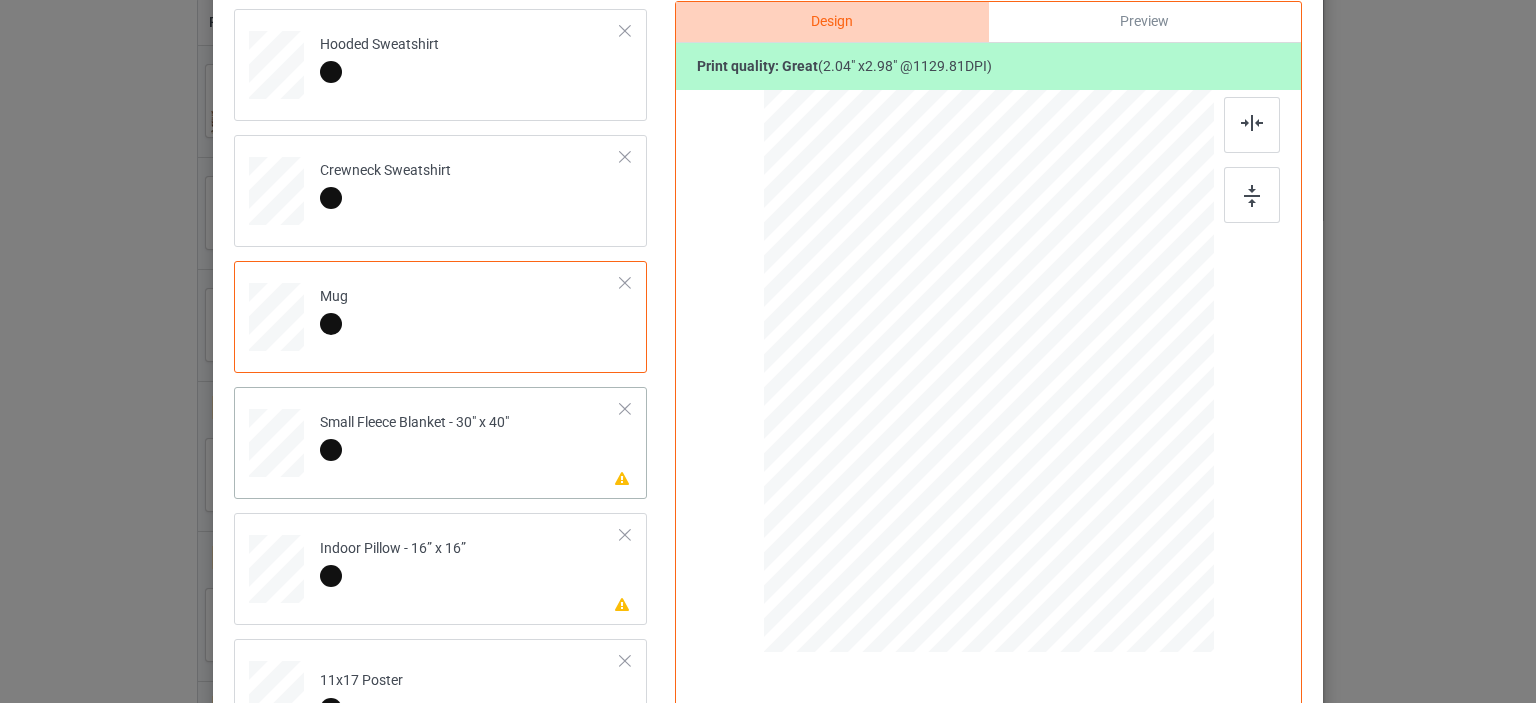 click on "Small Fleece Blanket - 30" x 40"" at bounding box center [414, 436] 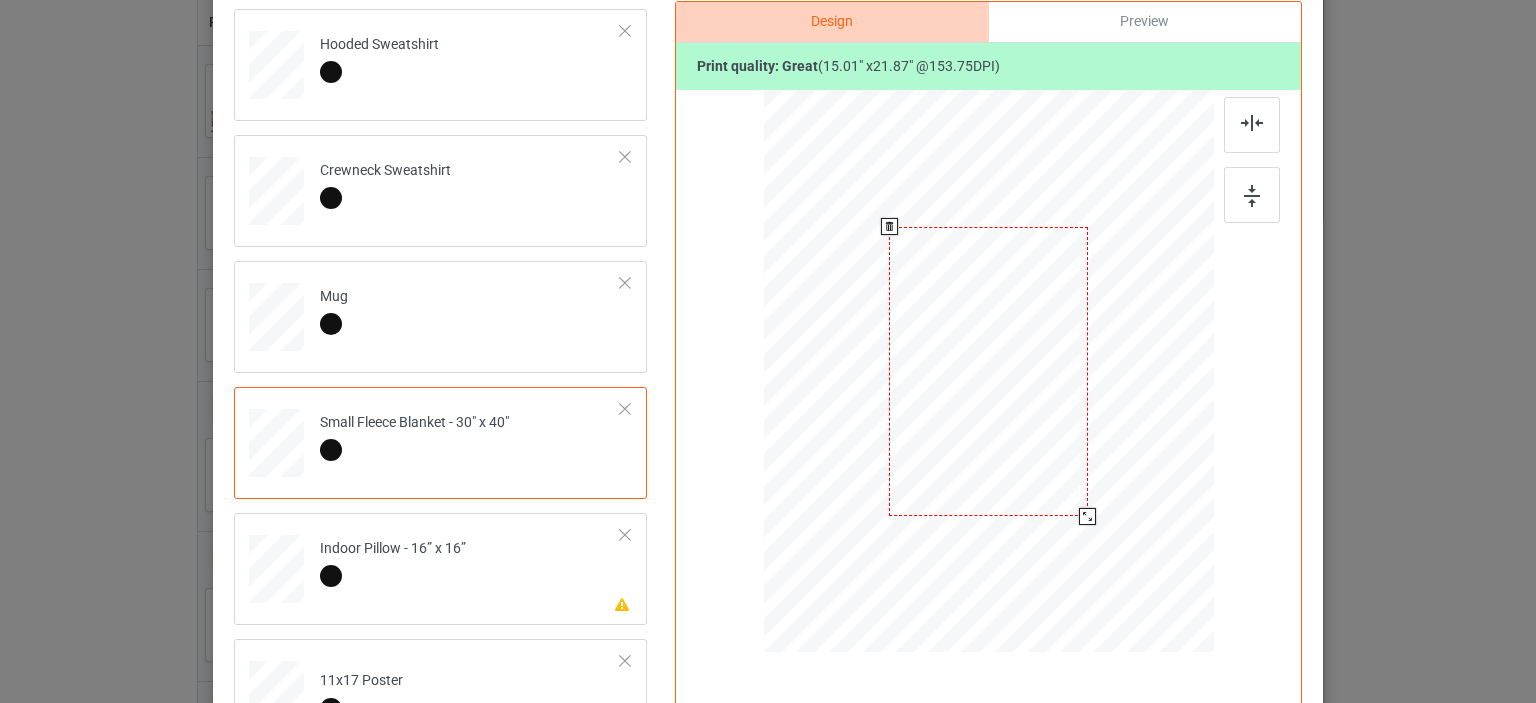 drag, startPoint x: 1104, startPoint y: 557, endPoint x: 1081, endPoint y: 515, distance: 47.88528 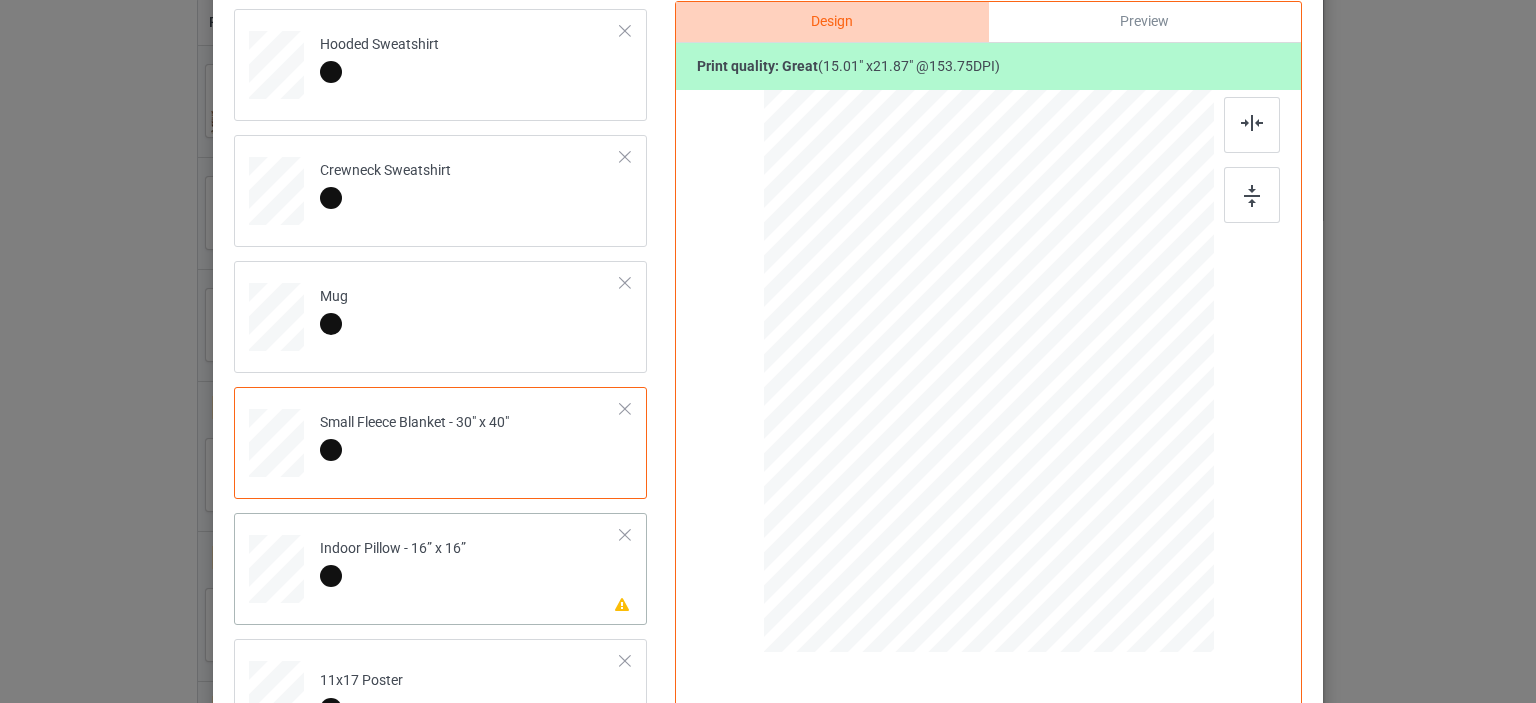 click at bounding box center [393, 579] 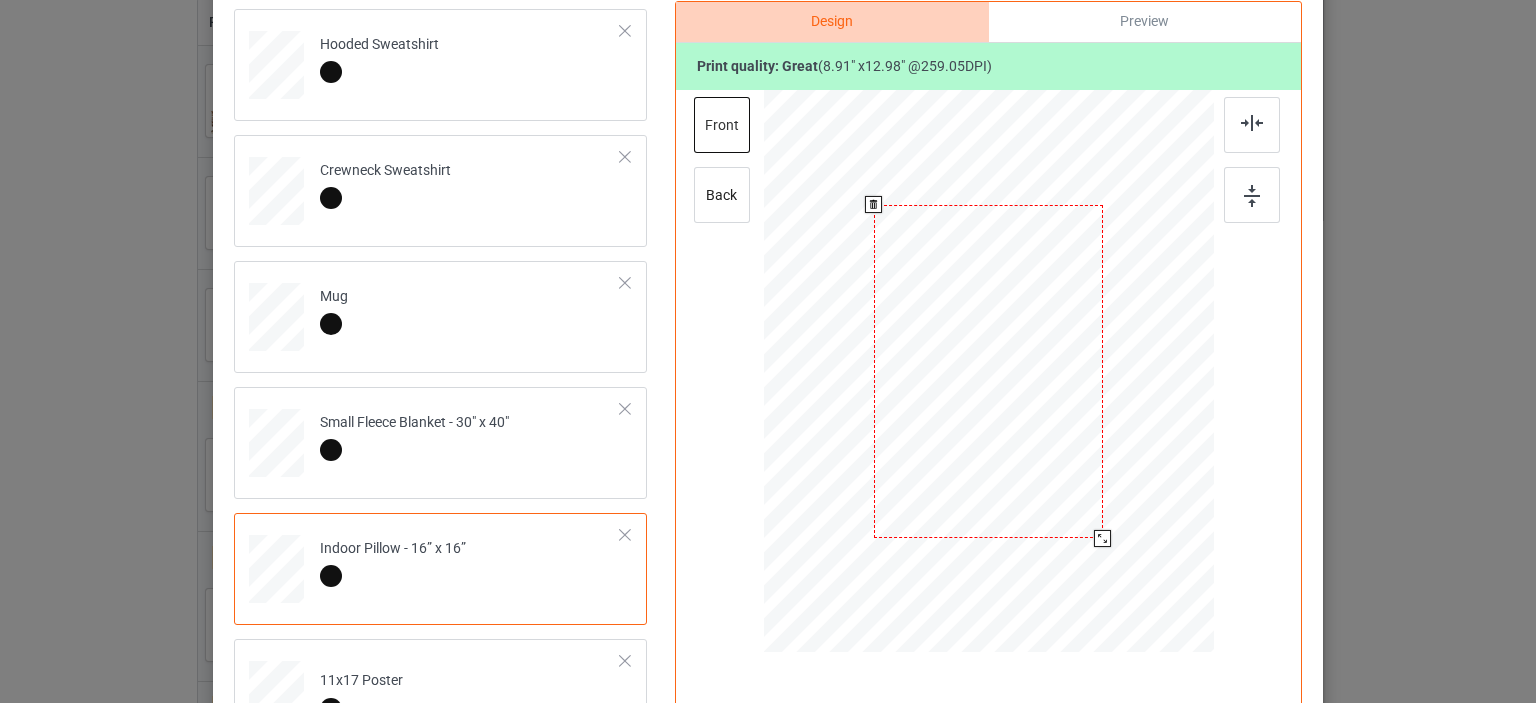 drag, startPoint x: 1113, startPoint y: 567, endPoint x: 1069, endPoint y: 540, distance: 51.62364 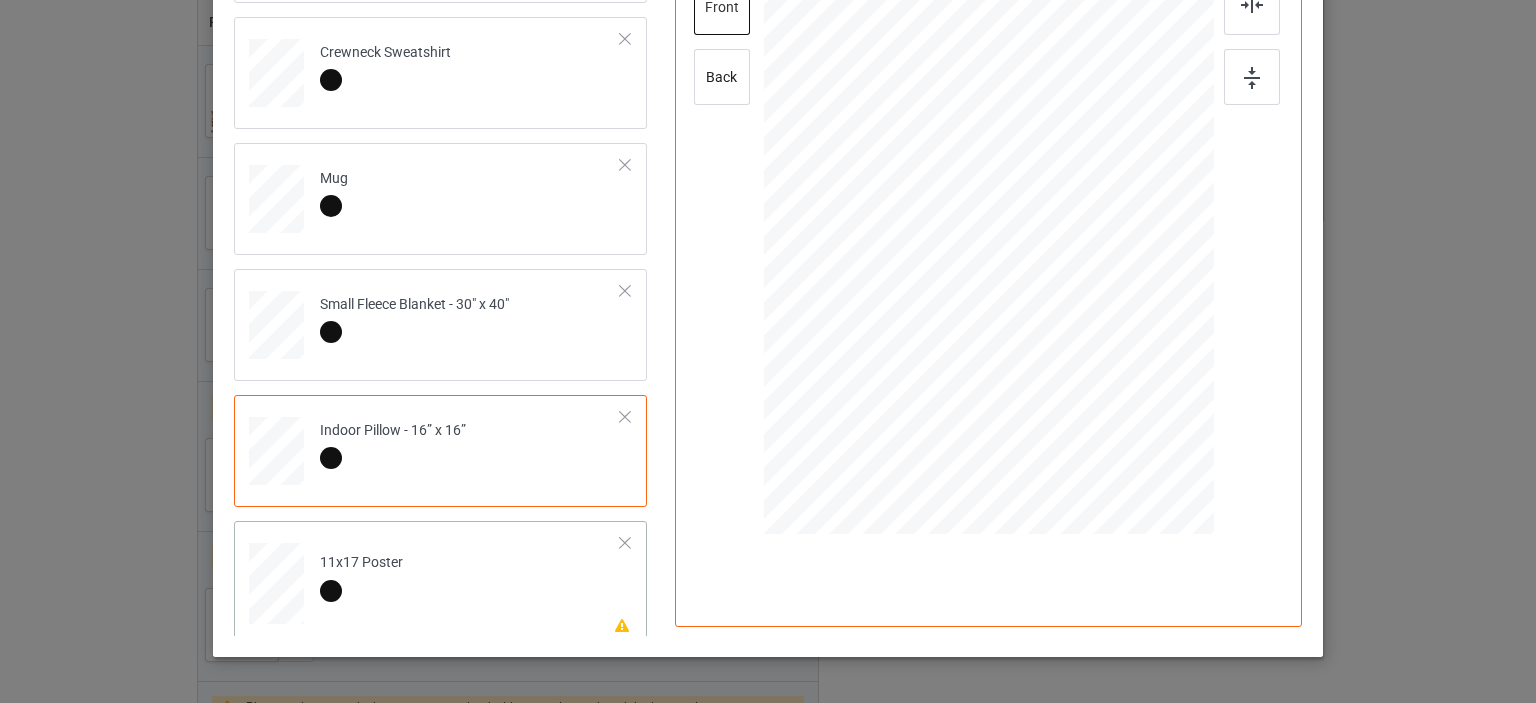 scroll, scrollTop: 449, scrollLeft: 0, axis: vertical 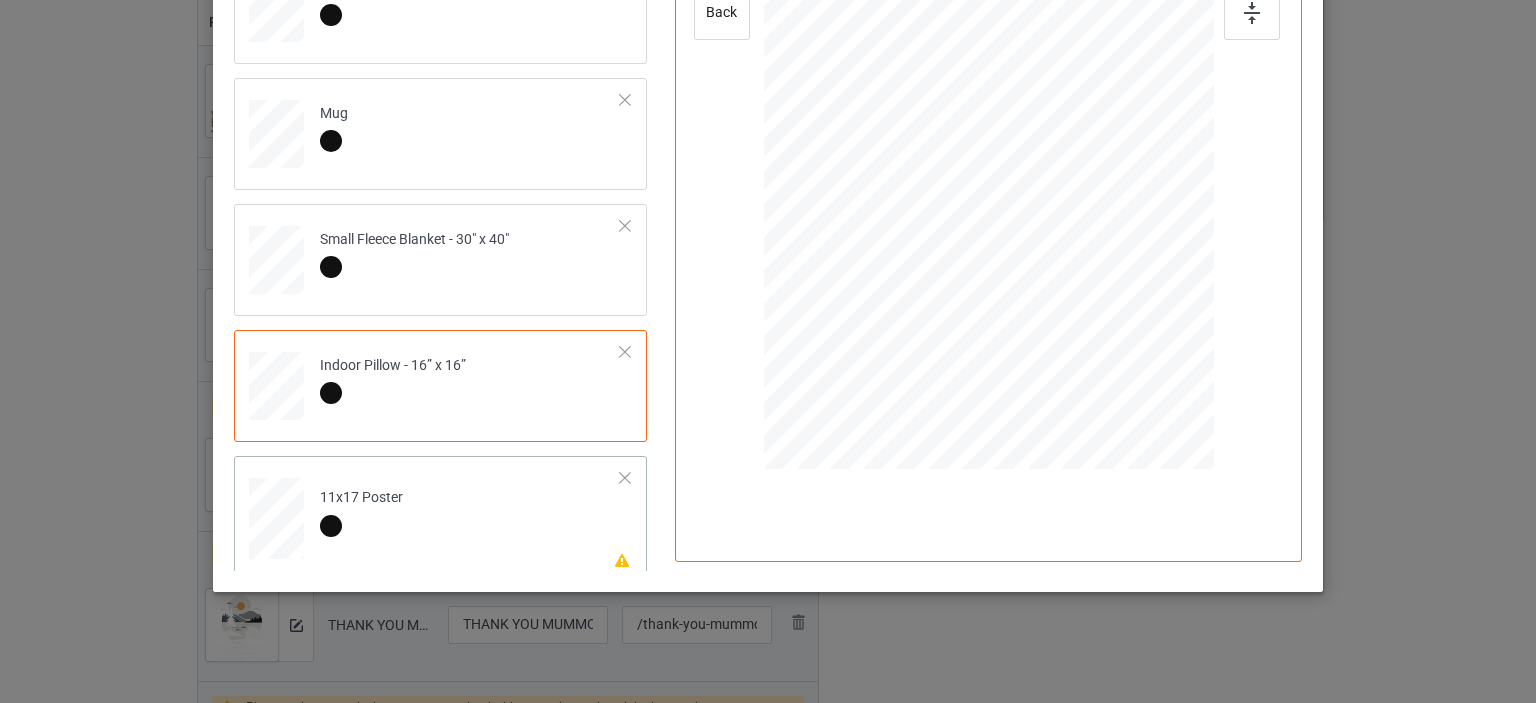 click on "11x17 Poster" at bounding box center [361, 511] 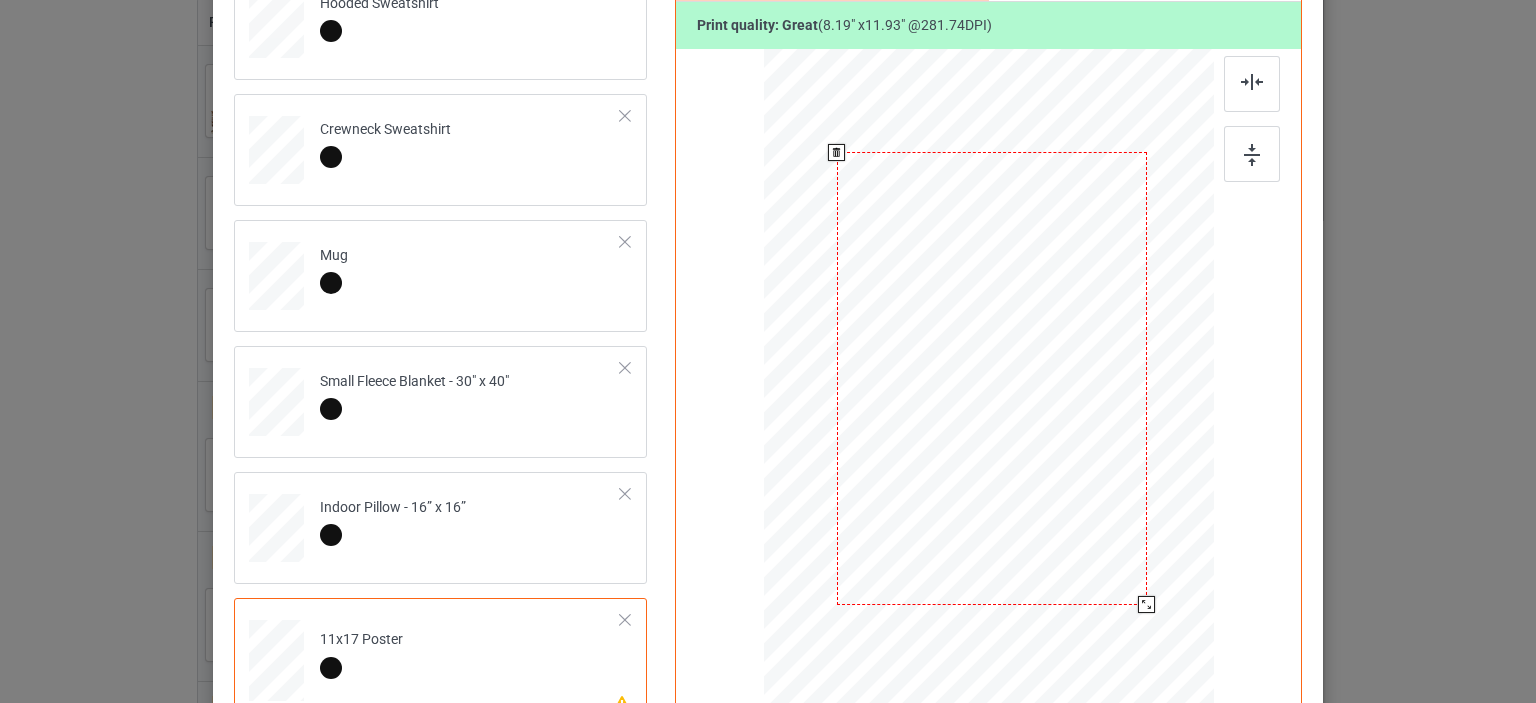scroll, scrollTop: 333, scrollLeft: 0, axis: vertical 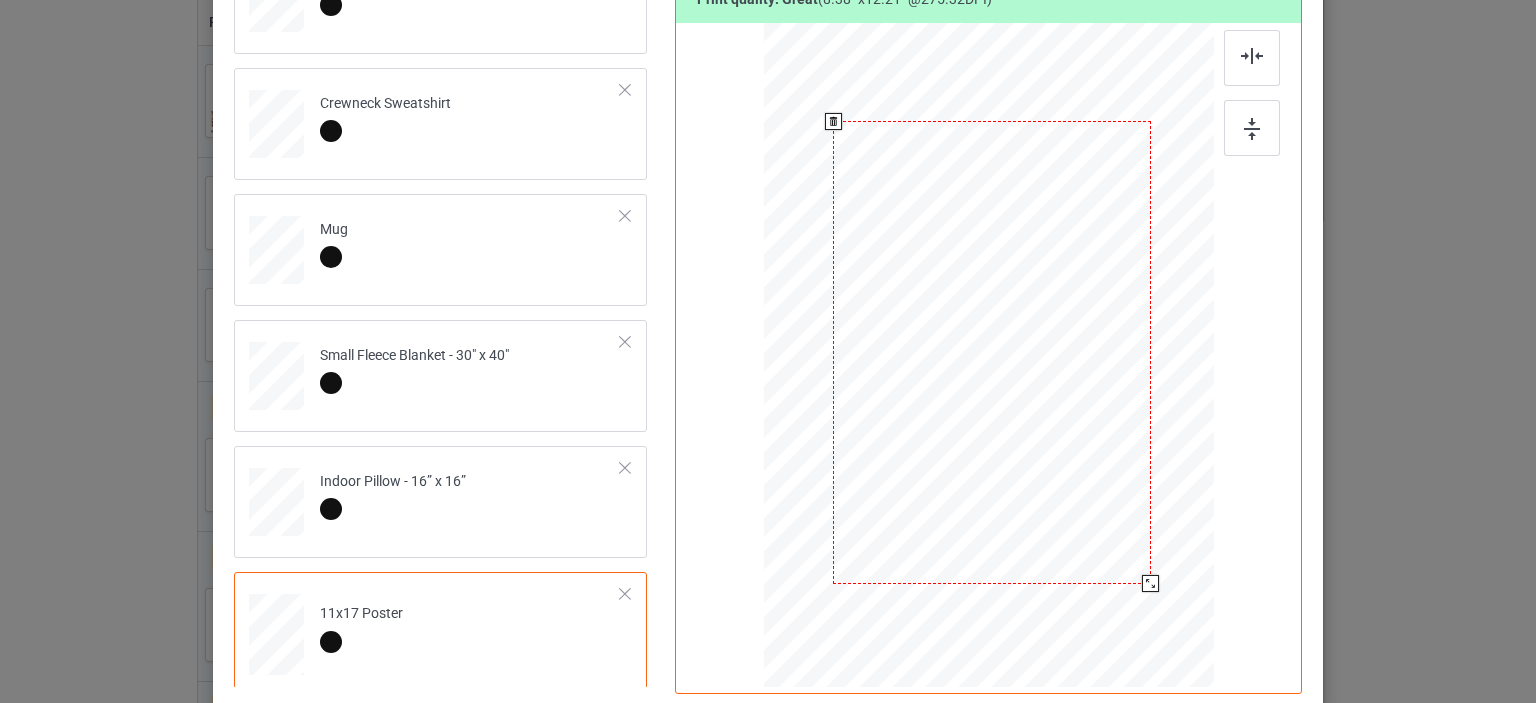 click at bounding box center [1150, 583] 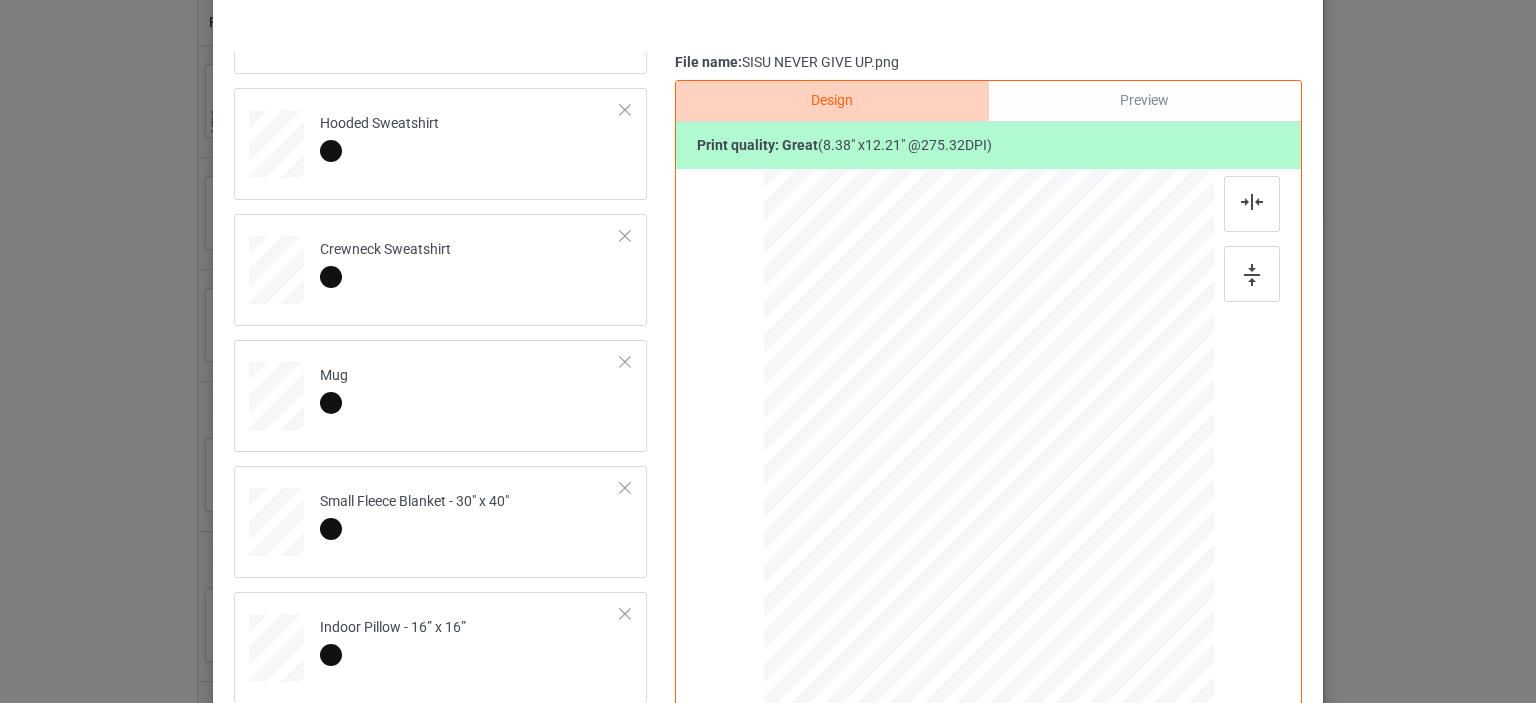 scroll, scrollTop: 0, scrollLeft: 0, axis: both 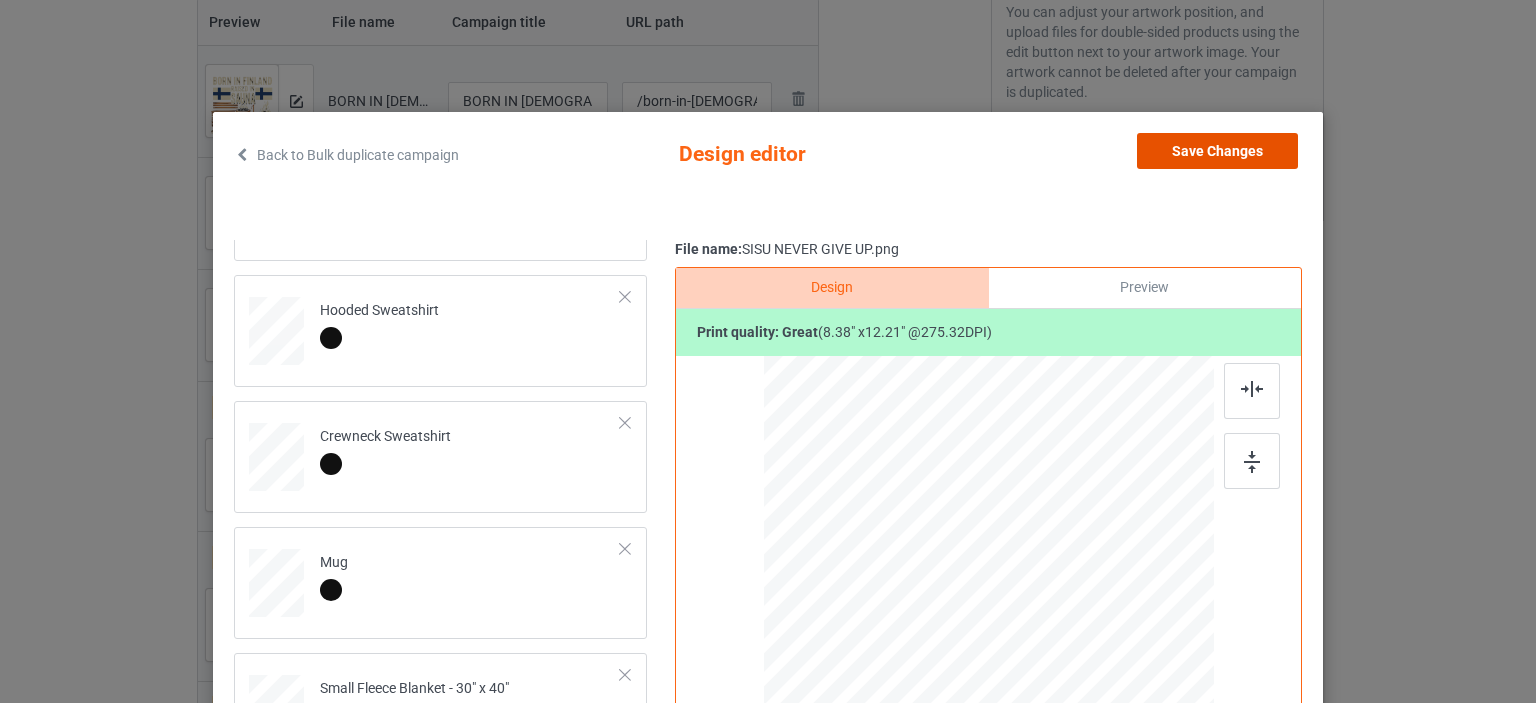click on "Save Changes" at bounding box center (1217, 151) 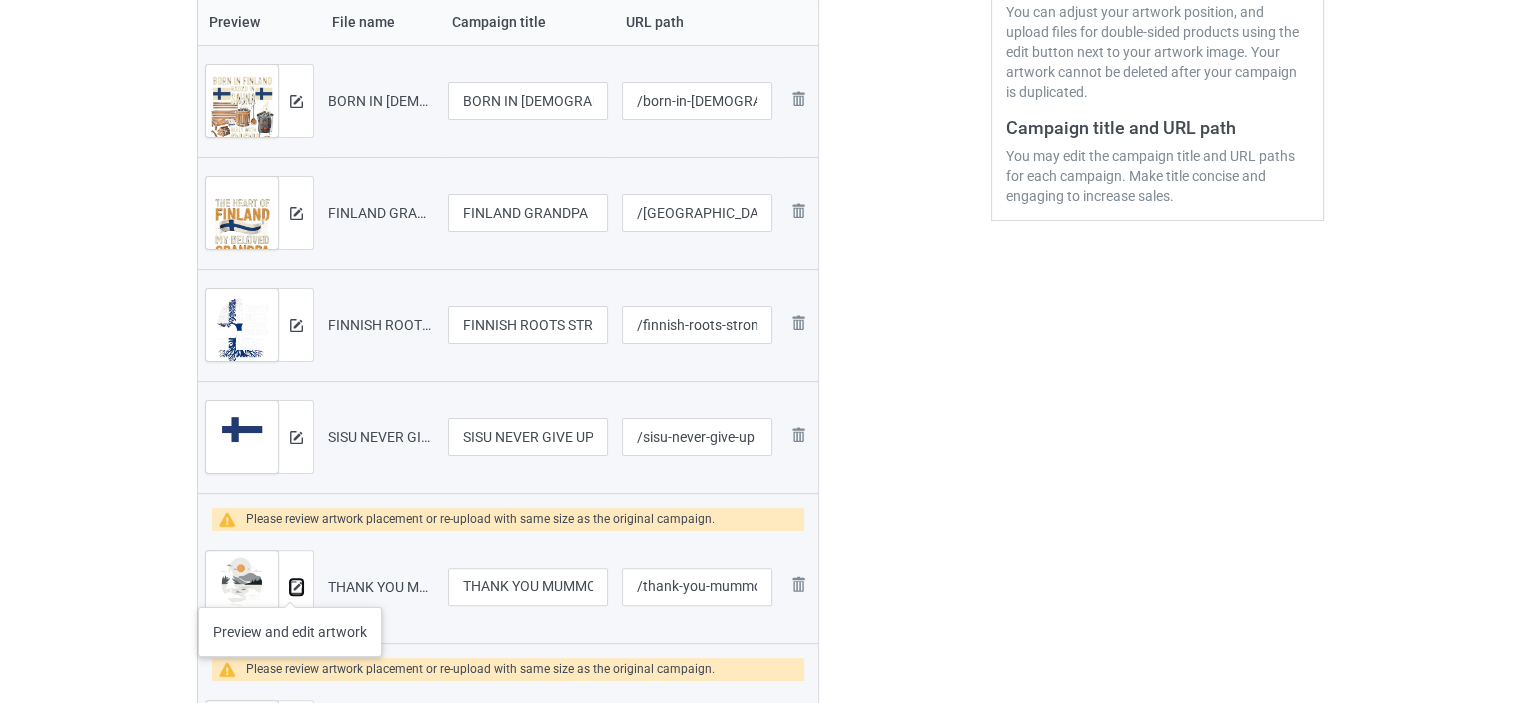 click at bounding box center (296, 587) 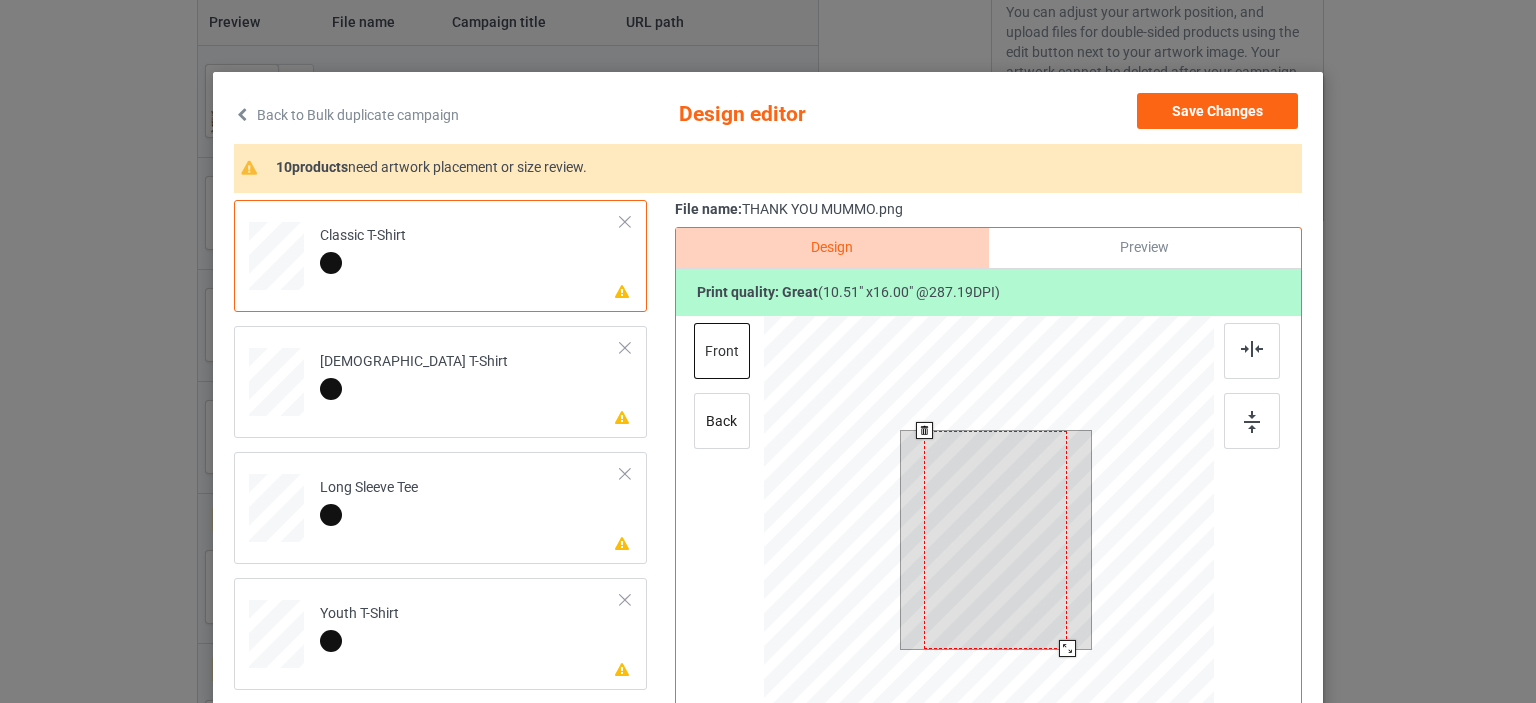 scroll, scrollTop: 200, scrollLeft: 0, axis: vertical 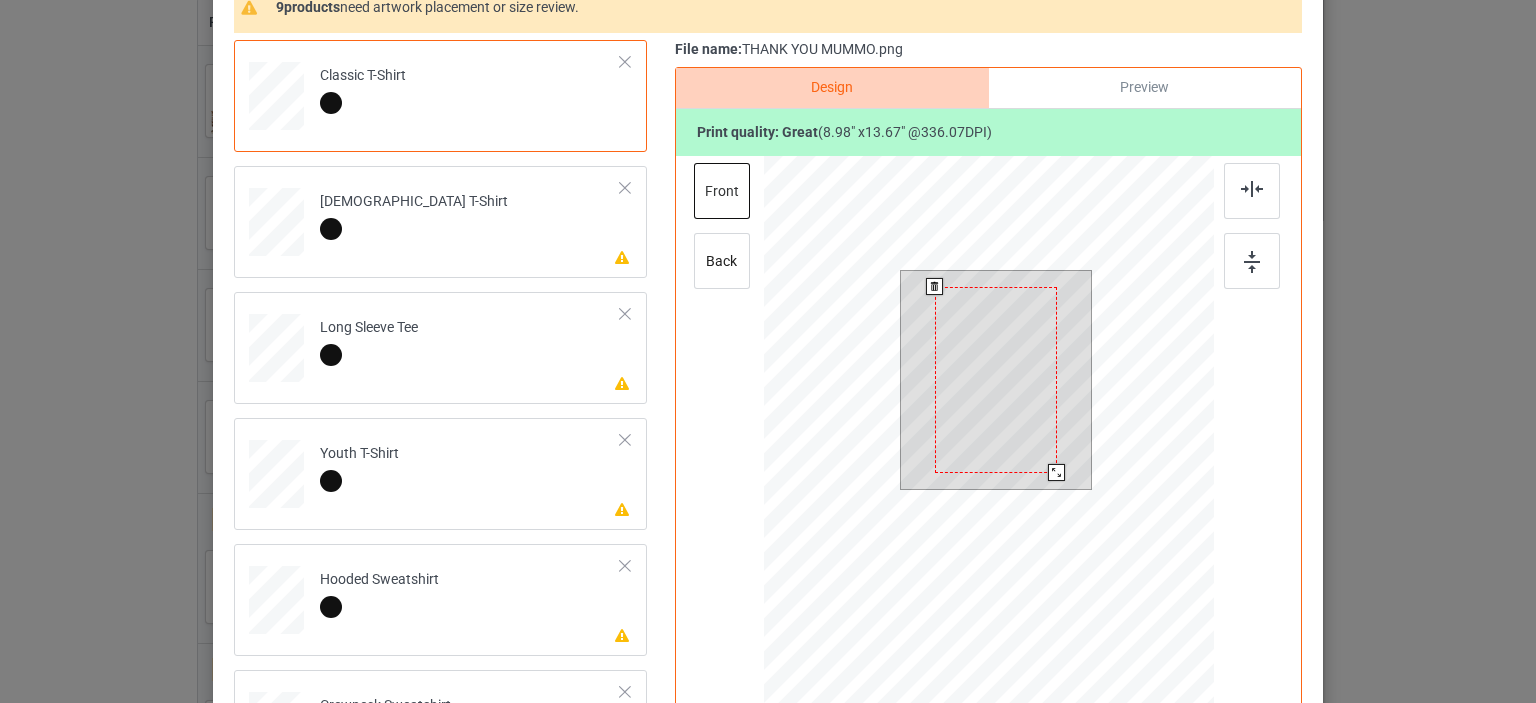 drag, startPoint x: 1059, startPoint y: 486, endPoint x: 1048, endPoint y: 471, distance: 18.601076 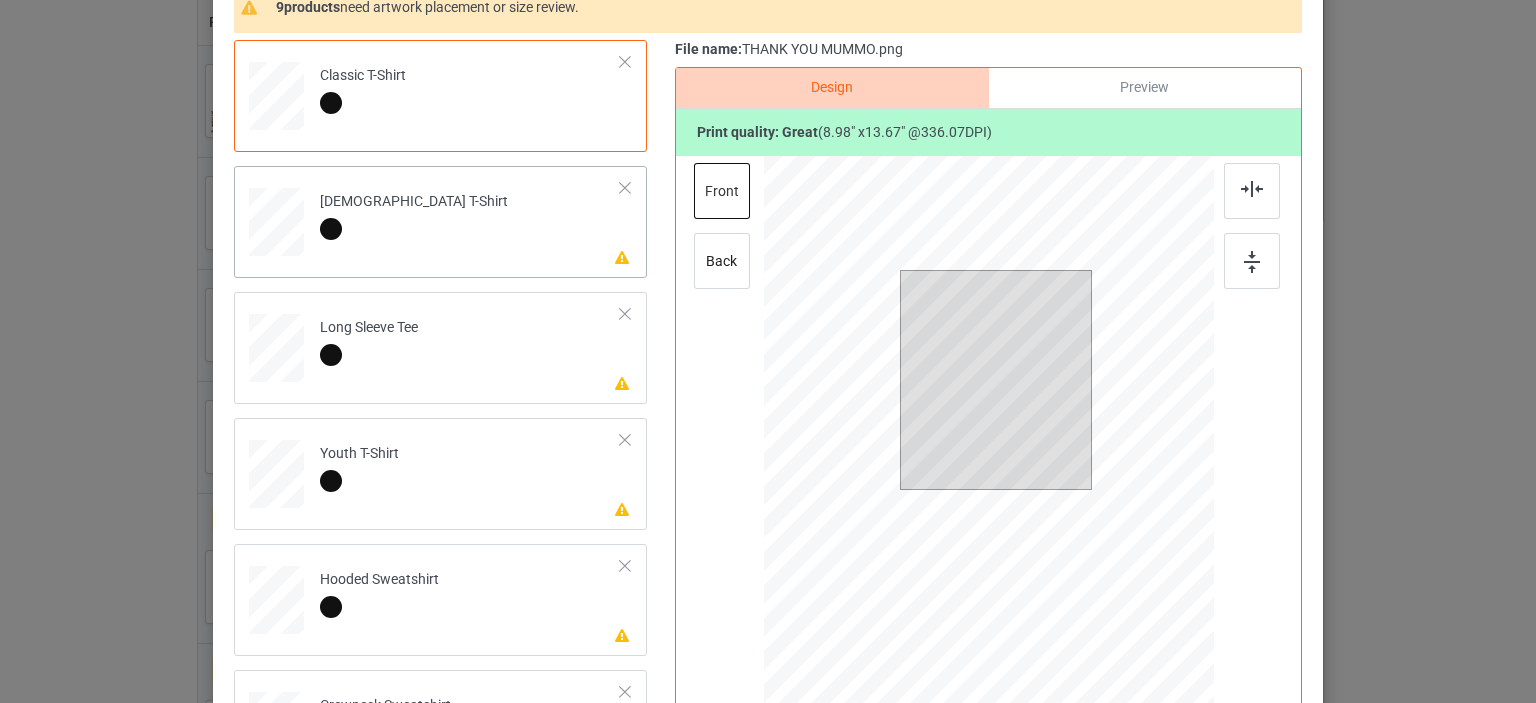 click on "[DEMOGRAPHIC_DATA] T-Shirt" at bounding box center [414, 215] 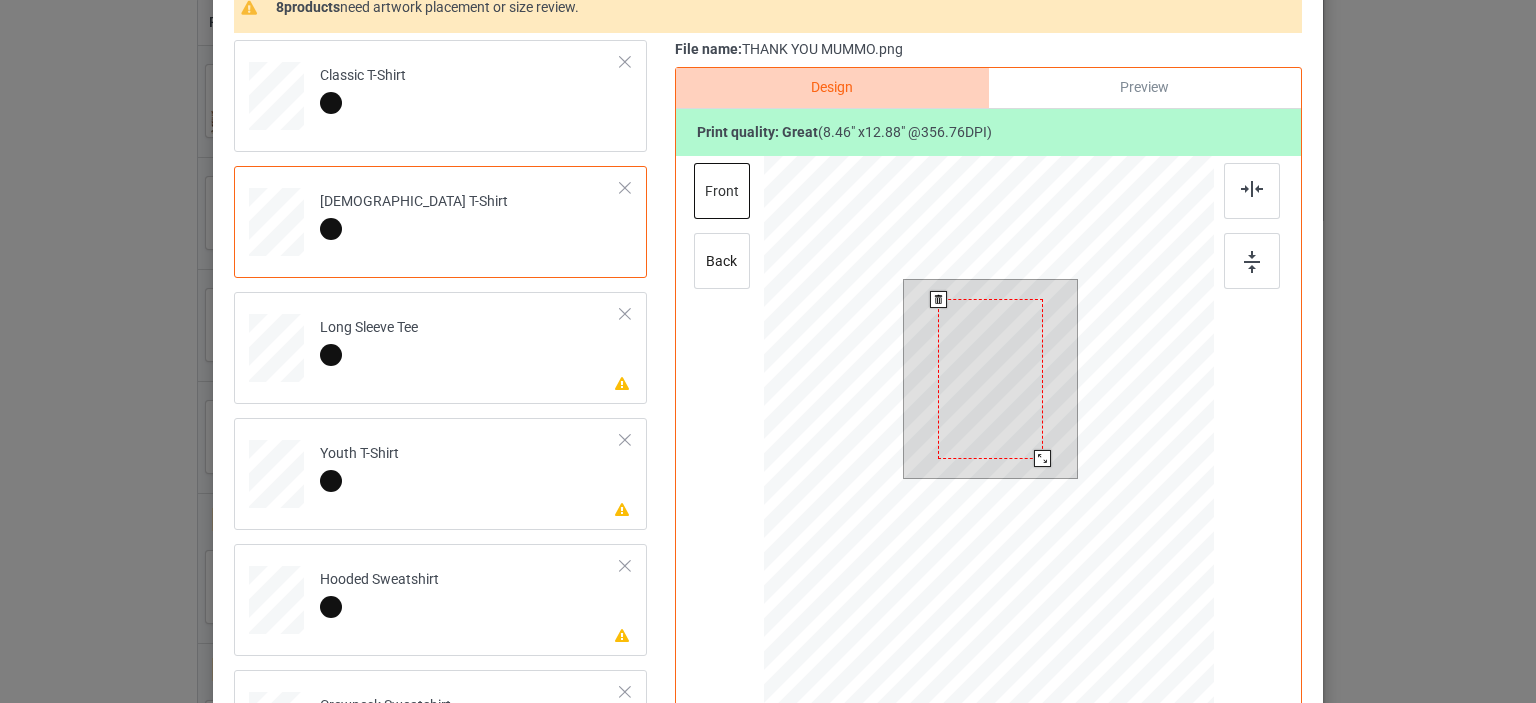 click at bounding box center [1042, 458] 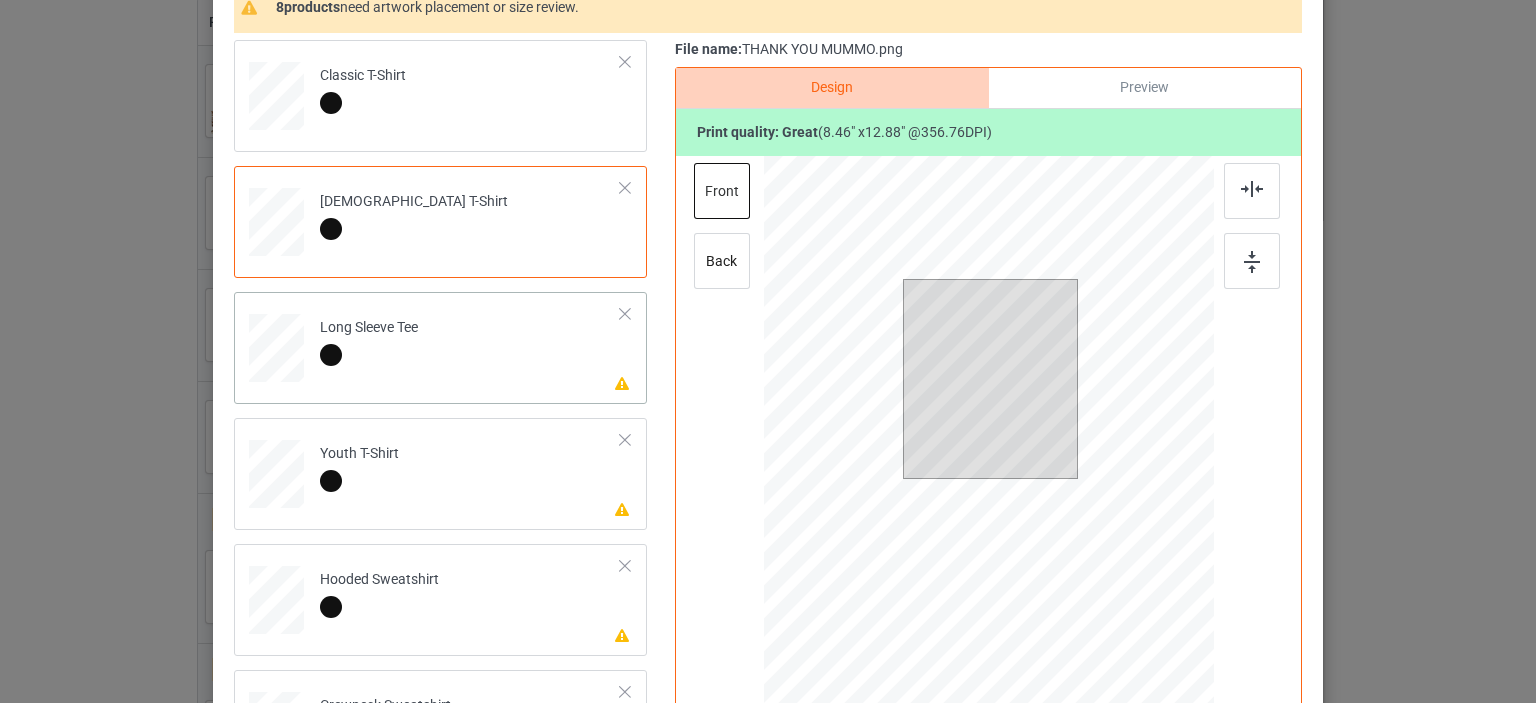 click on "Please review artwork placement Long Sleeve Tee" at bounding box center (470, 344) 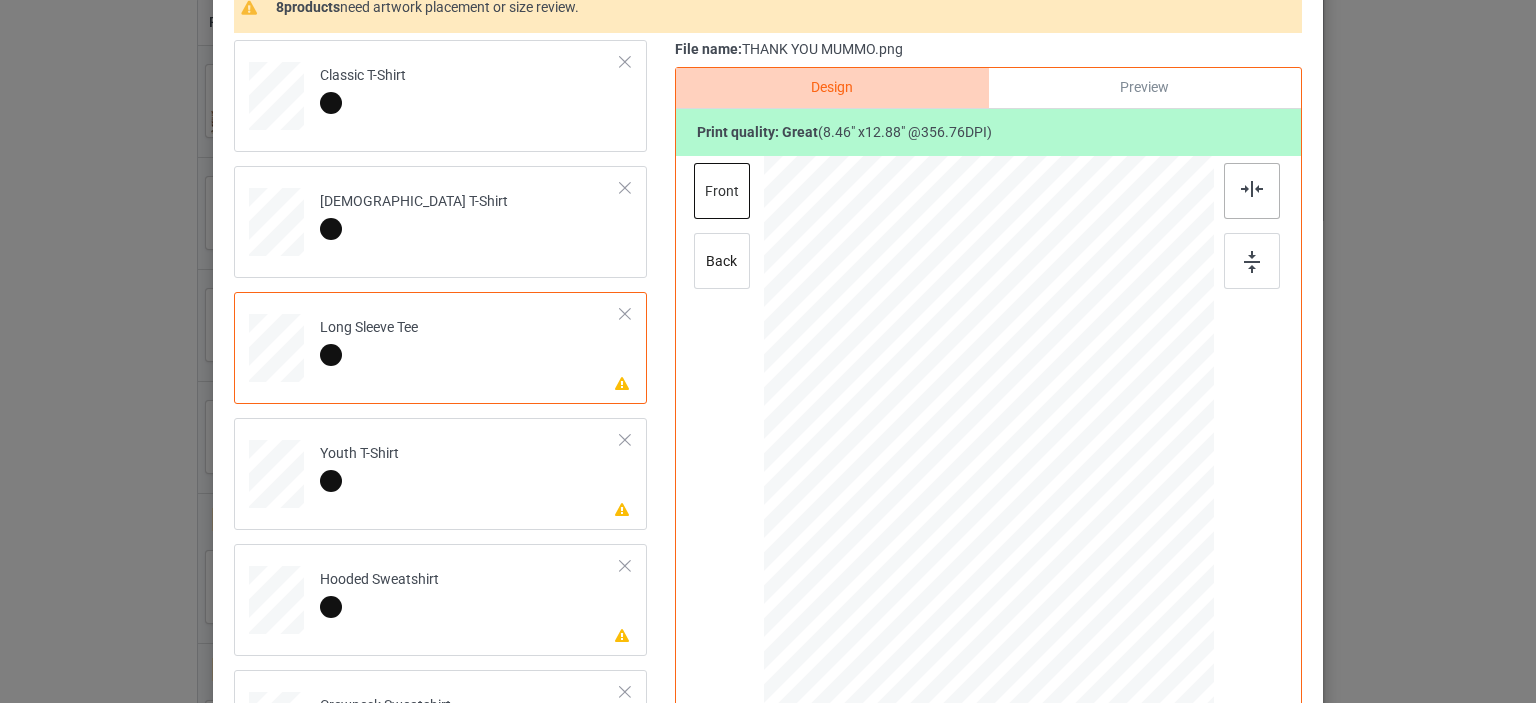 click at bounding box center (1252, 189) 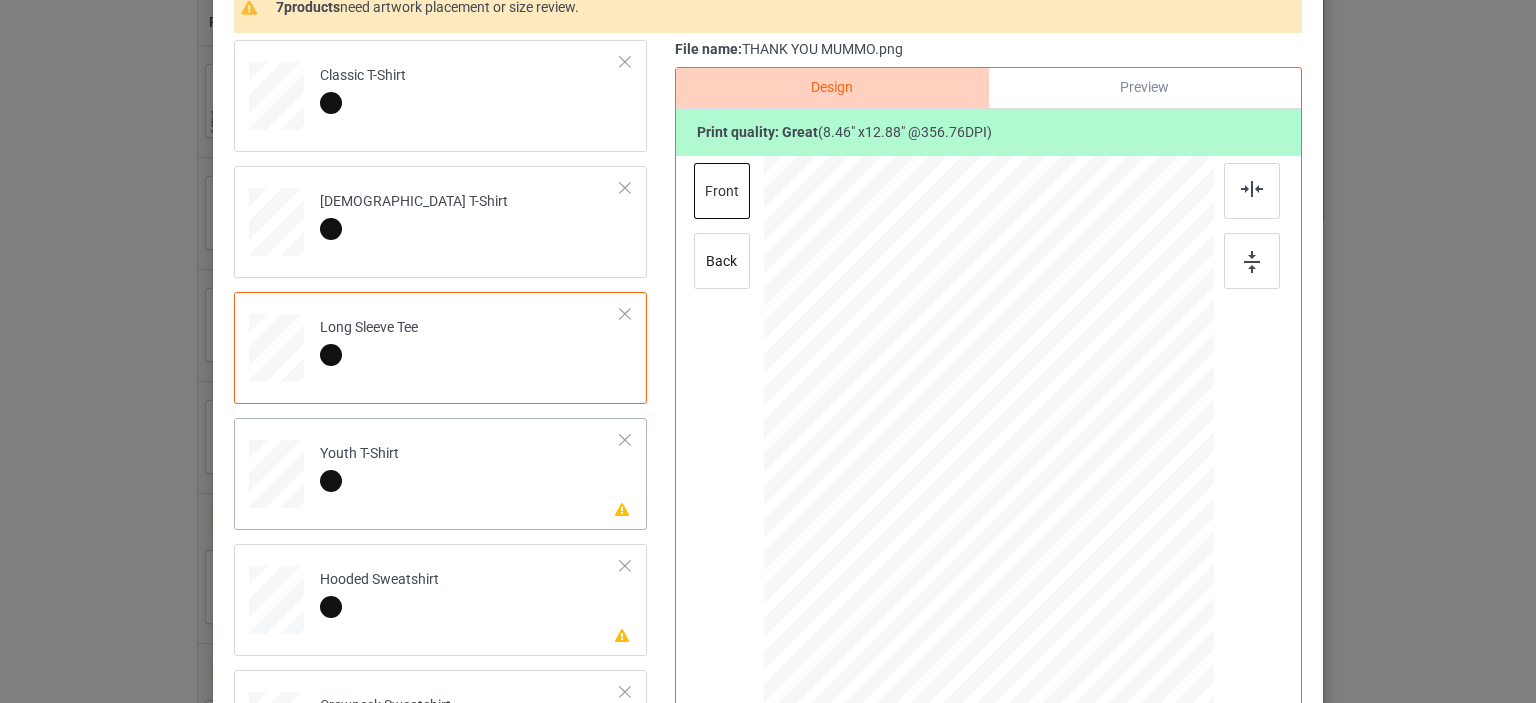 click on "Youth T-Shirt" at bounding box center [359, 467] 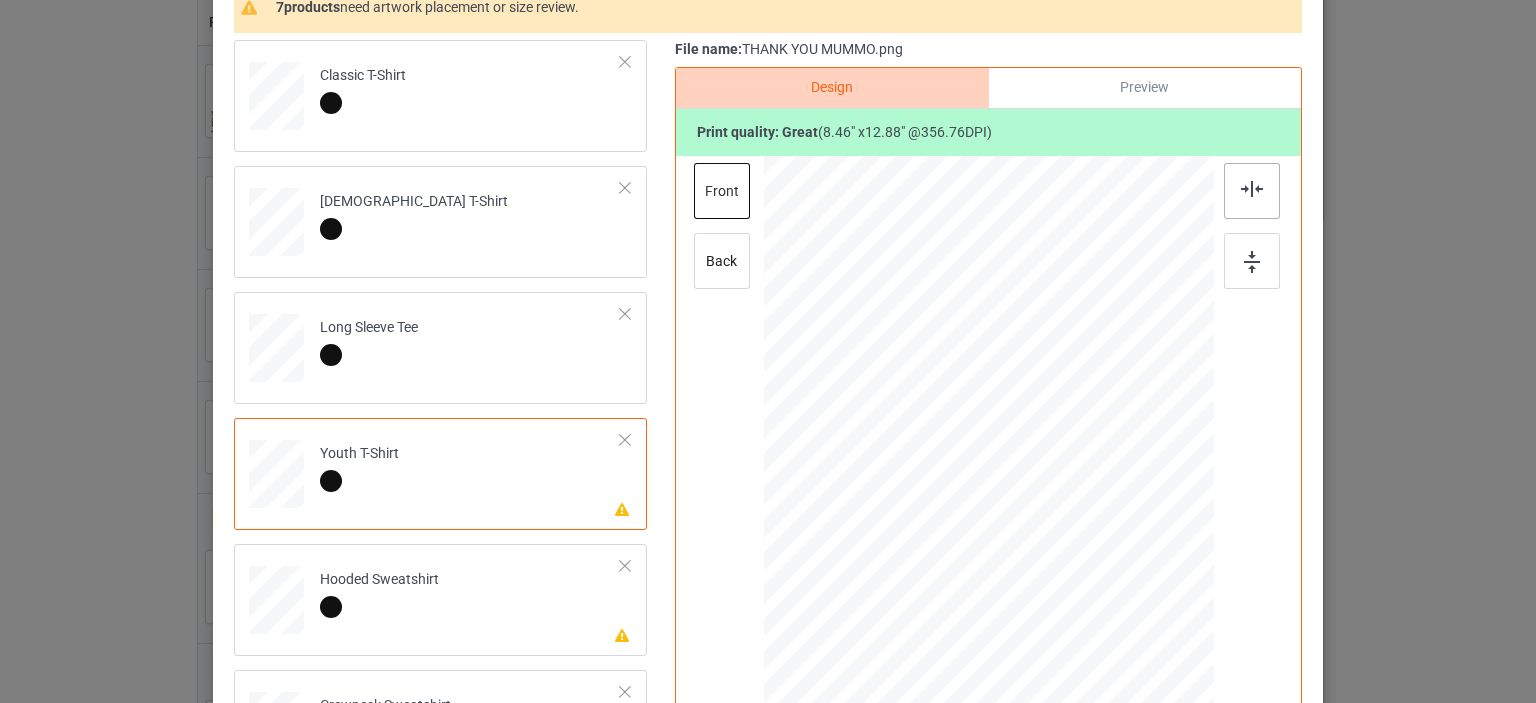 click at bounding box center (1252, 191) 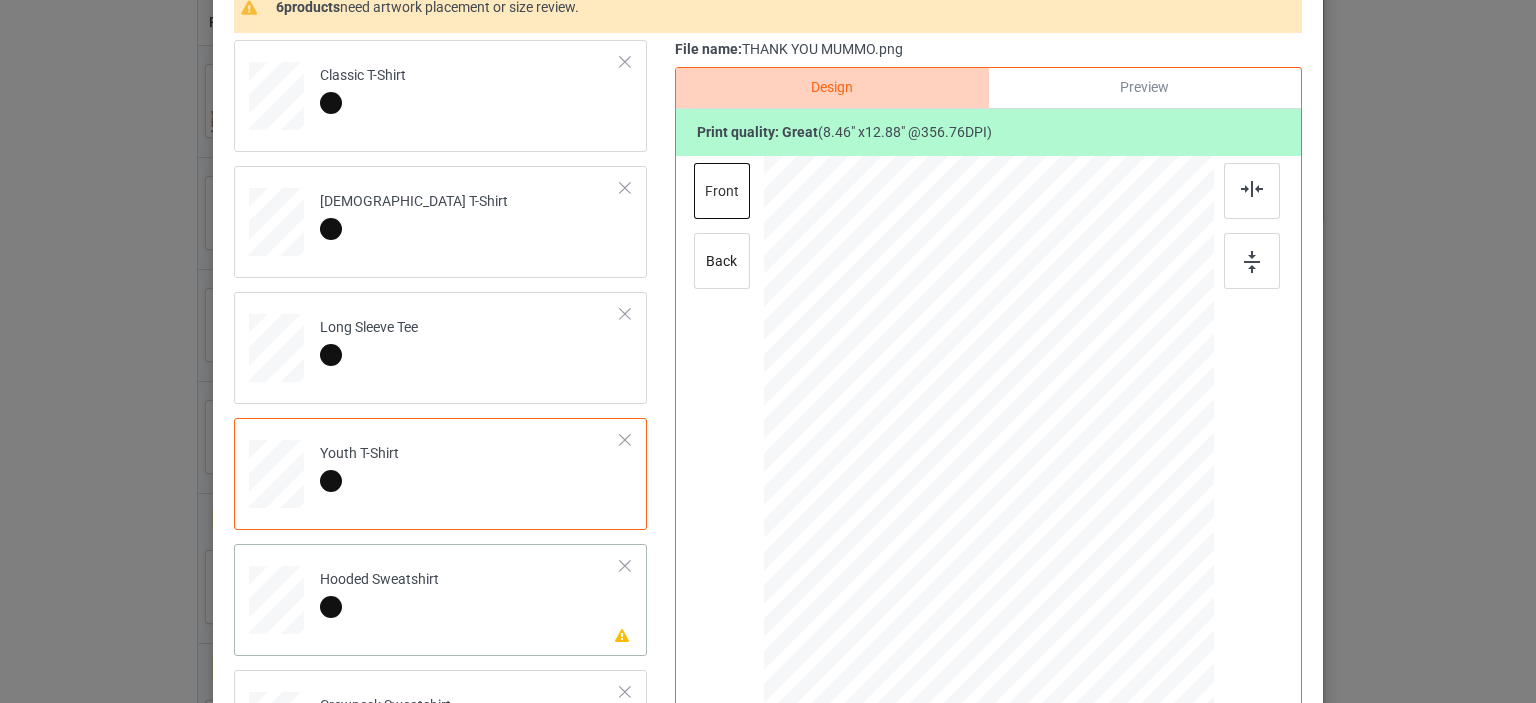 click on "Hooded Sweatshirt" at bounding box center [379, 593] 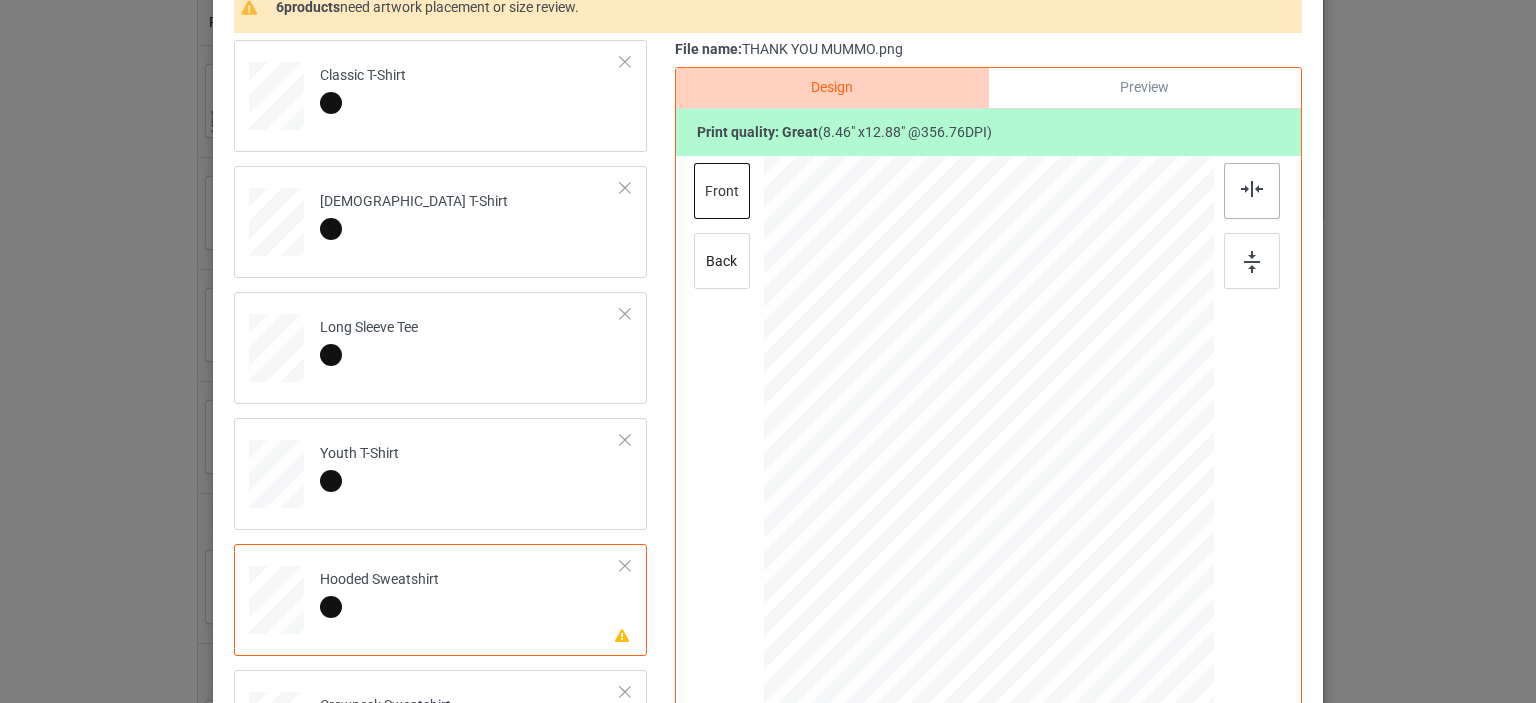 click at bounding box center (1252, 189) 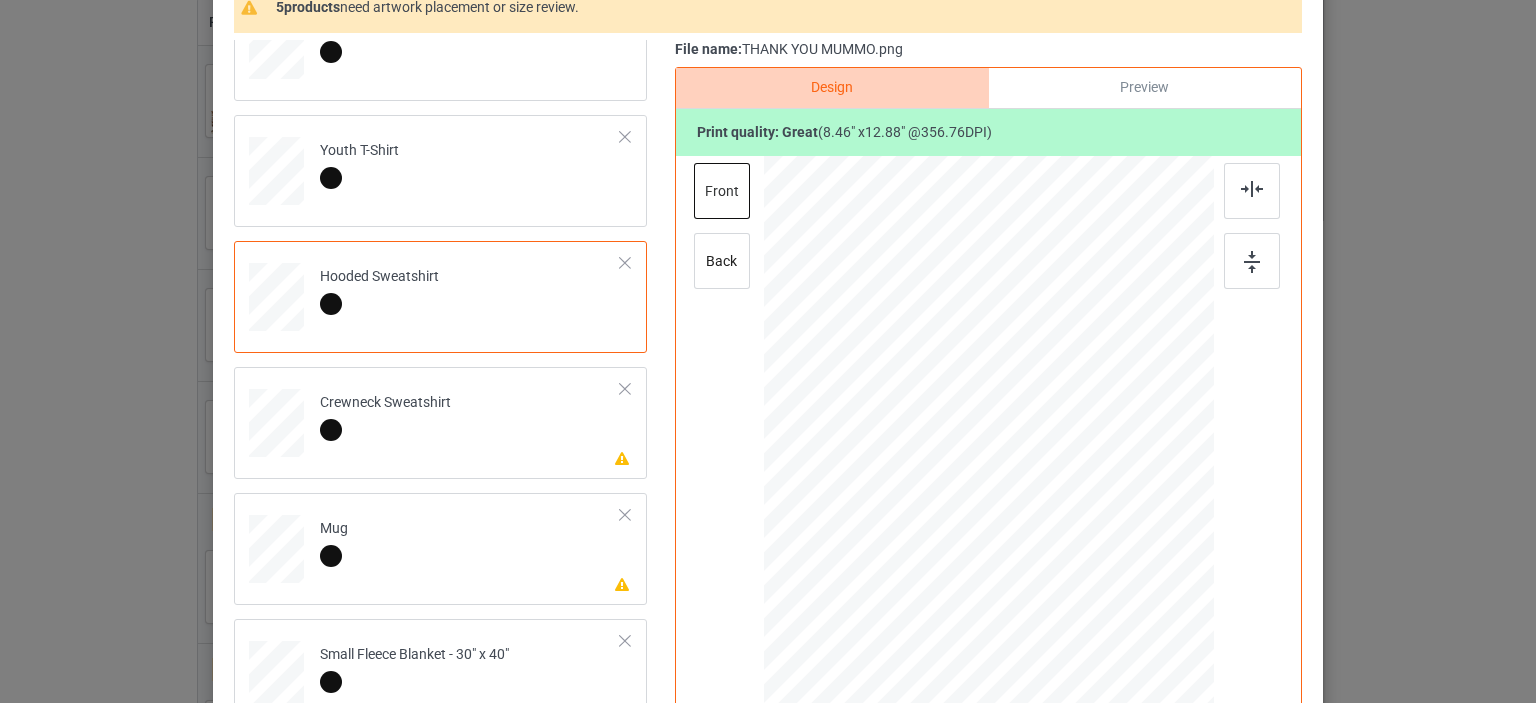 scroll, scrollTop: 333, scrollLeft: 0, axis: vertical 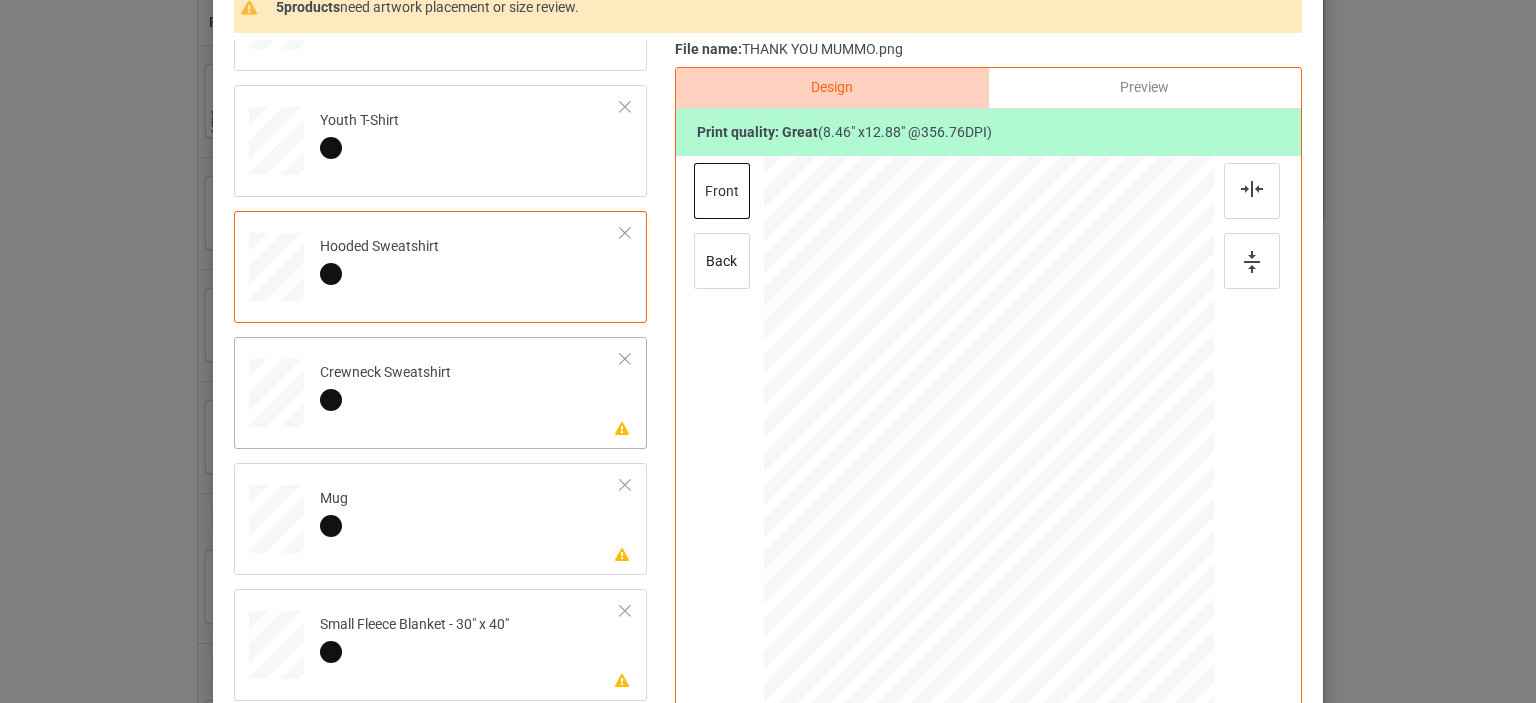 click on "Crewneck Sweatshirt" at bounding box center [385, 386] 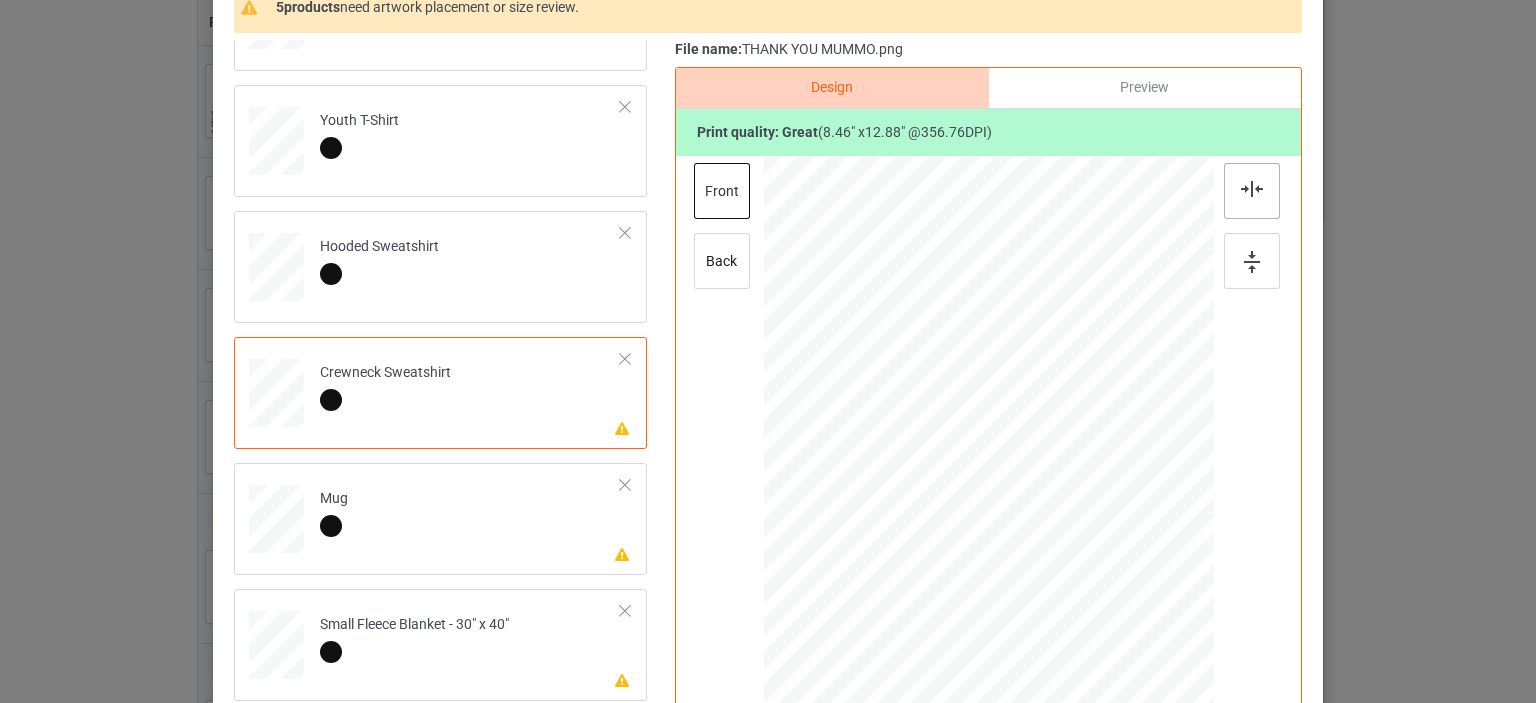 click at bounding box center (1252, 191) 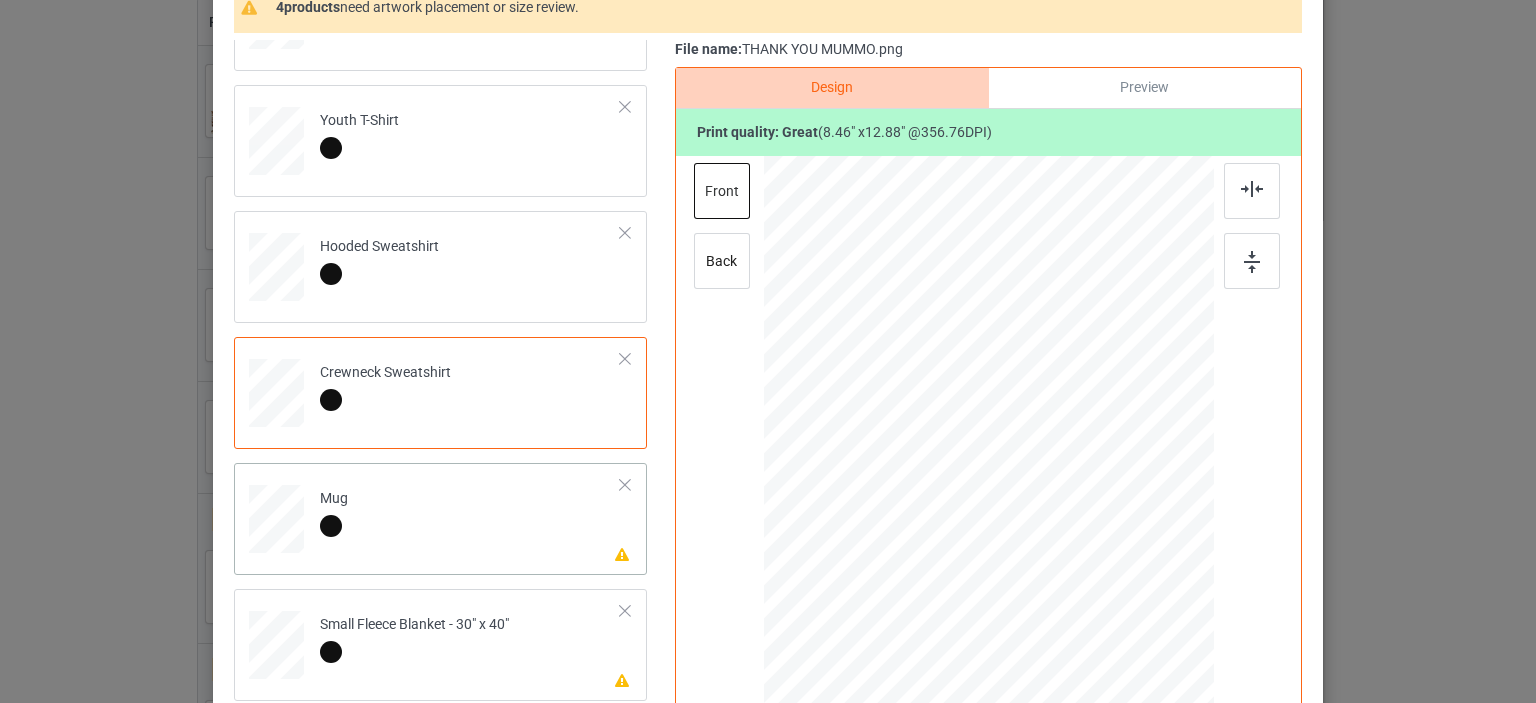 click on "Please review artwork placement Mug" at bounding box center (470, 515) 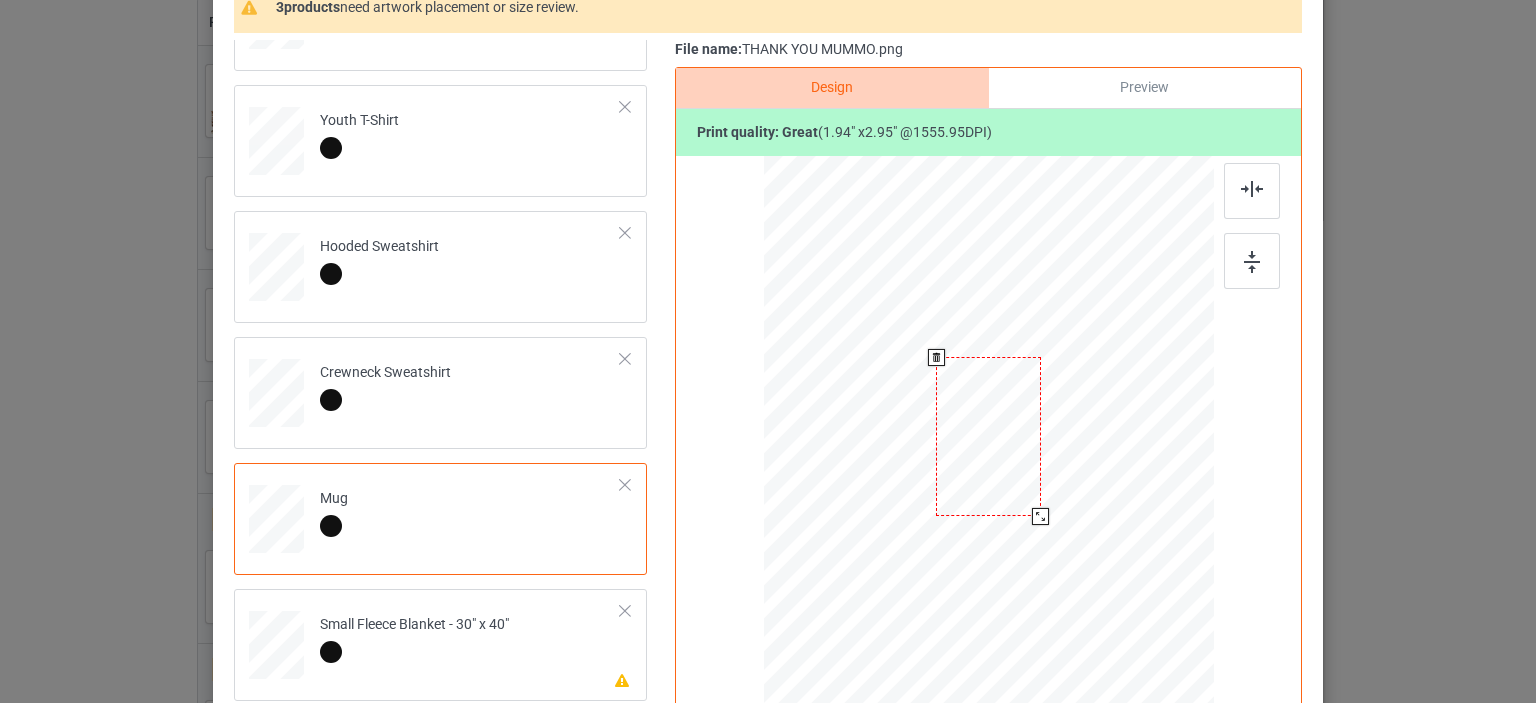 drag, startPoint x: 1113, startPoint y: 636, endPoint x: 1004, endPoint y: 526, distance: 154.858 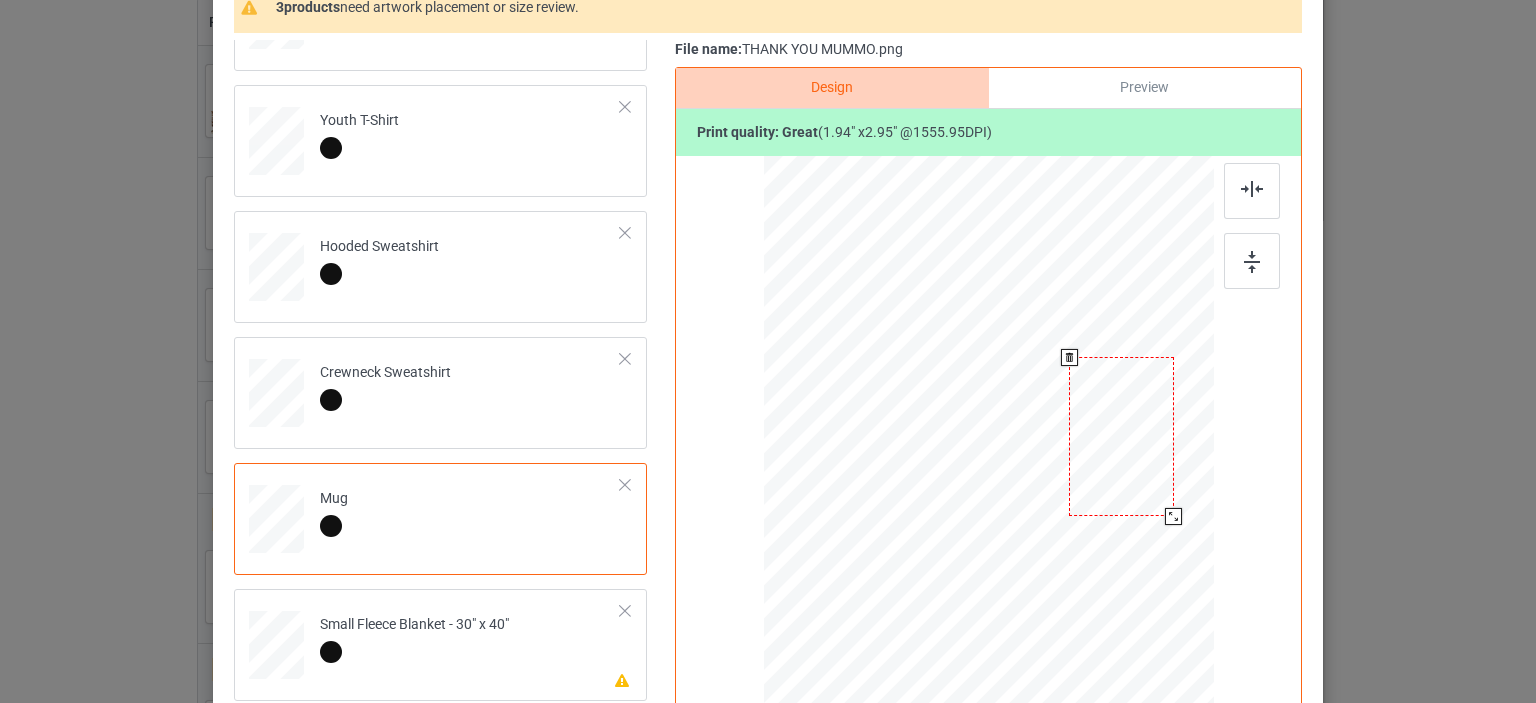 drag, startPoint x: 967, startPoint y: 472, endPoint x: 1100, endPoint y: 472, distance: 133 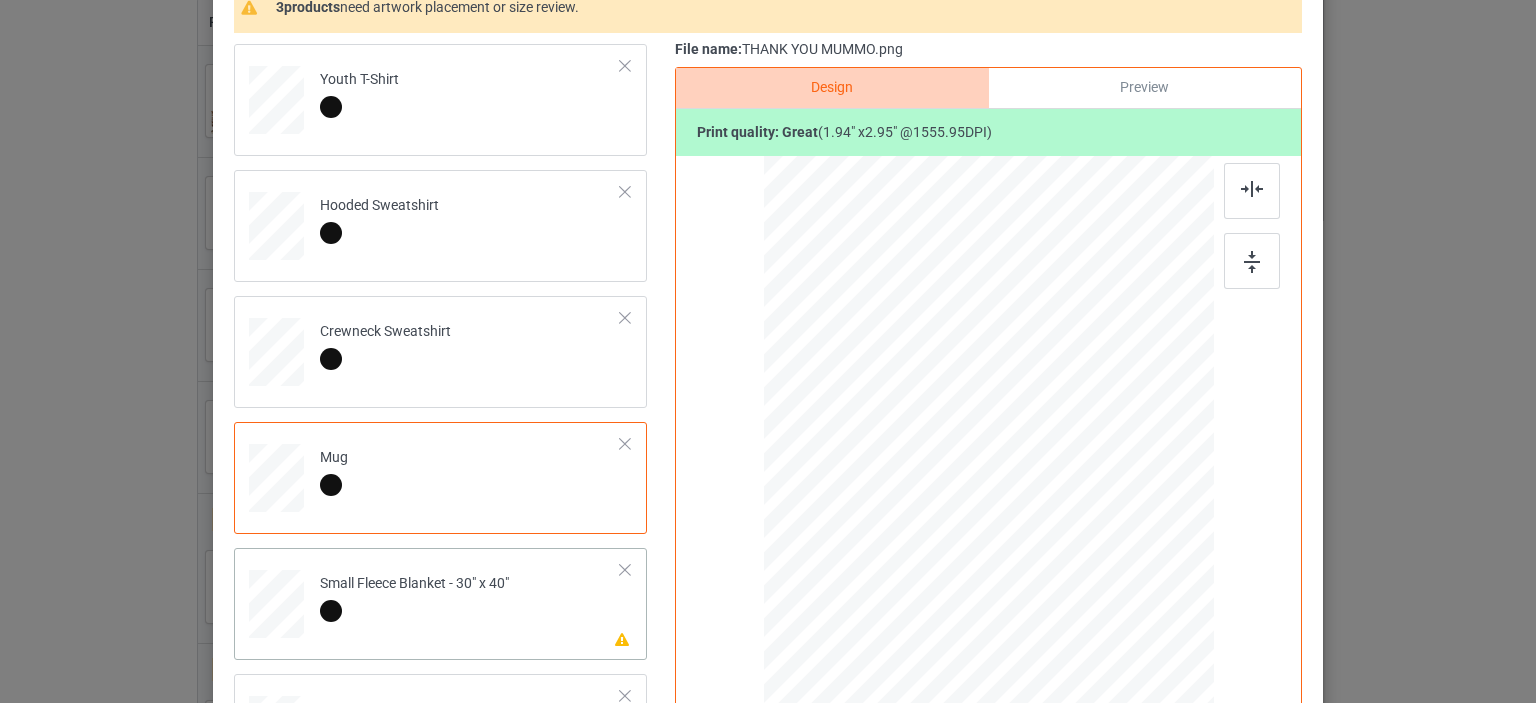 scroll, scrollTop: 466, scrollLeft: 0, axis: vertical 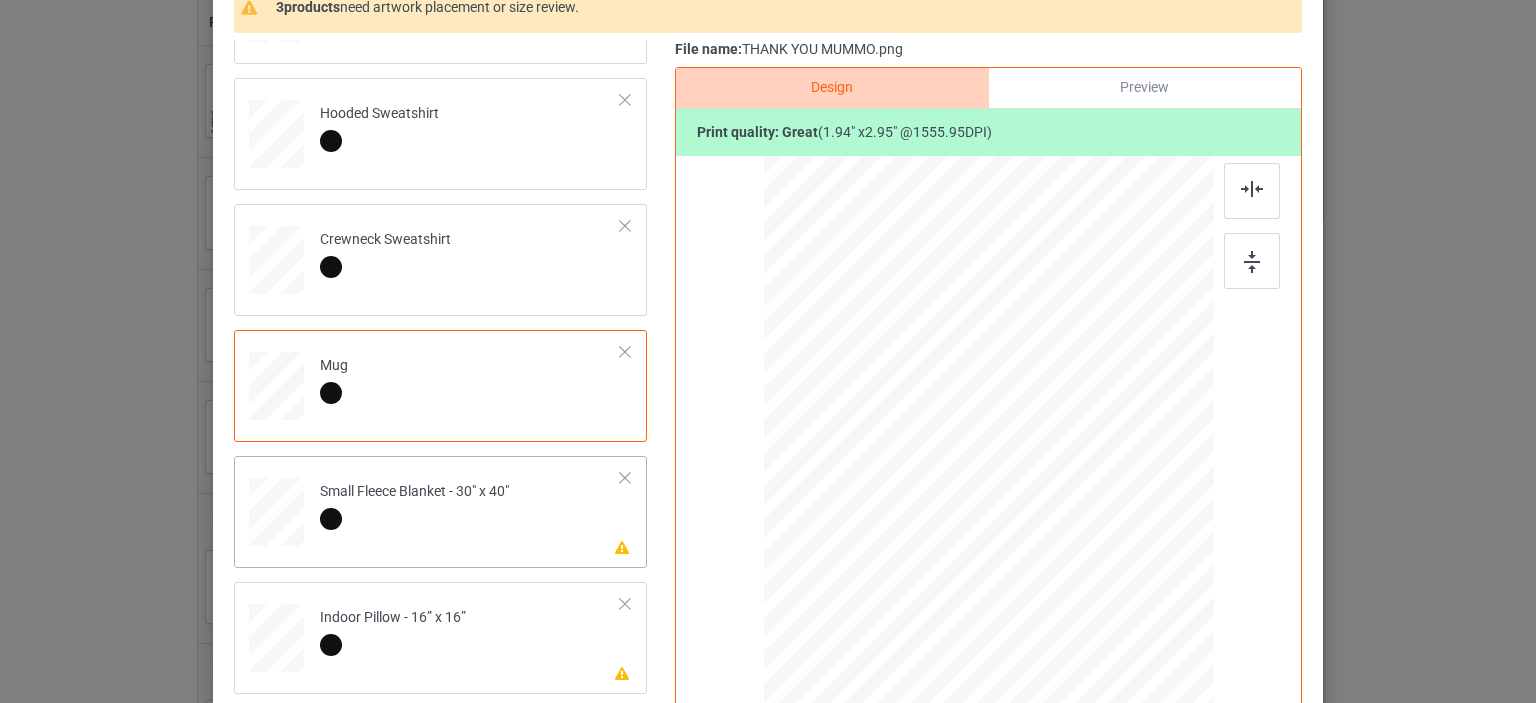 click on "Small Fleece Blanket - 30" x 40"" at bounding box center (414, 505) 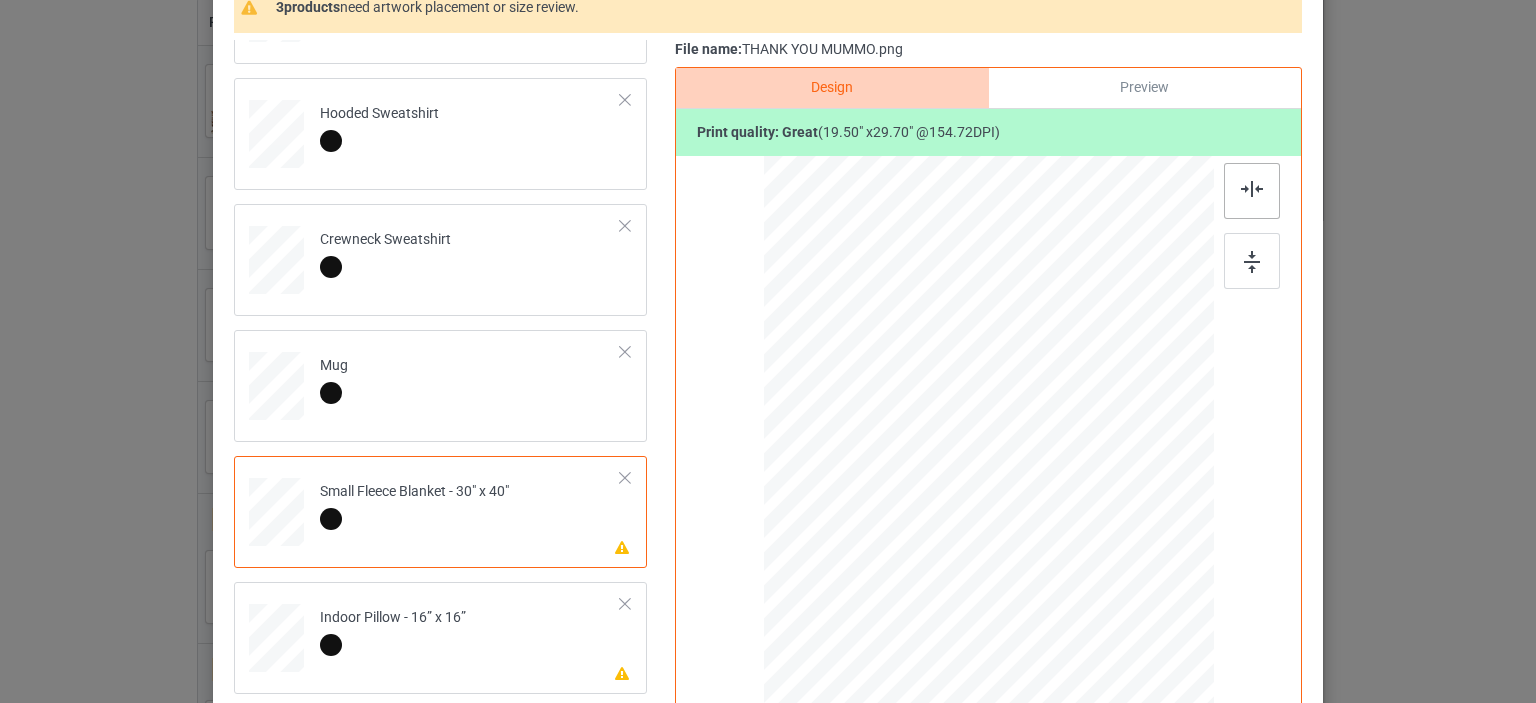 click at bounding box center (1252, 189) 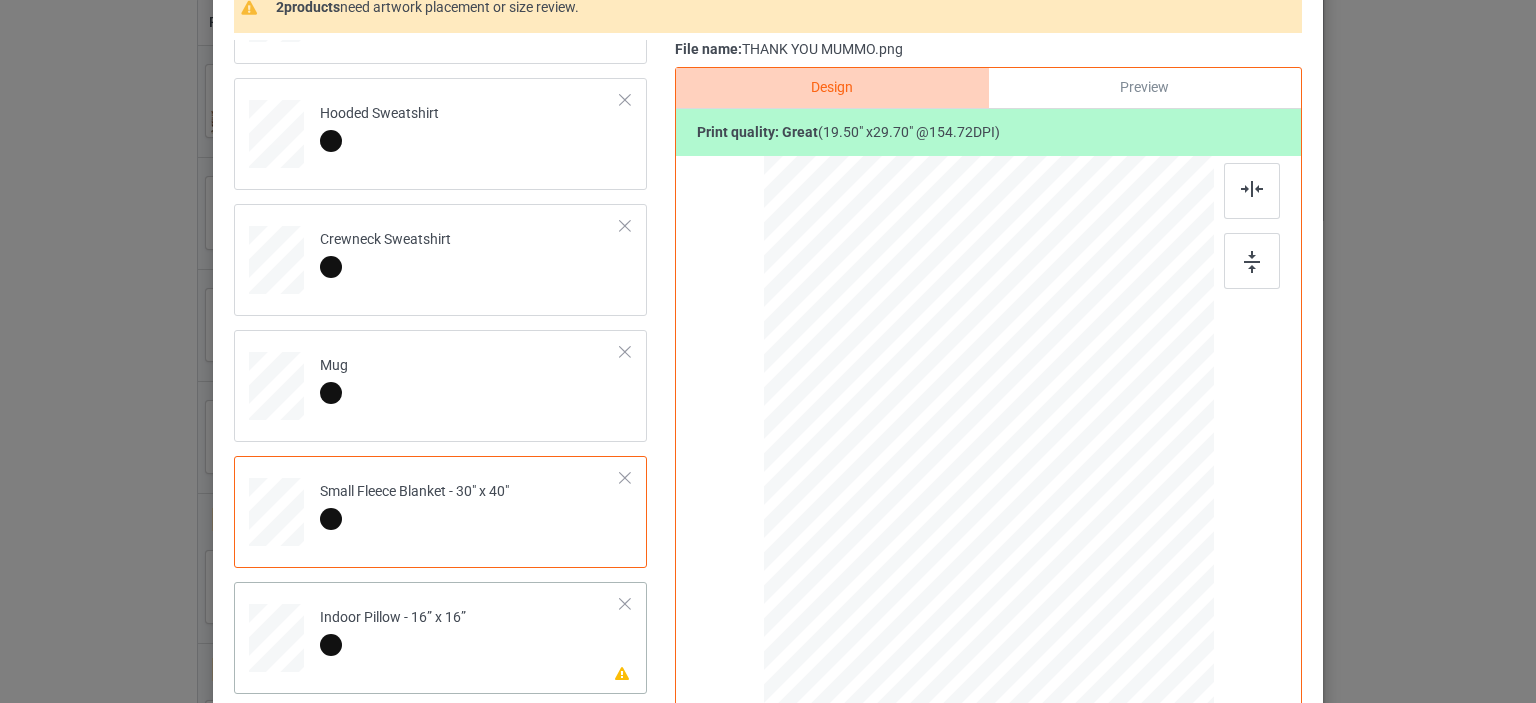 click on "Please review artwork placement Indoor Pillow - 16” x 16”" at bounding box center [470, 634] 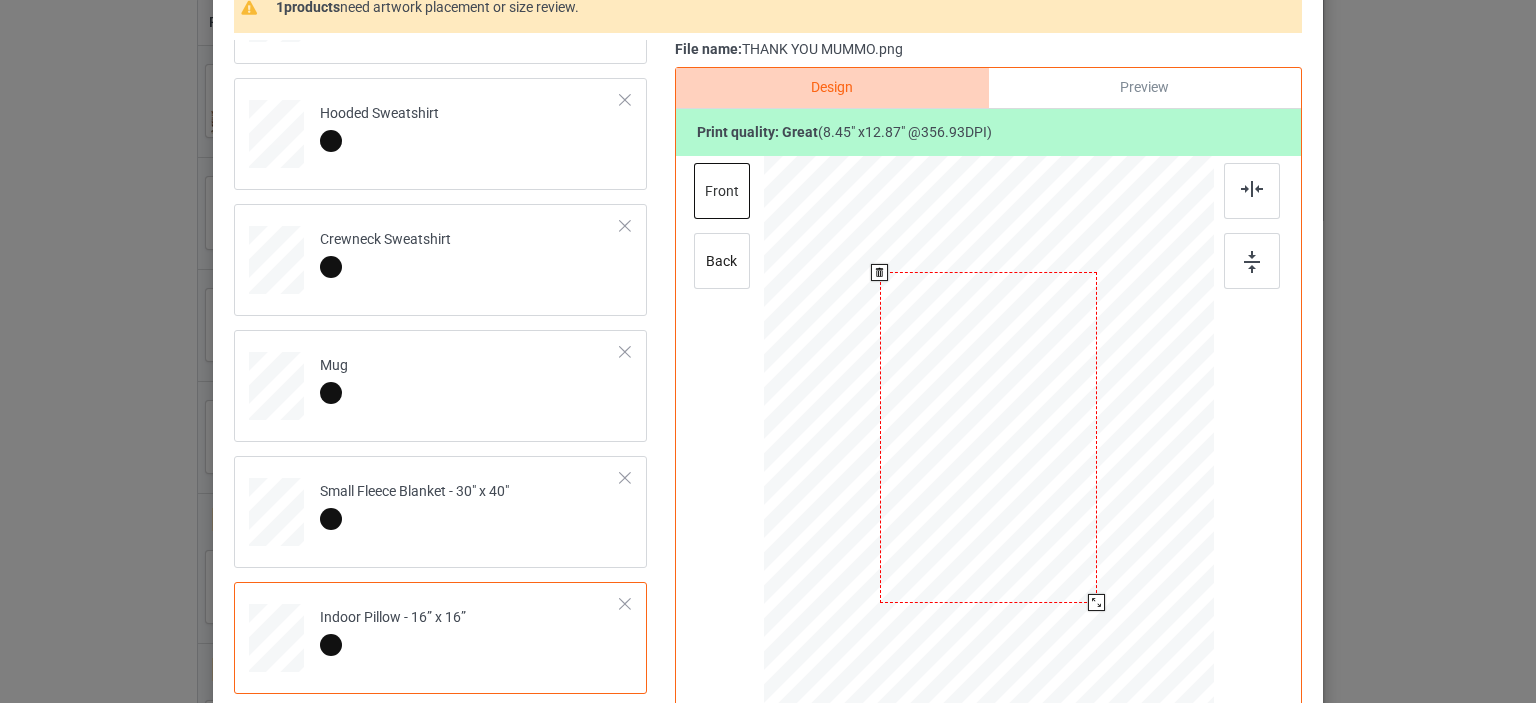 drag, startPoint x: 1117, startPoint y: 642, endPoint x: 881, endPoint y: 623, distance: 236.7636 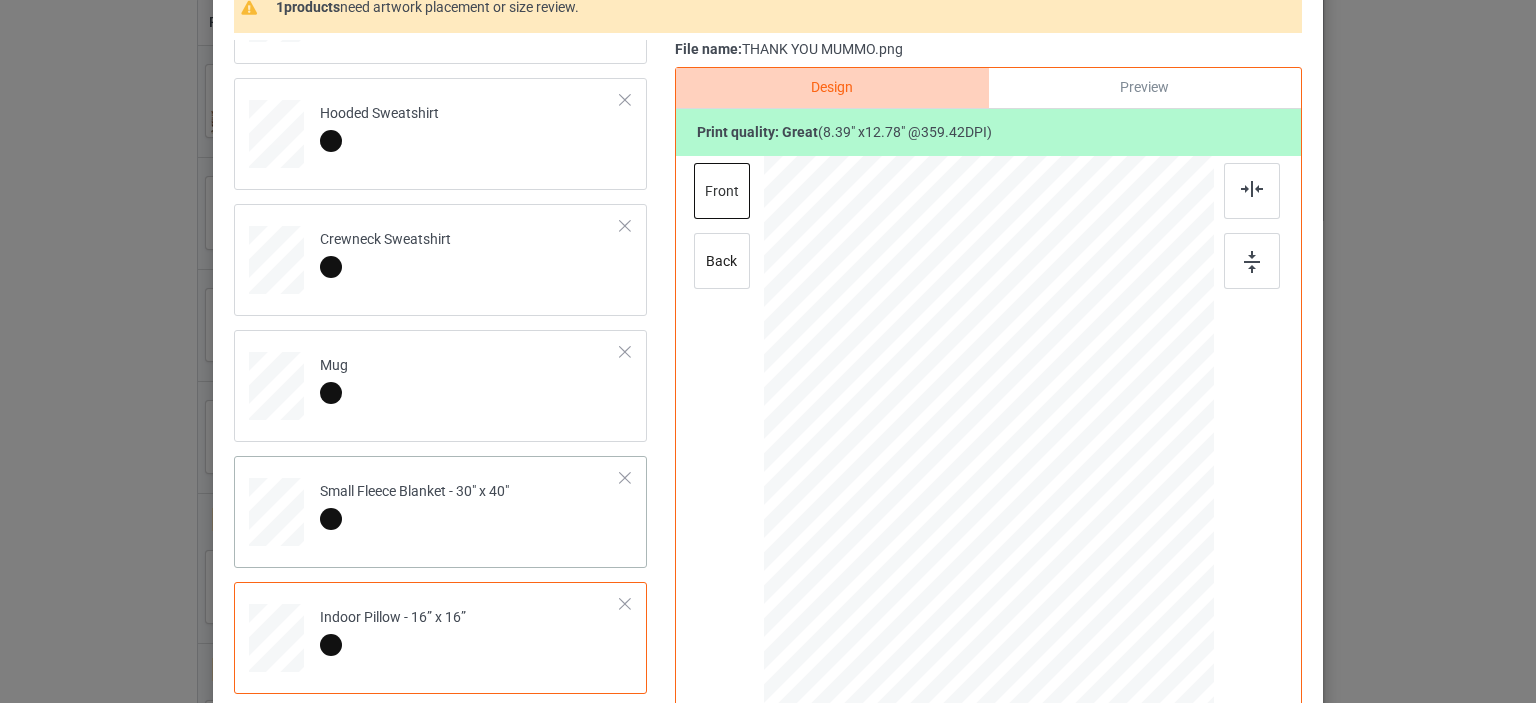 click on "Small Fleece Blanket - 30" x 40"" at bounding box center [470, 508] 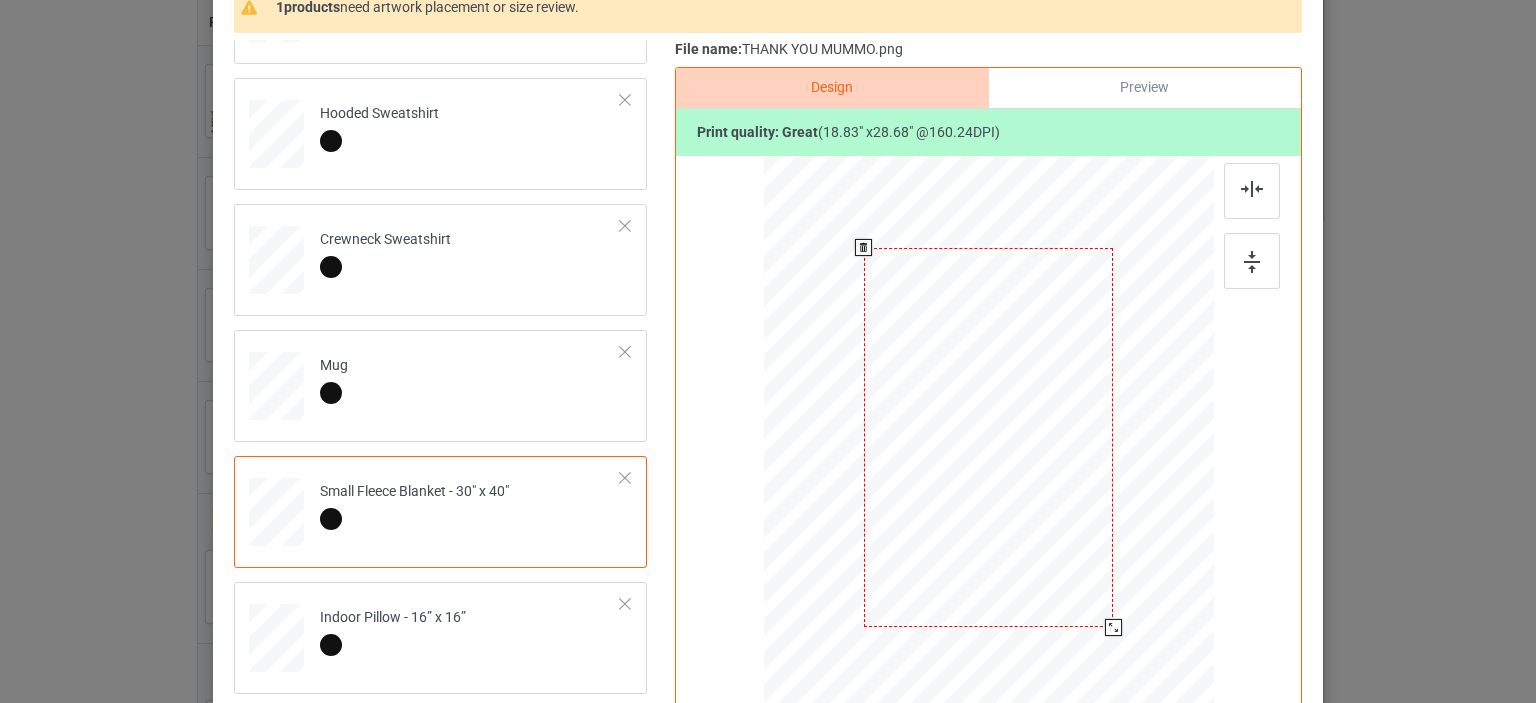 drag, startPoint x: 1108, startPoint y: 633, endPoint x: 624, endPoint y: 615, distance: 484.3346 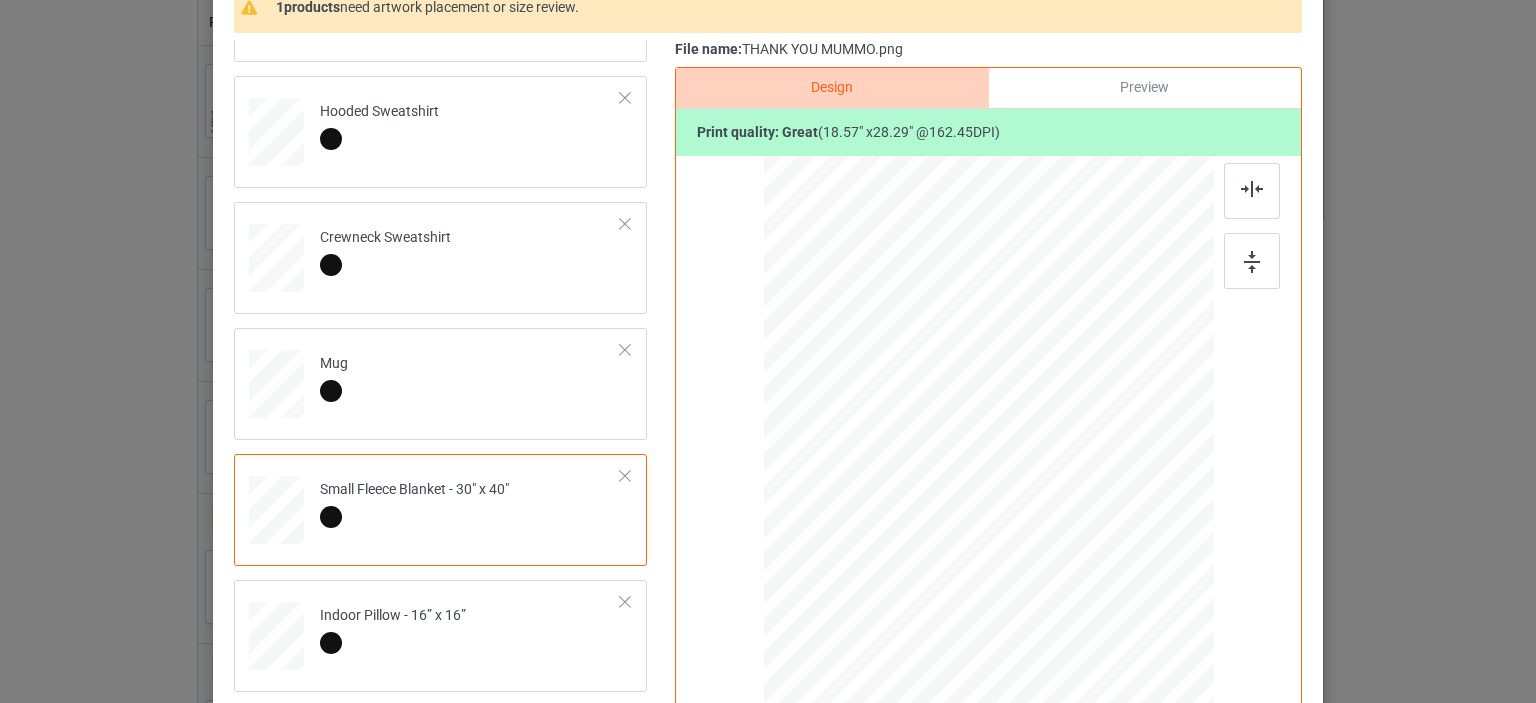 scroll, scrollTop: 469, scrollLeft: 0, axis: vertical 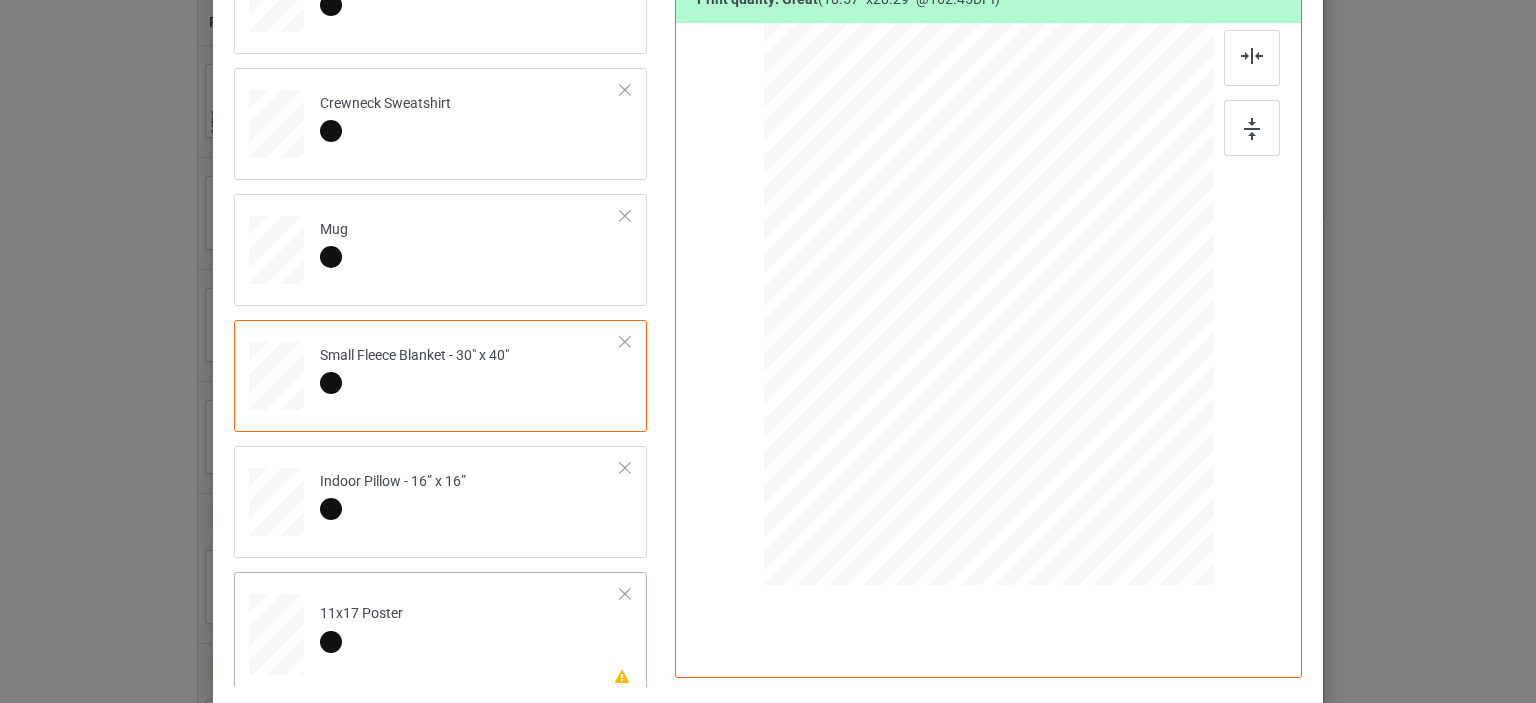 click on "Please review artwork placement 11x17 Poster" at bounding box center (470, 630) 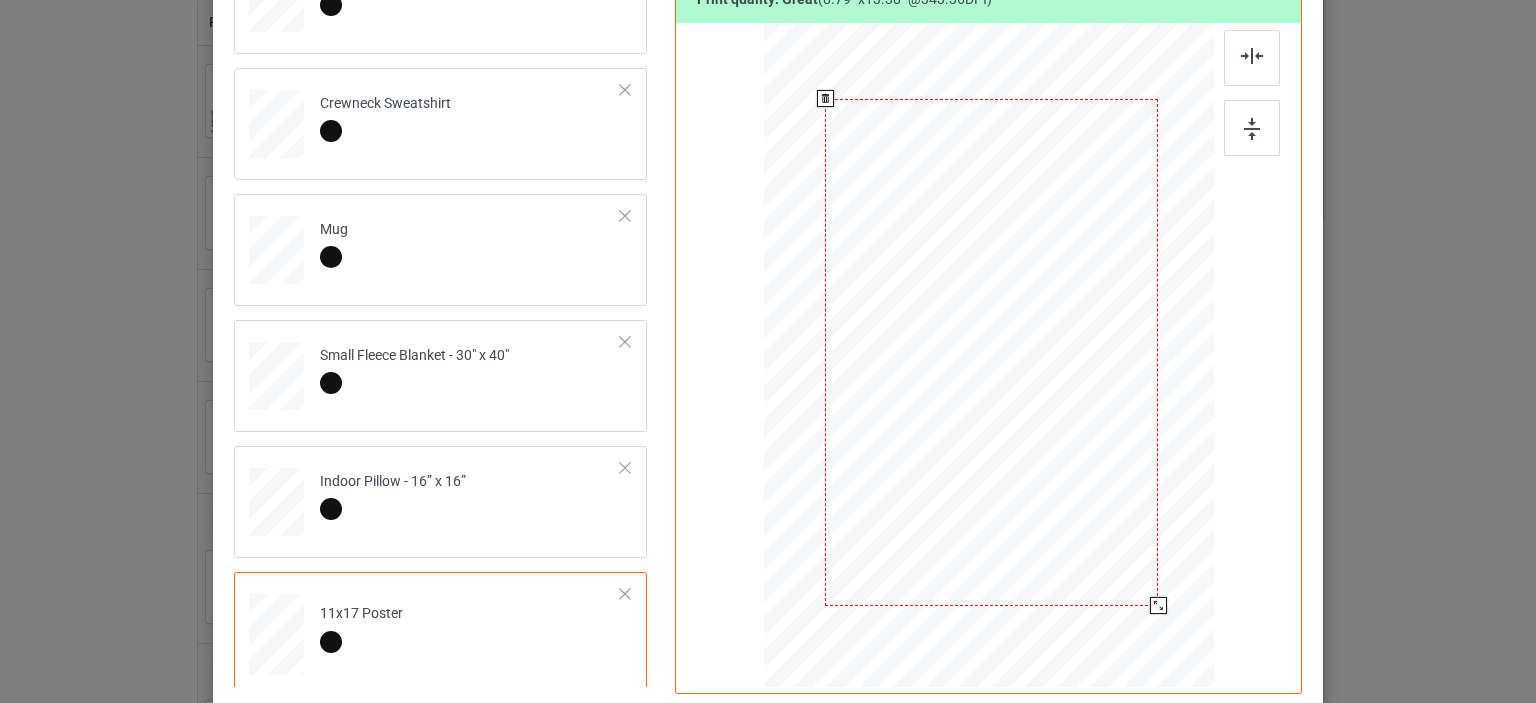 drag, startPoint x: 1132, startPoint y: 580, endPoint x: 1148, endPoint y: 609, distance: 33.12099 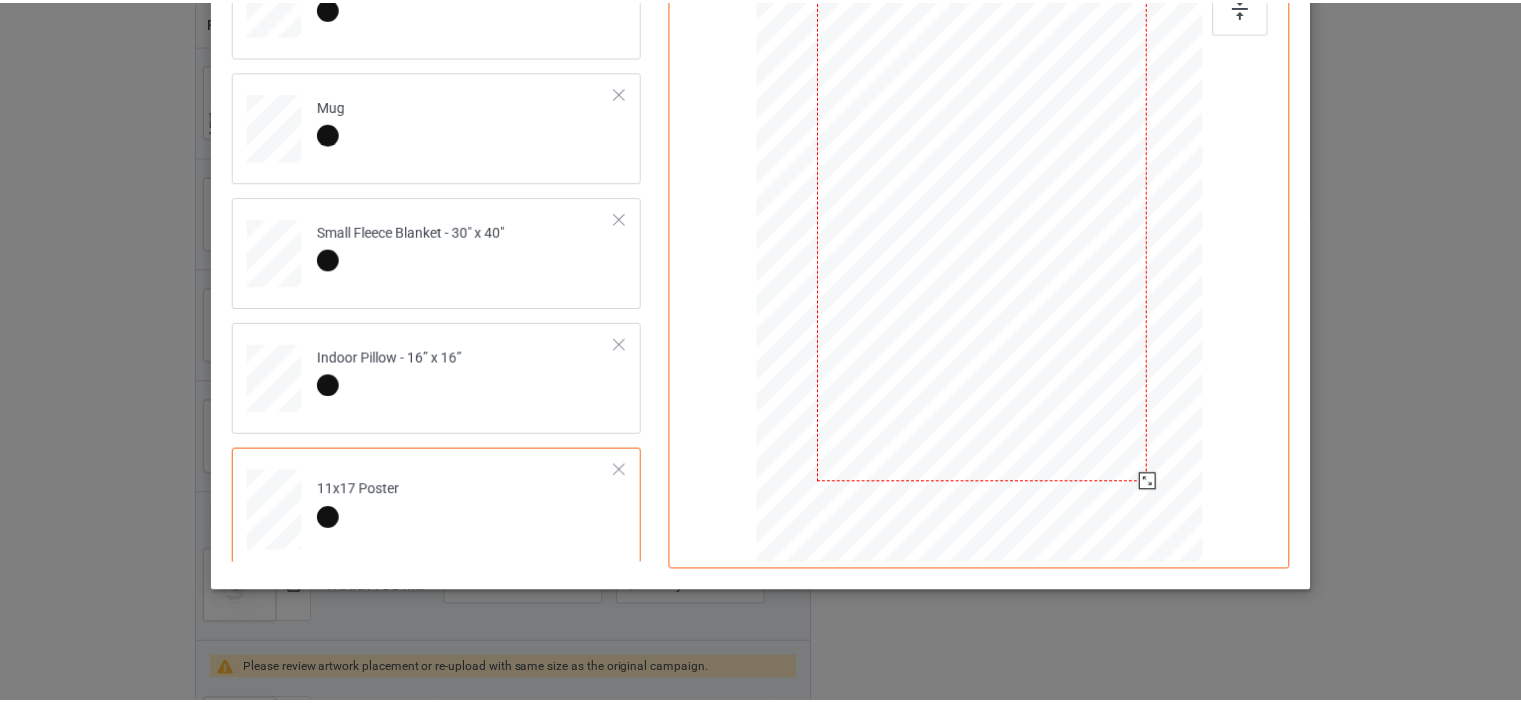 scroll, scrollTop: 0, scrollLeft: 0, axis: both 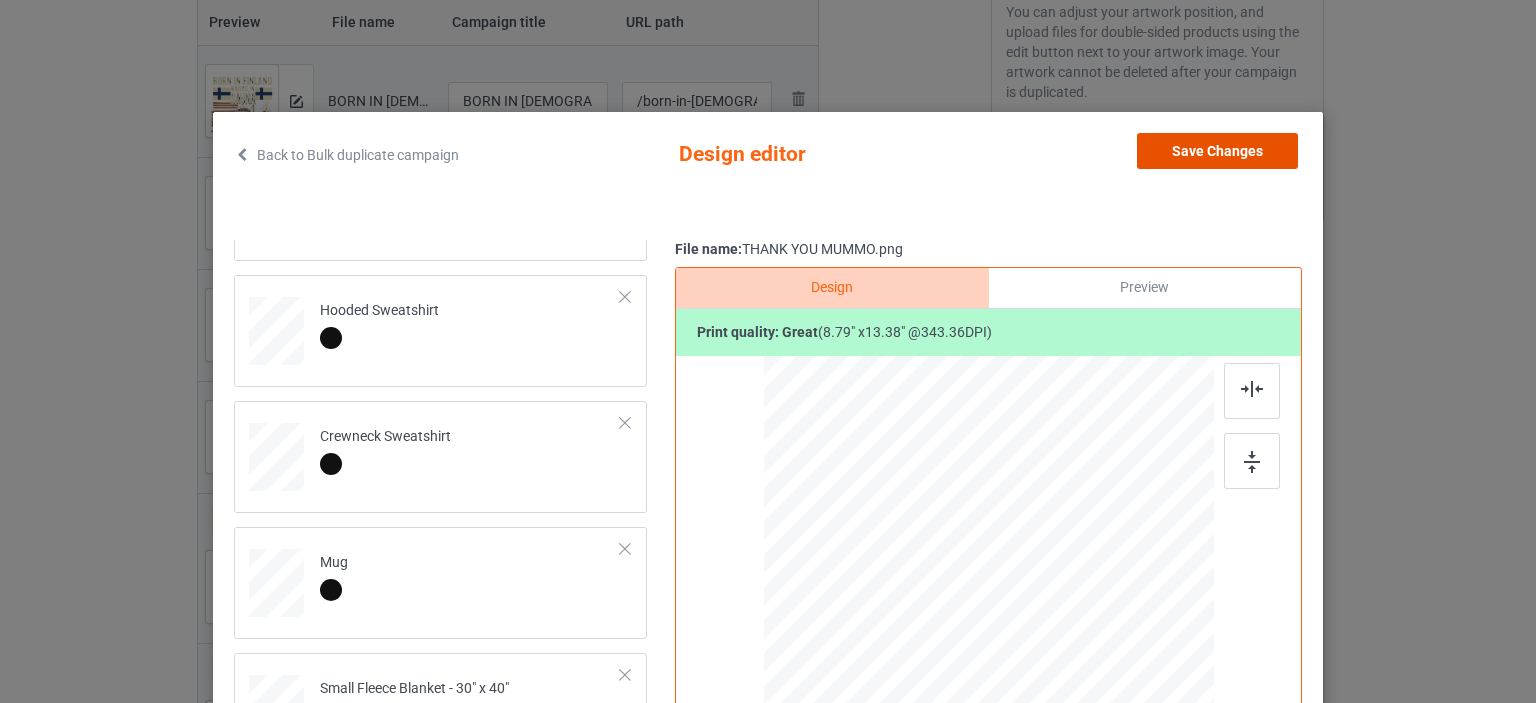 click on "Save Changes" at bounding box center [1217, 151] 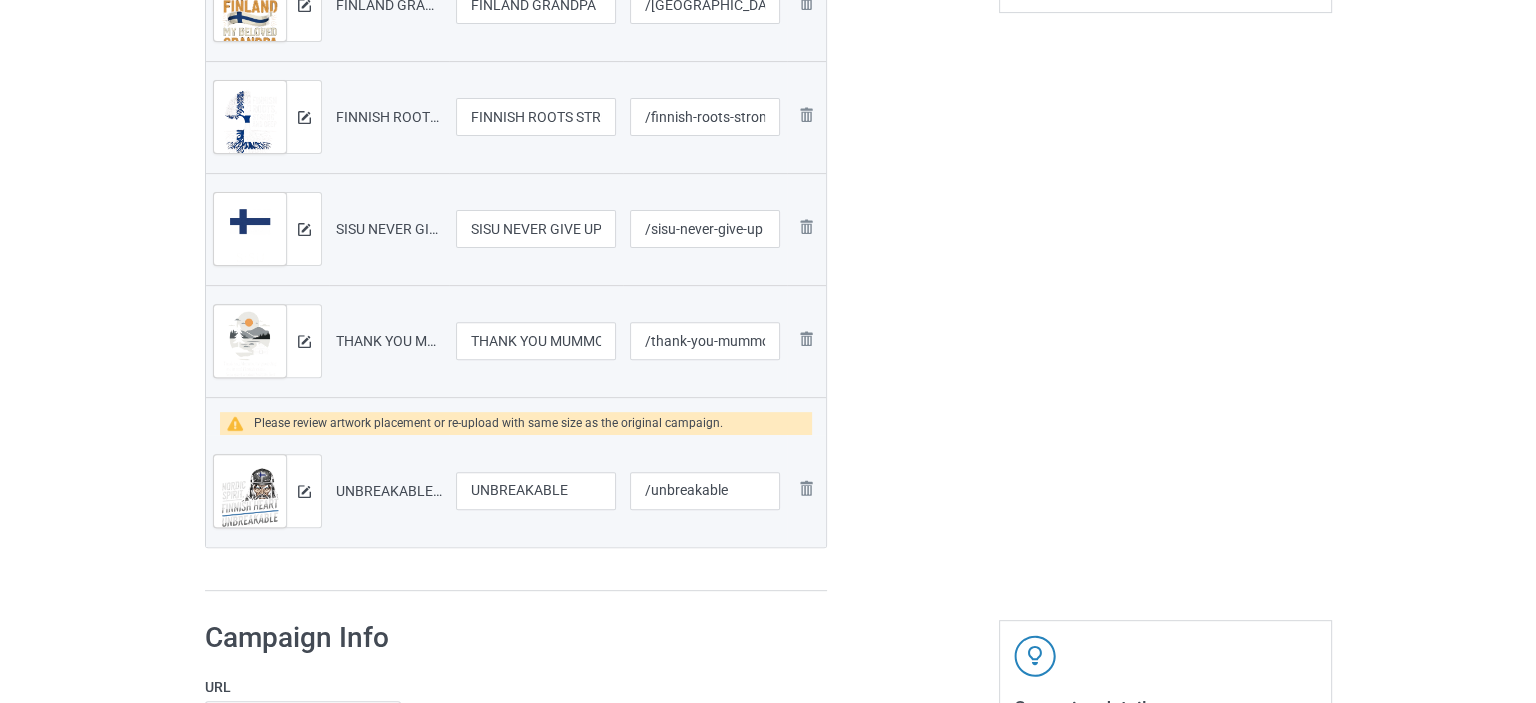 scroll, scrollTop: 735, scrollLeft: 0, axis: vertical 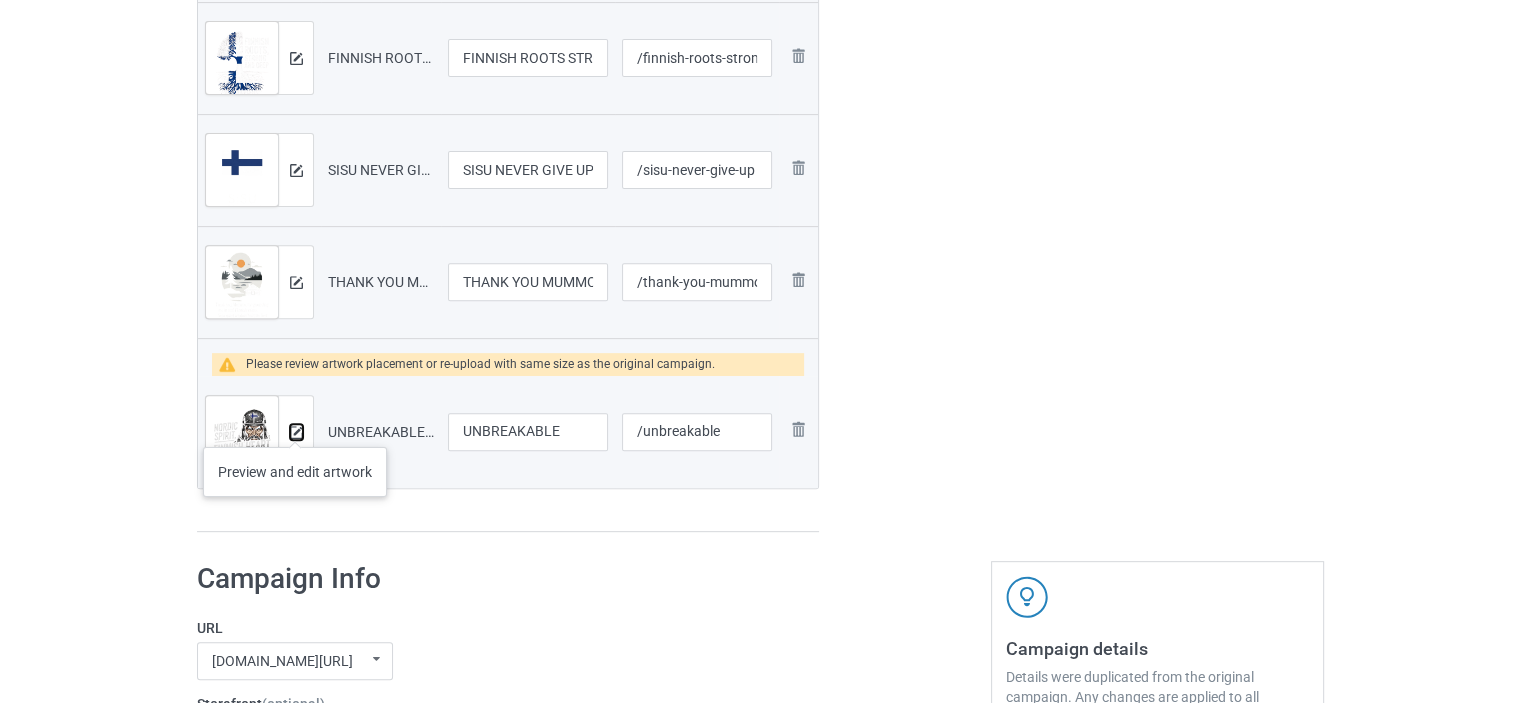 click at bounding box center [296, 432] 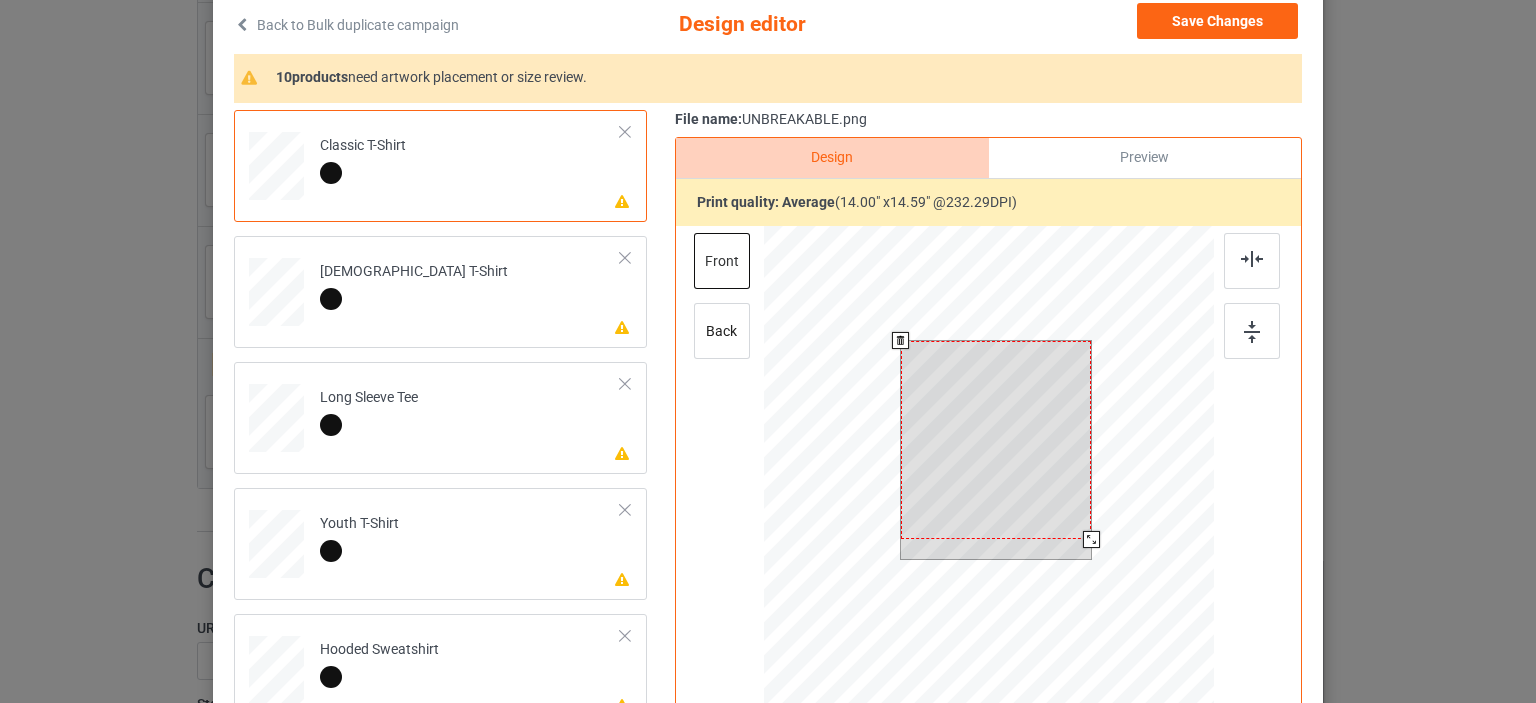 scroll, scrollTop: 133, scrollLeft: 0, axis: vertical 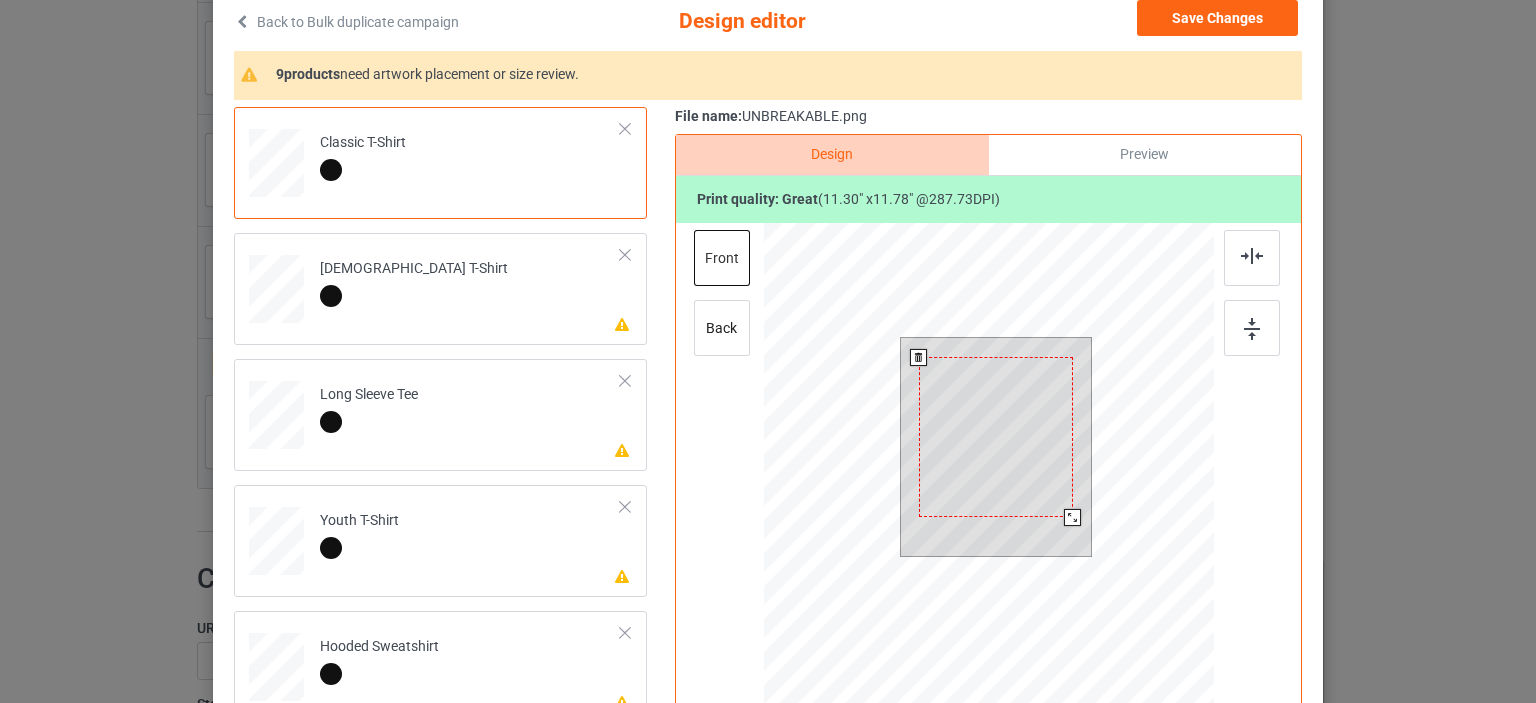 drag, startPoint x: 1077, startPoint y: 527, endPoint x: 1054, endPoint y: 515, distance: 25.942244 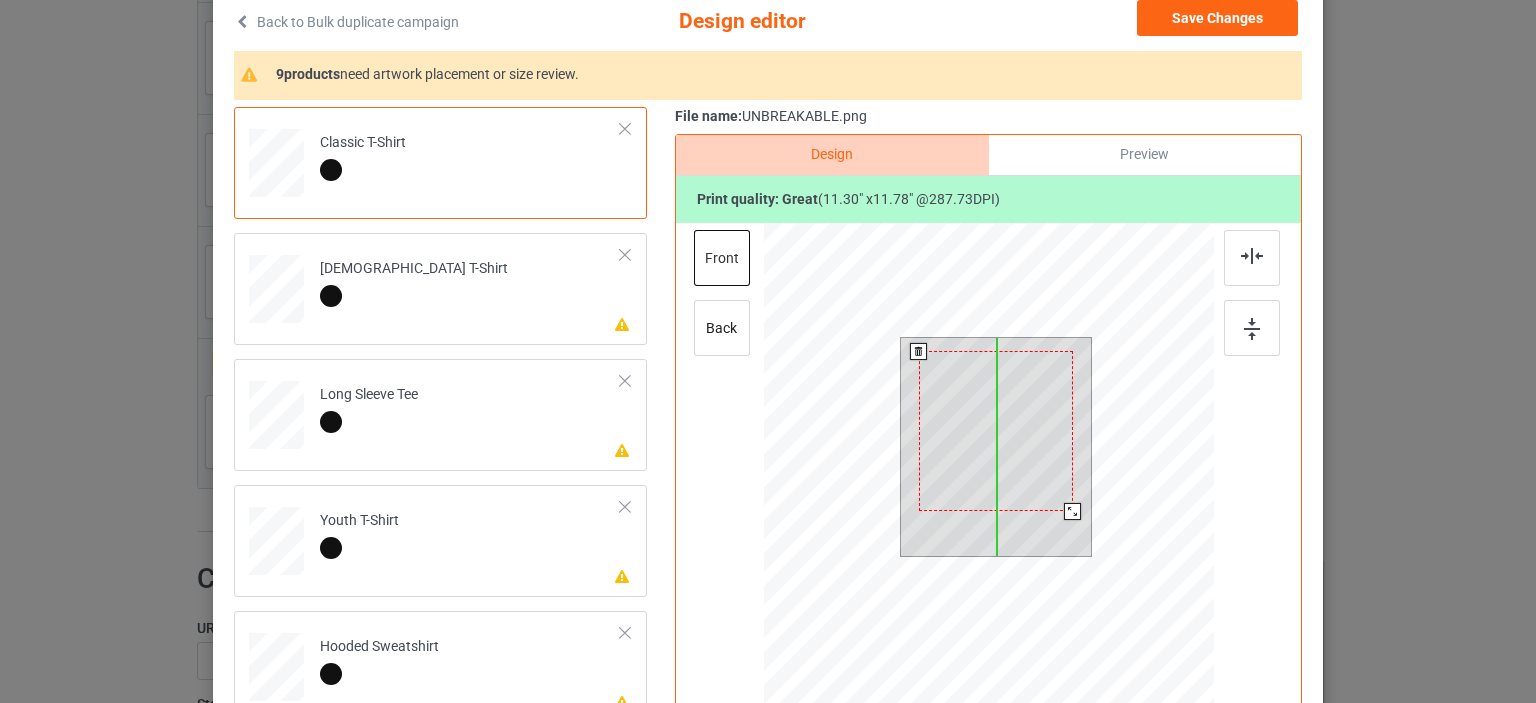 click at bounding box center (996, 431) 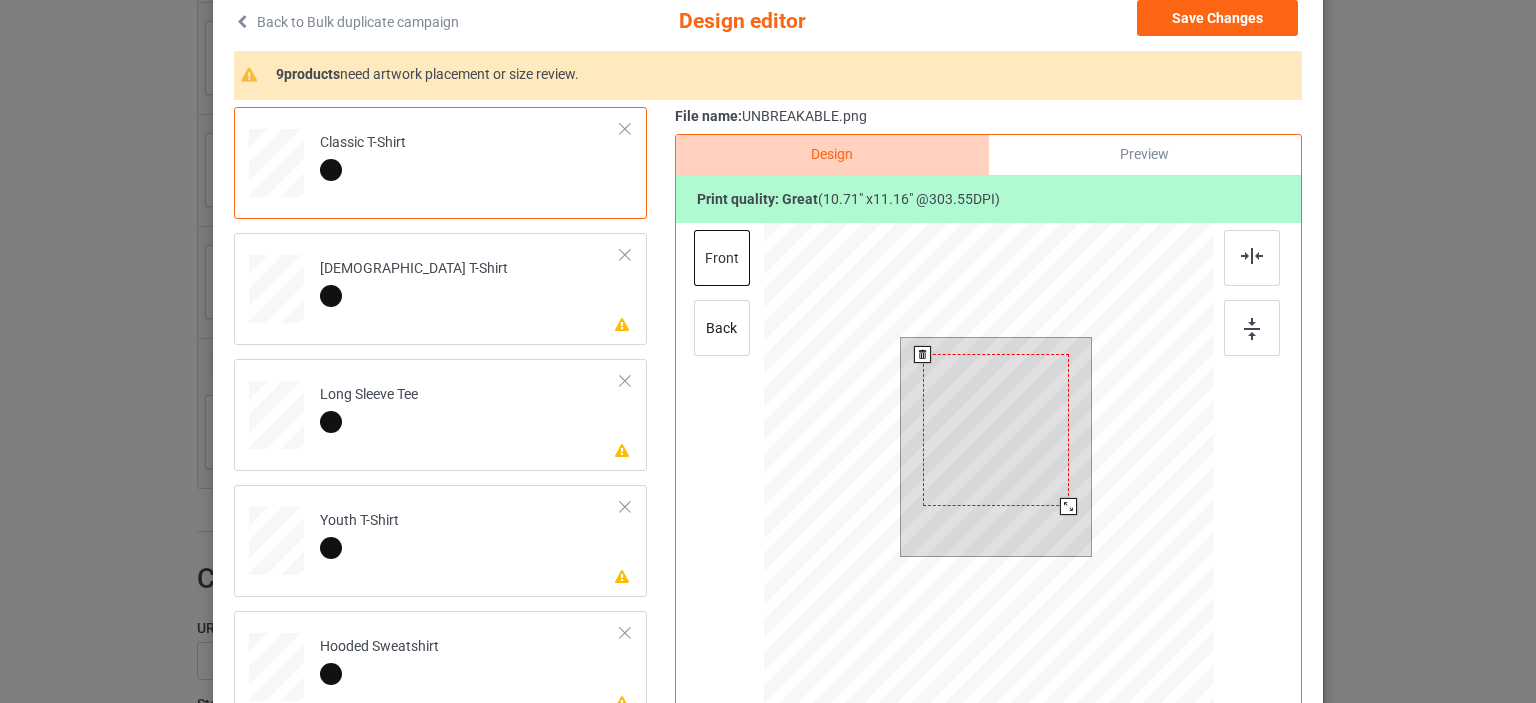 click at bounding box center (1068, 506) 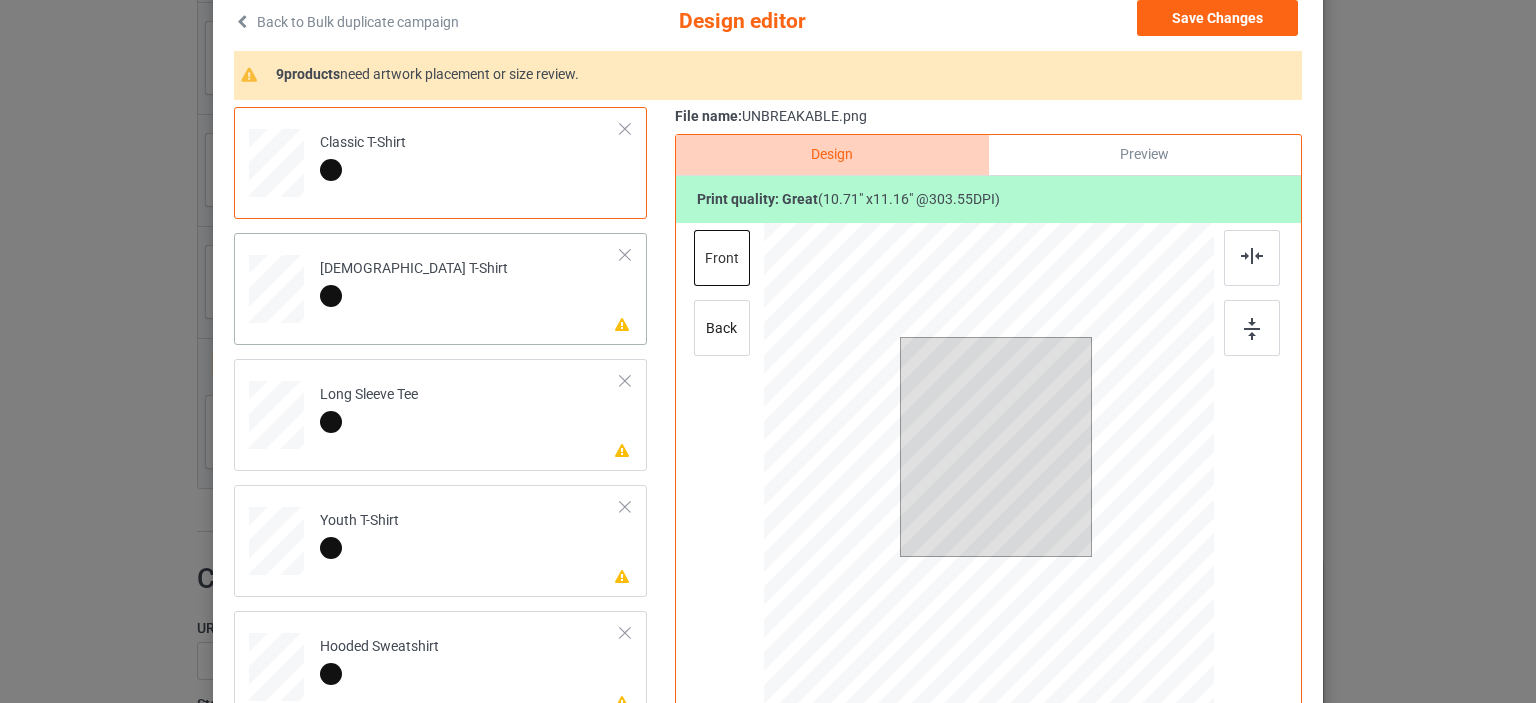 click on "Please review artwork placement [DEMOGRAPHIC_DATA] T-Shirt" at bounding box center [470, 285] 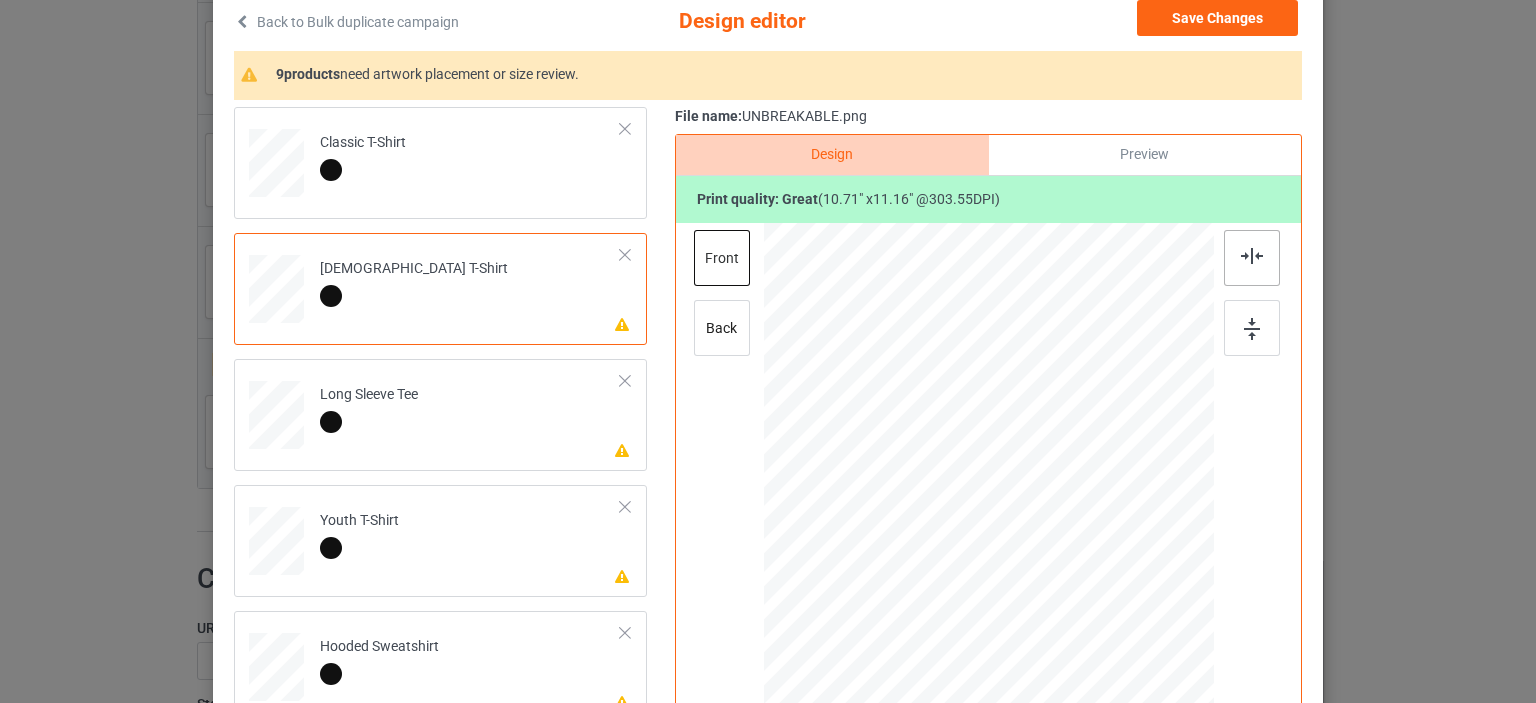 click at bounding box center (1252, 256) 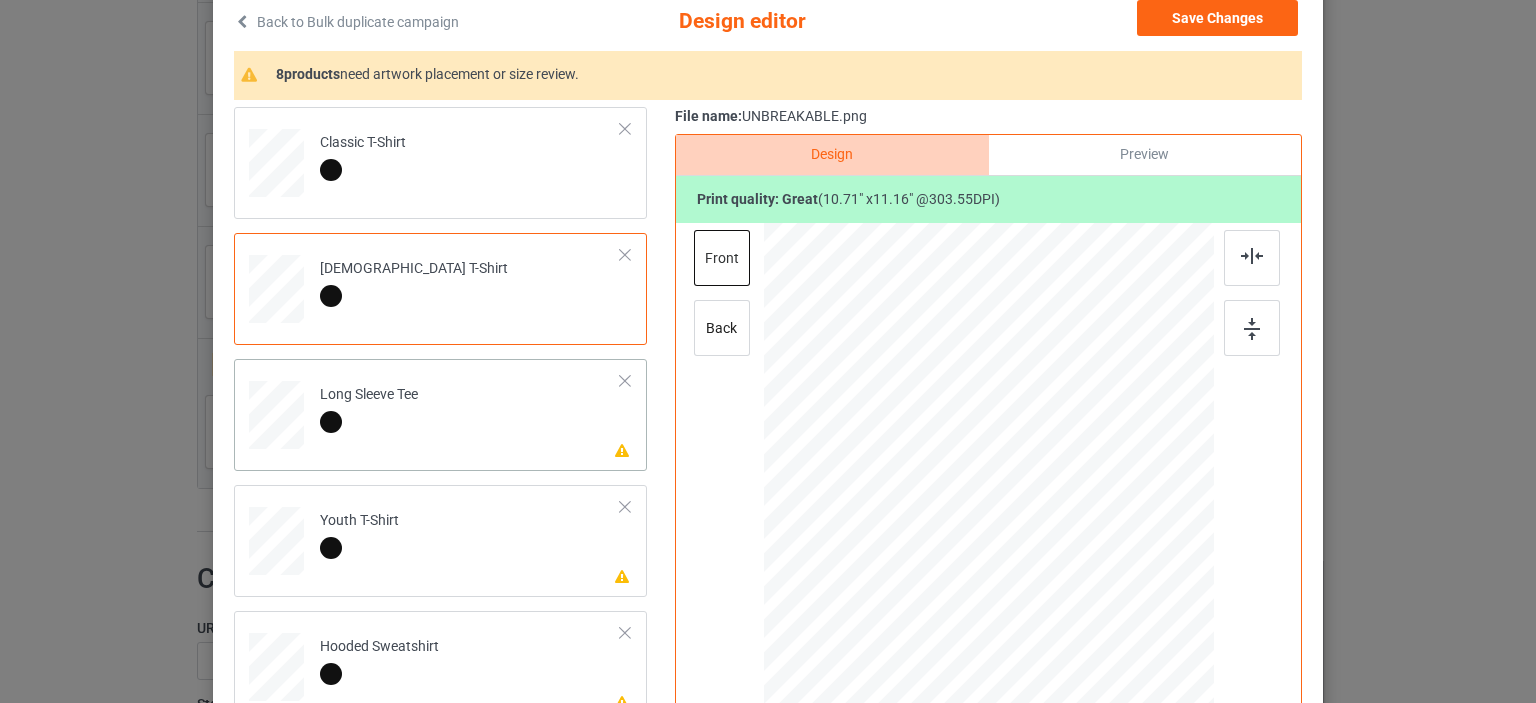 click on "Long Sleeve Tee" at bounding box center (369, 408) 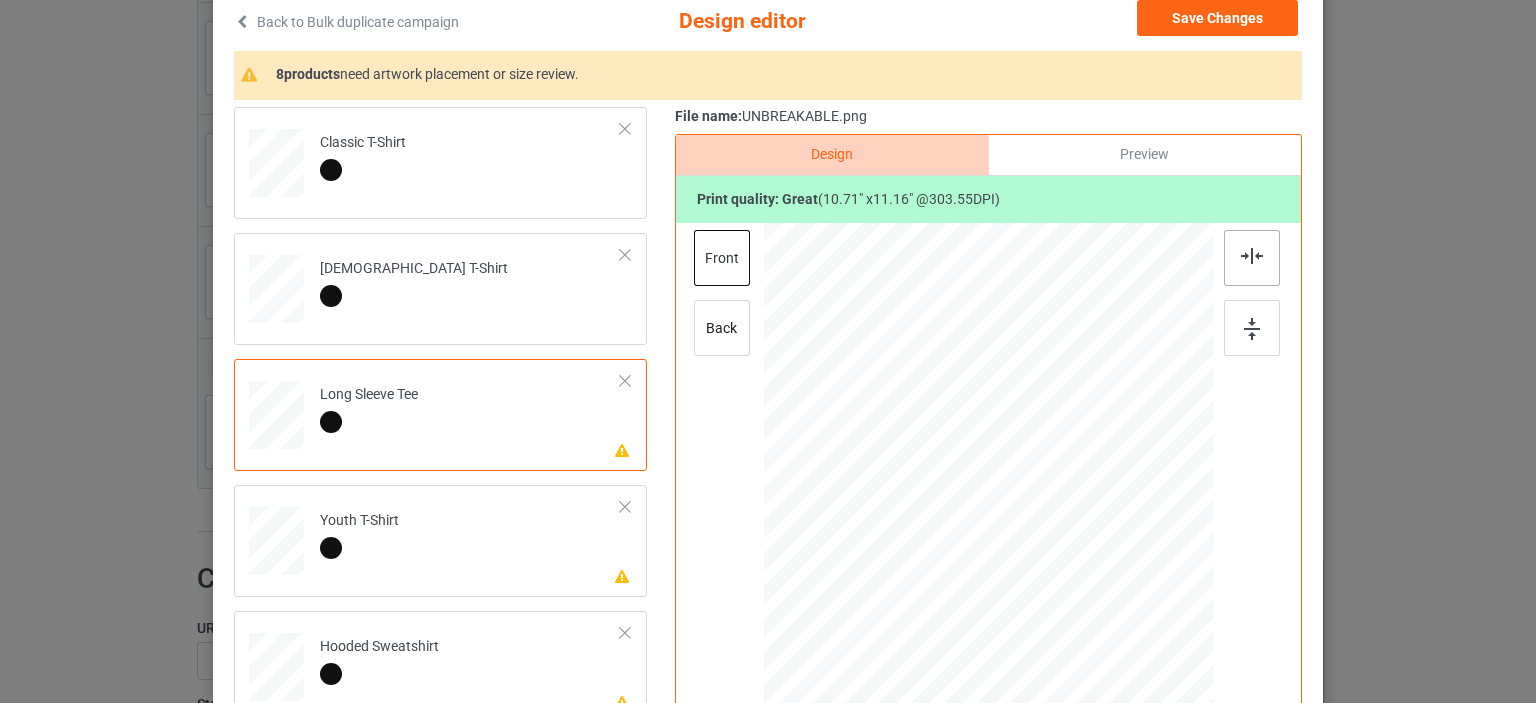 click at bounding box center (1252, 256) 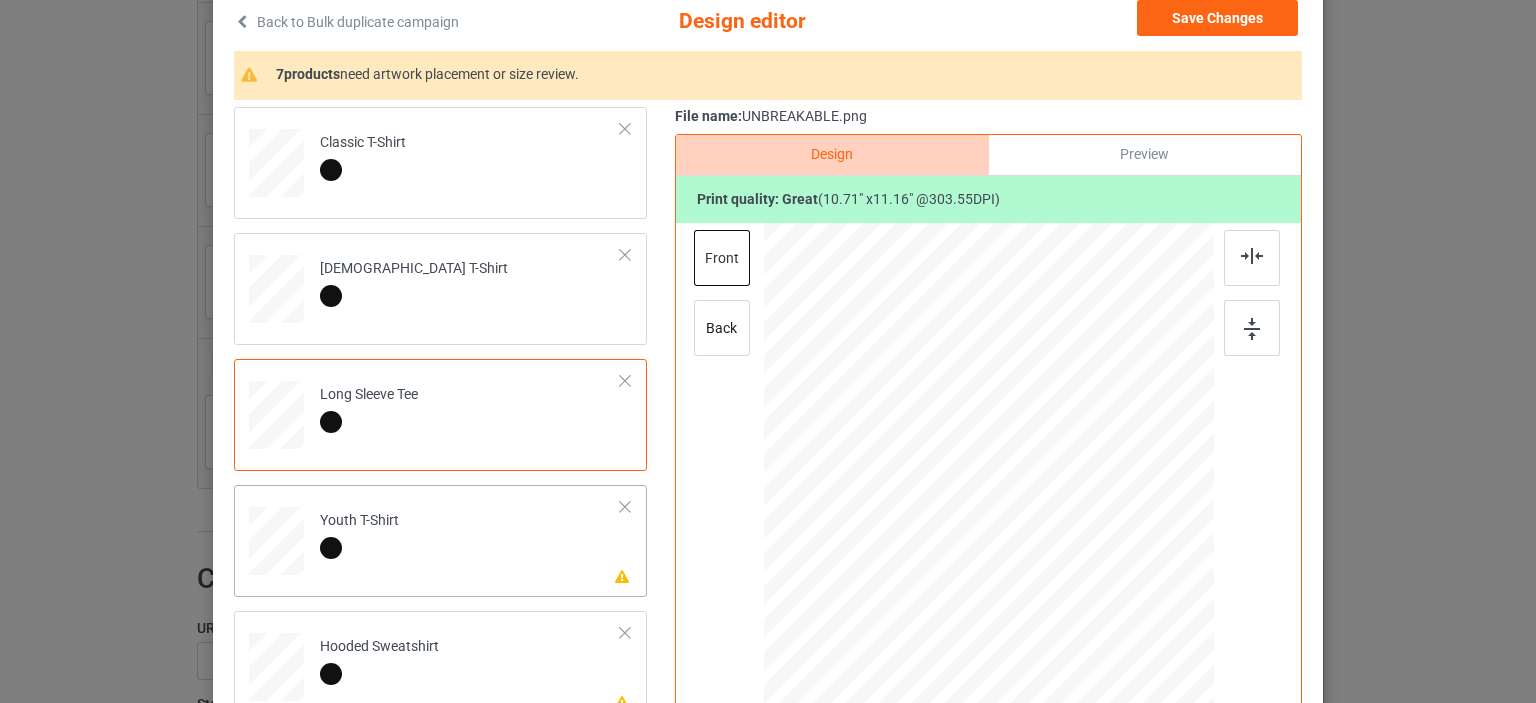 click on "Please review artwork placement Youth T-Shirt" at bounding box center [470, 537] 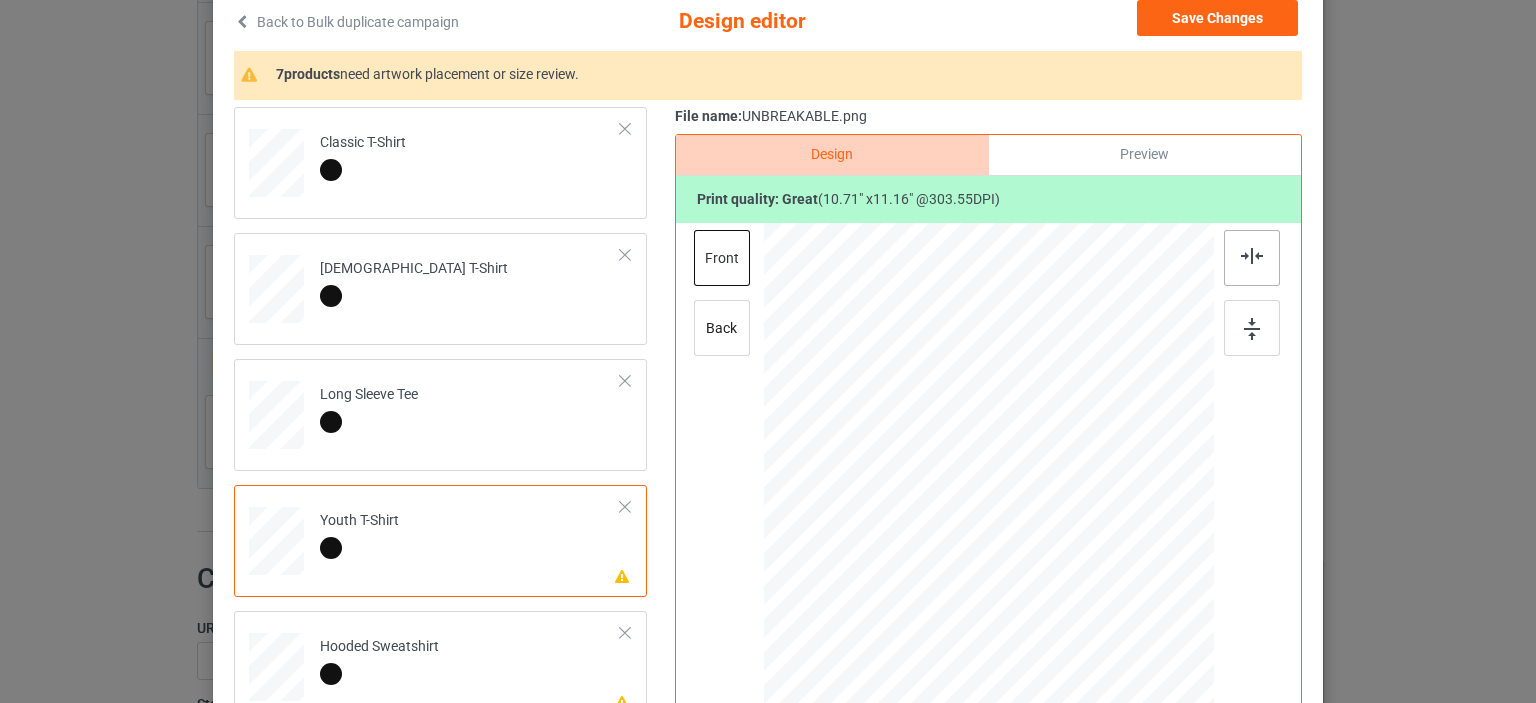 click at bounding box center [1252, 258] 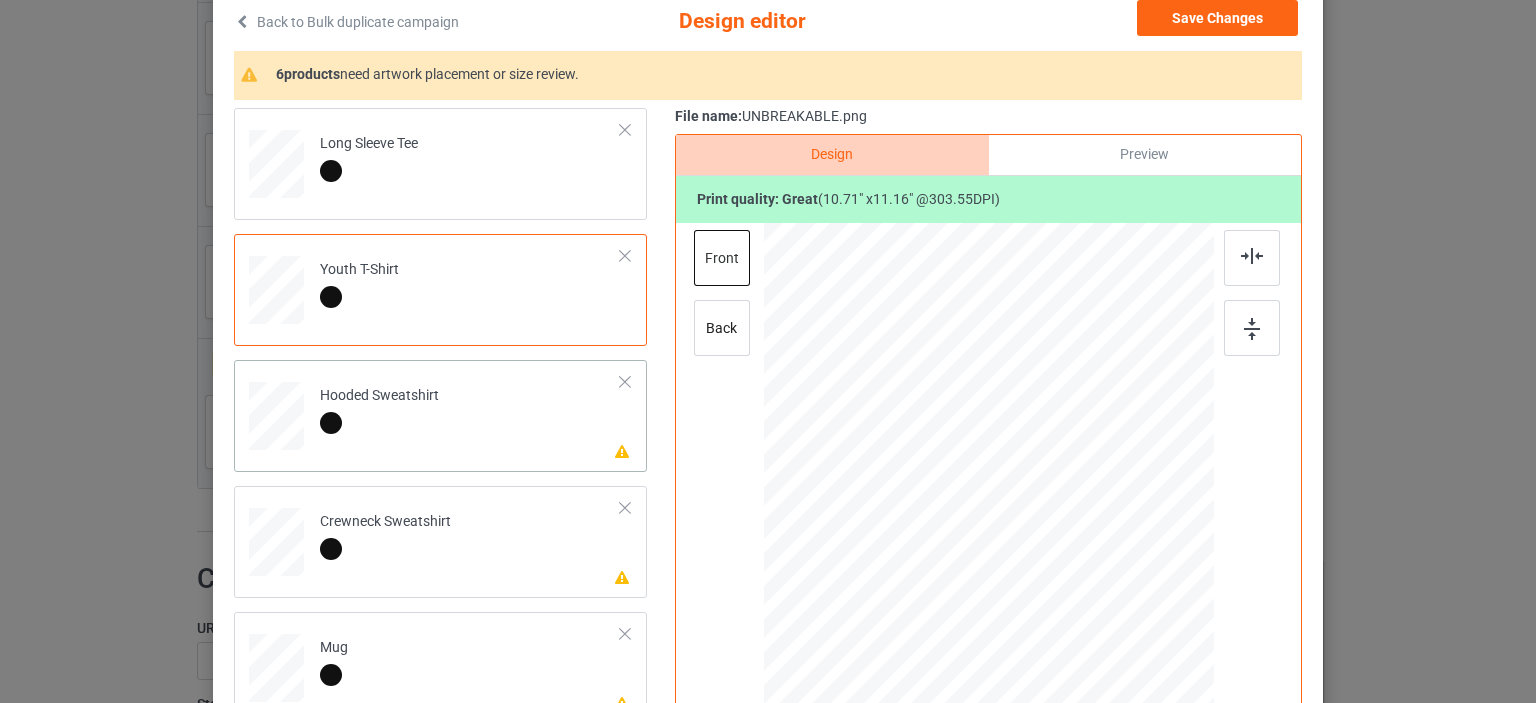 scroll, scrollTop: 266, scrollLeft: 0, axis: vertical 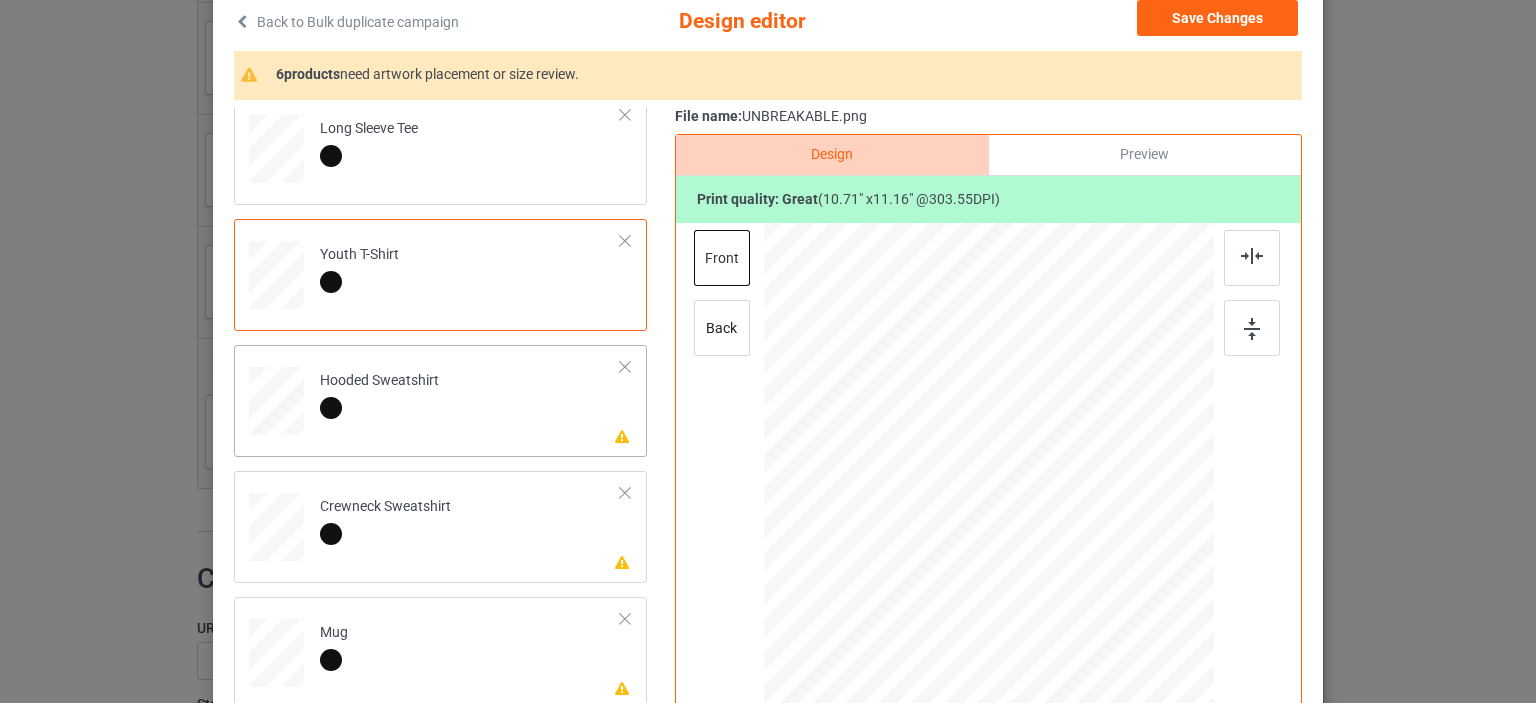 click on "Hooded Sweatshirt" at bounding box center [379, 394] 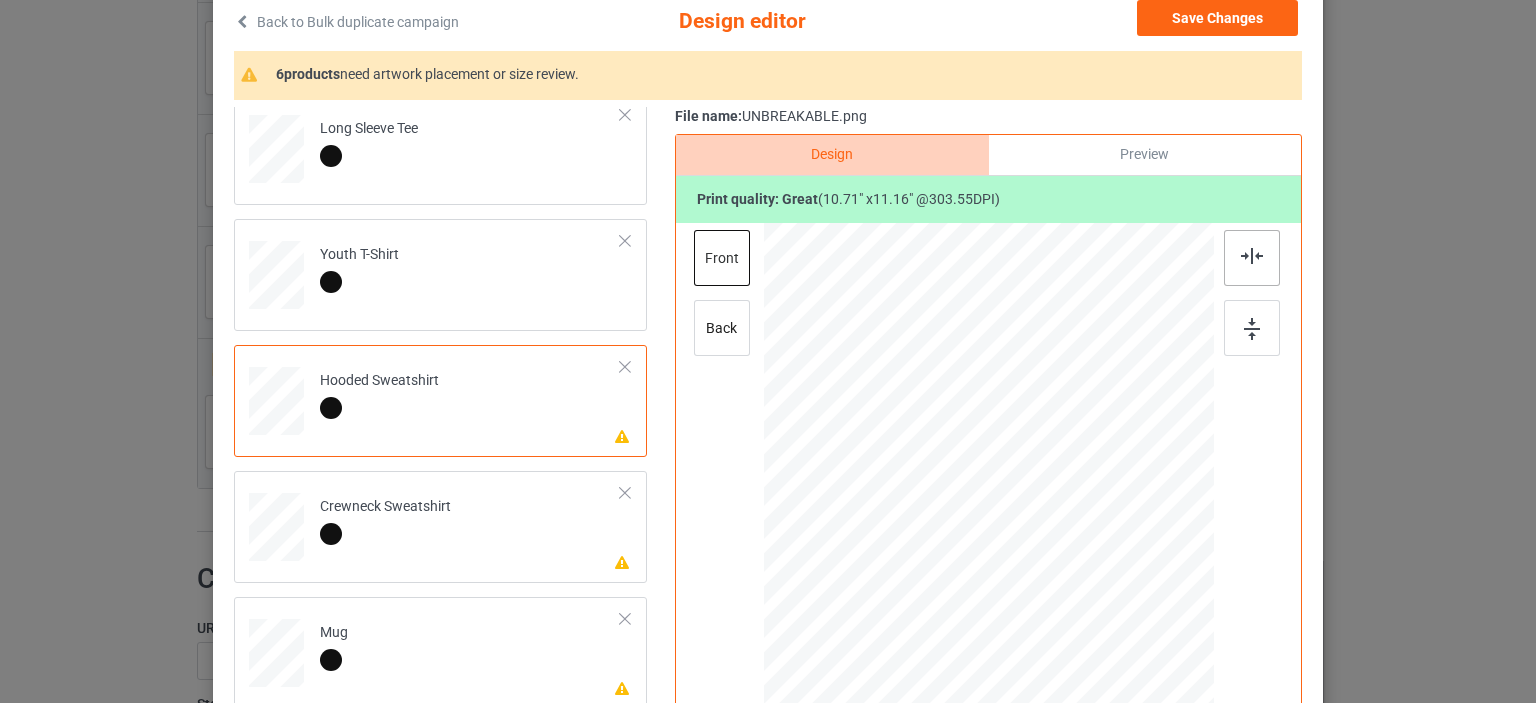 click at bounding box center [1252, 258] 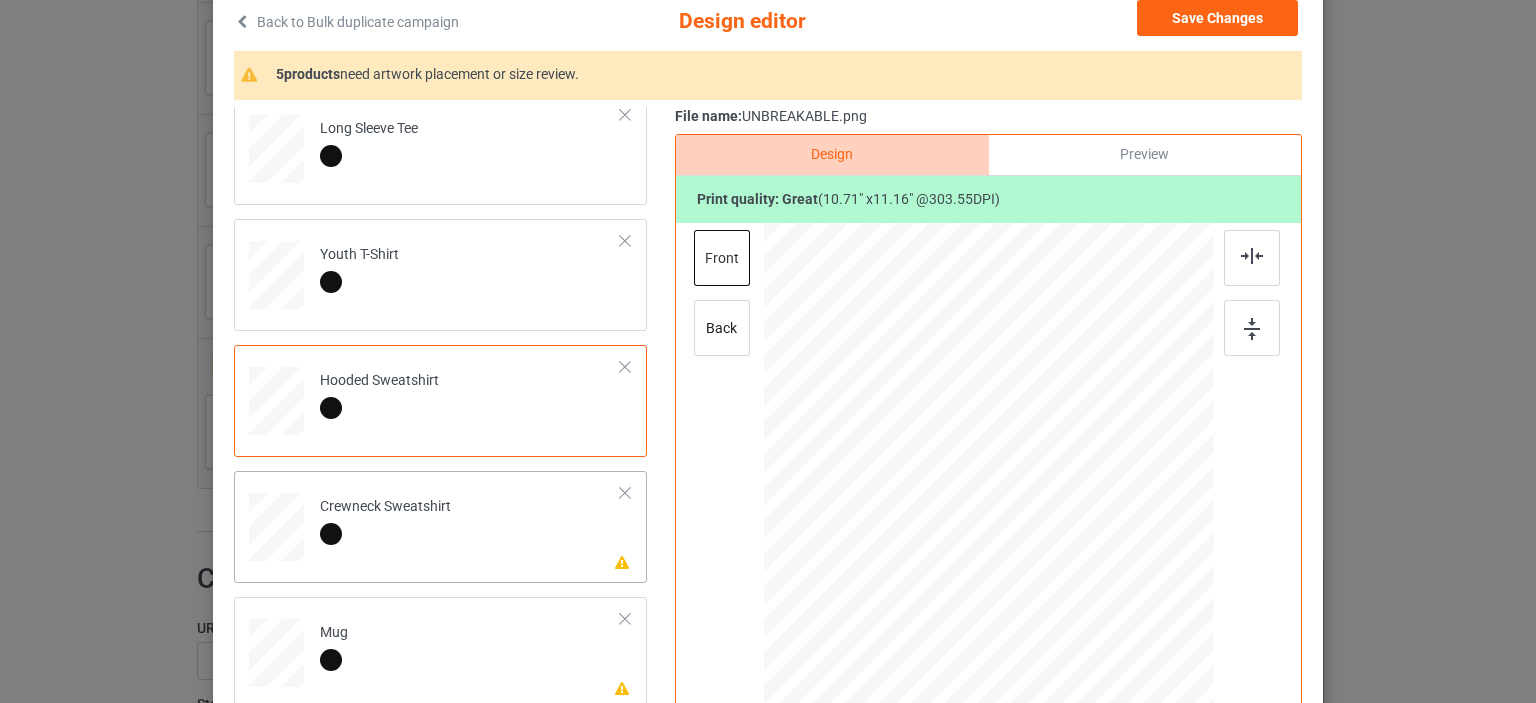 click on "Crewneck Sweatshirt" at bounding box center (385, 520) 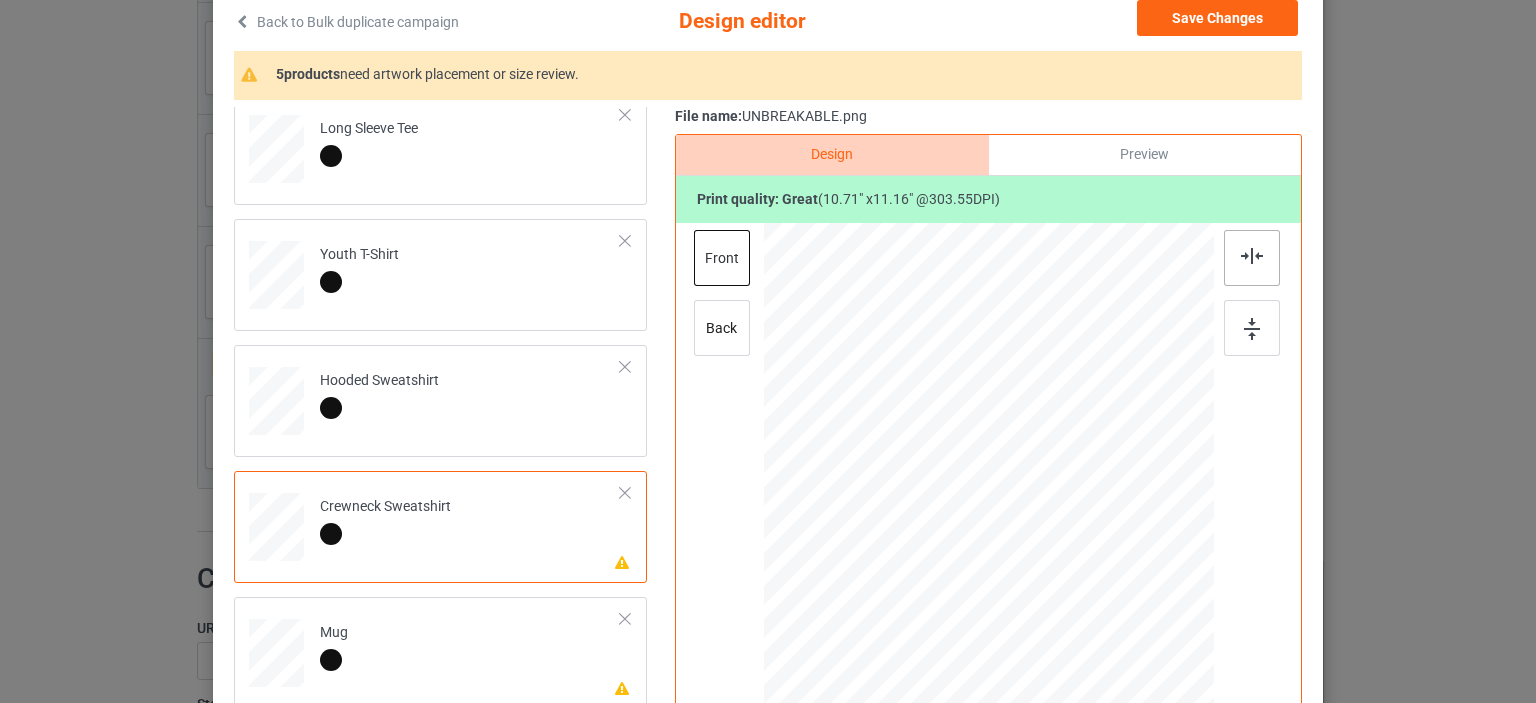click at bounding box center [1252, 256] 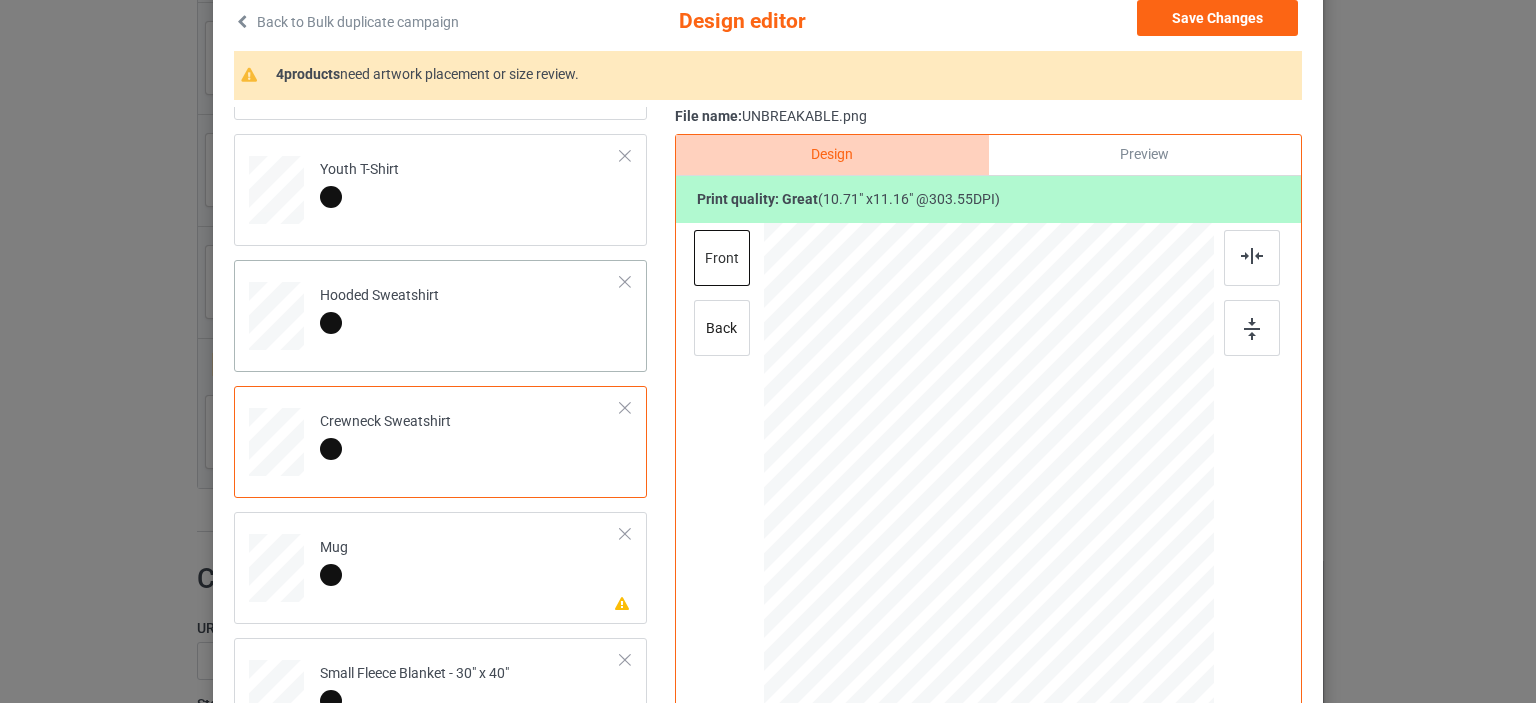 scroll, scrollTop: 469, scrollLeft: 0, axis: vertical 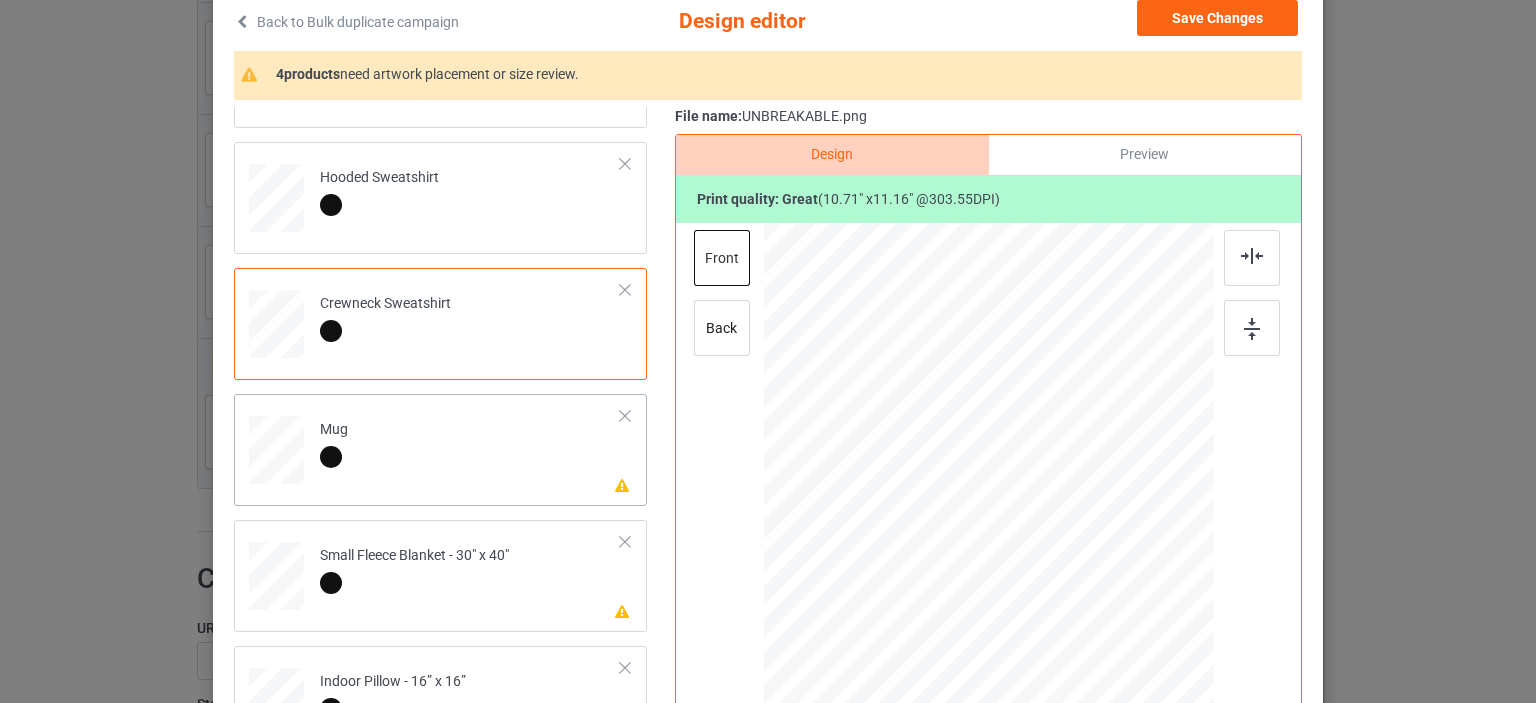 click on "Please review artwork placement Mug" at bounding box center [470, 446] 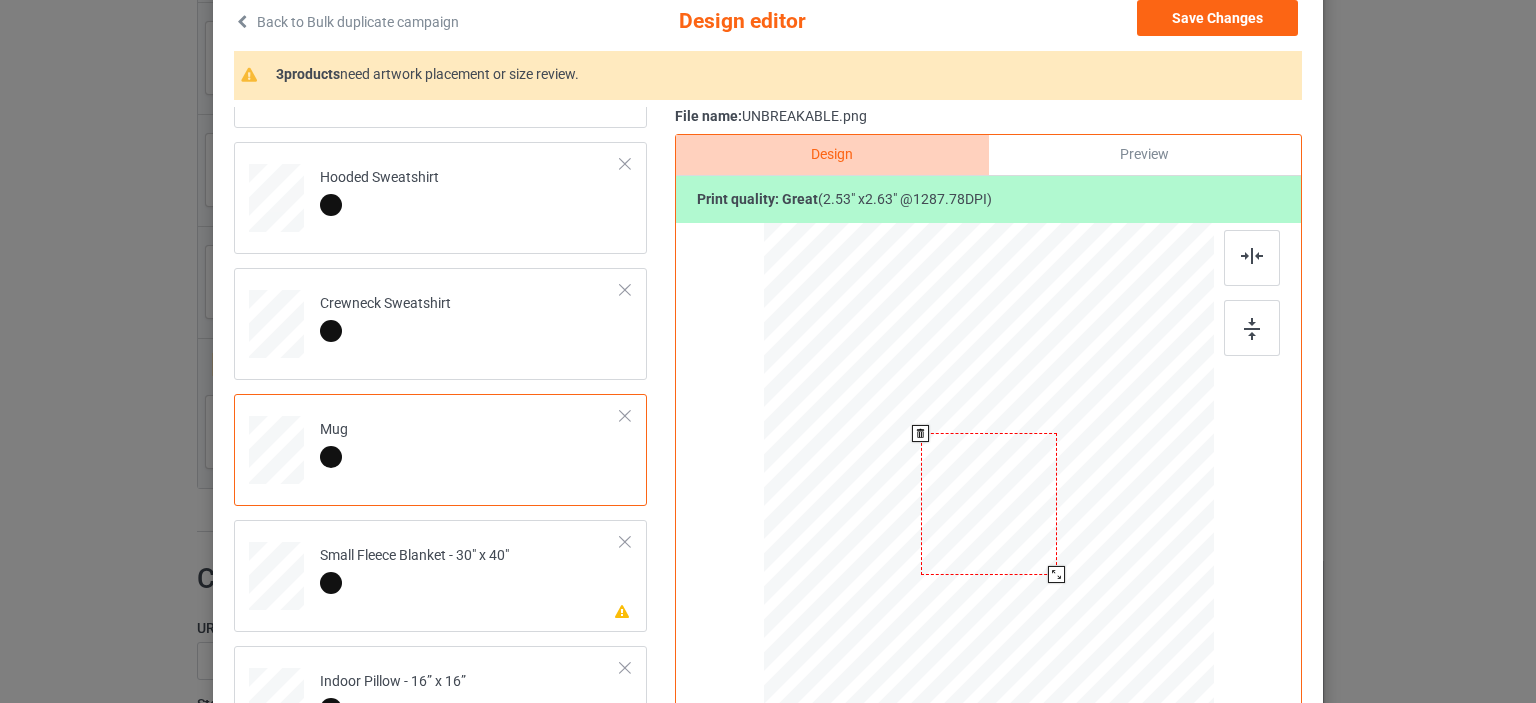 drag, startPoint x: 1113, startPoint y: 636, endPoint x: 1040, endPoint y: 579, distance: 92.61749 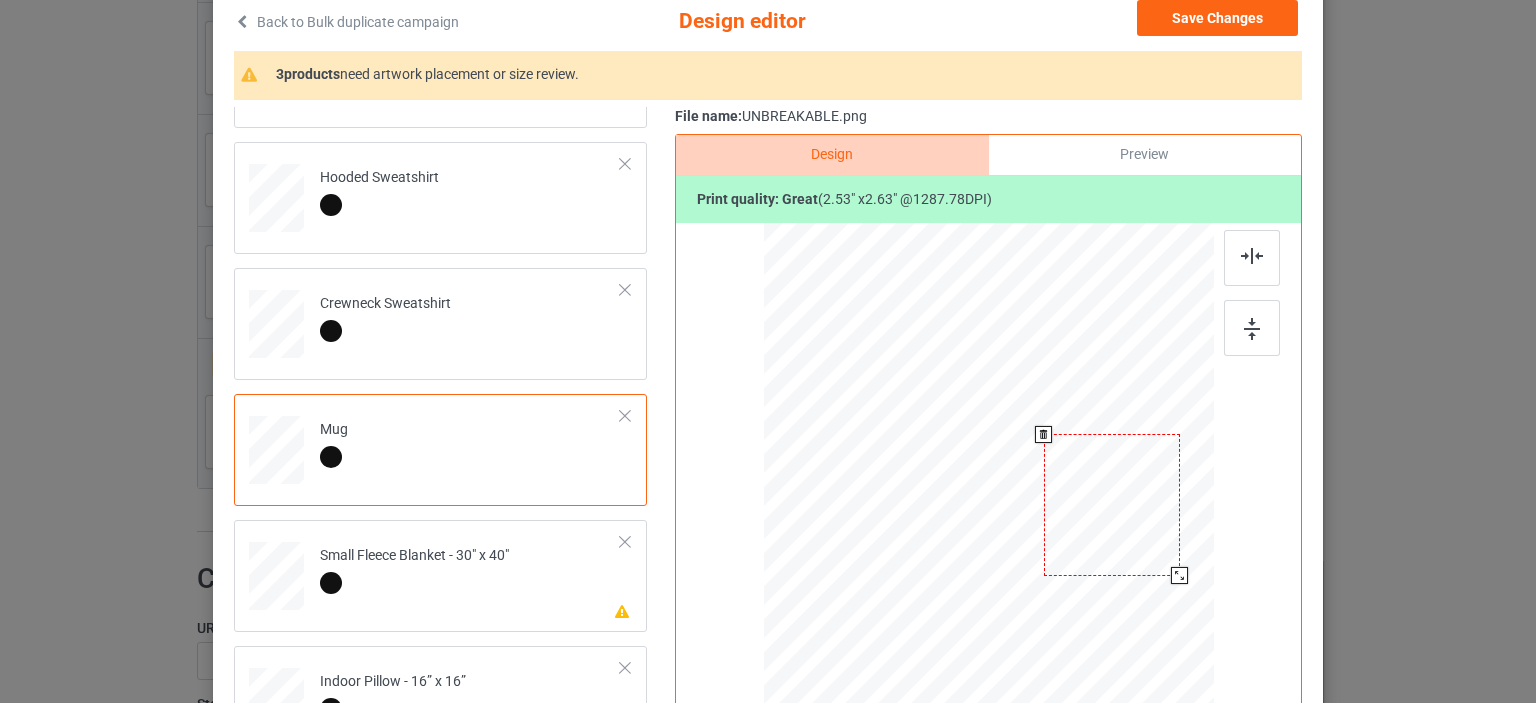 drag, startPoint x: 1000, startPoint y: 535, endPoint x: 1123, endPoint y: 535, distance: 123 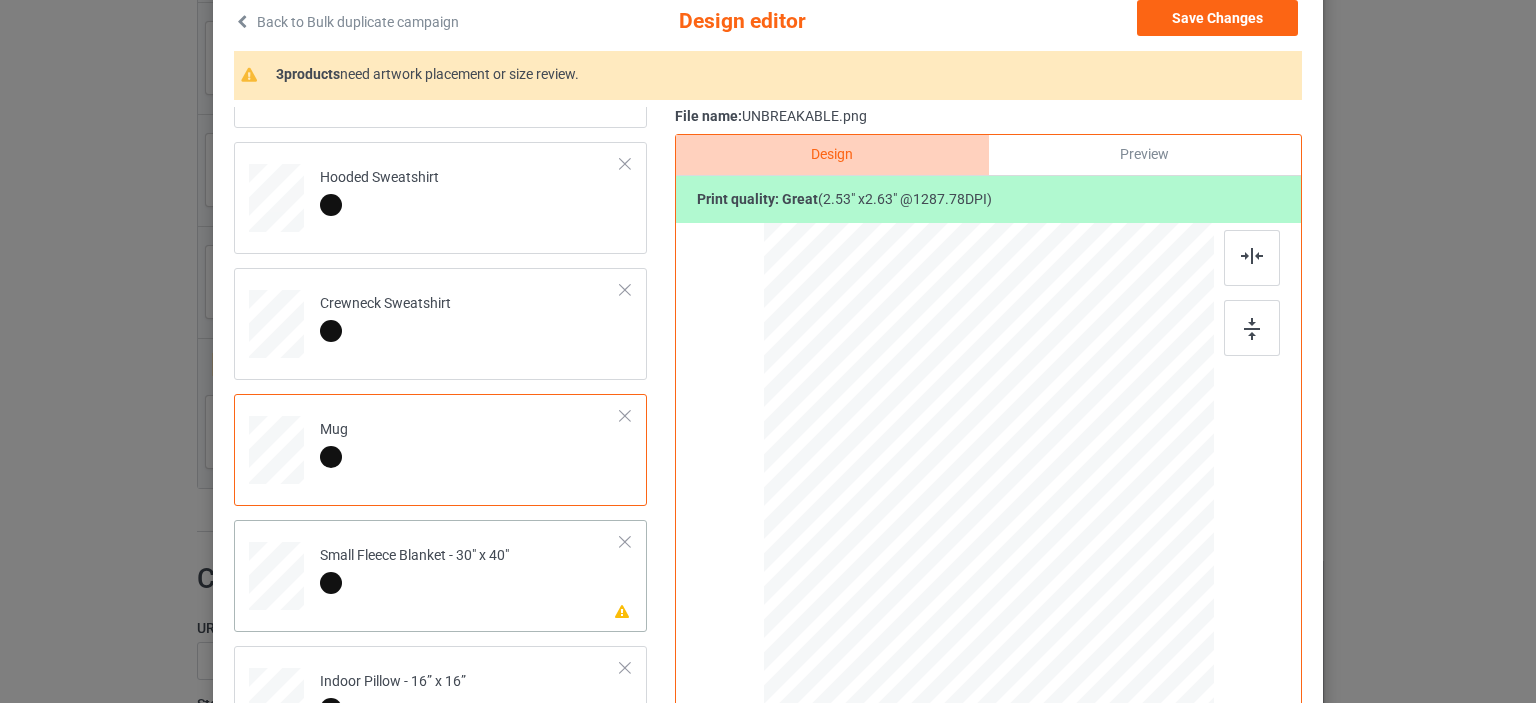 click on "Small Fleece Blanket - 30" x 40"" at bounding box center (414, 569) 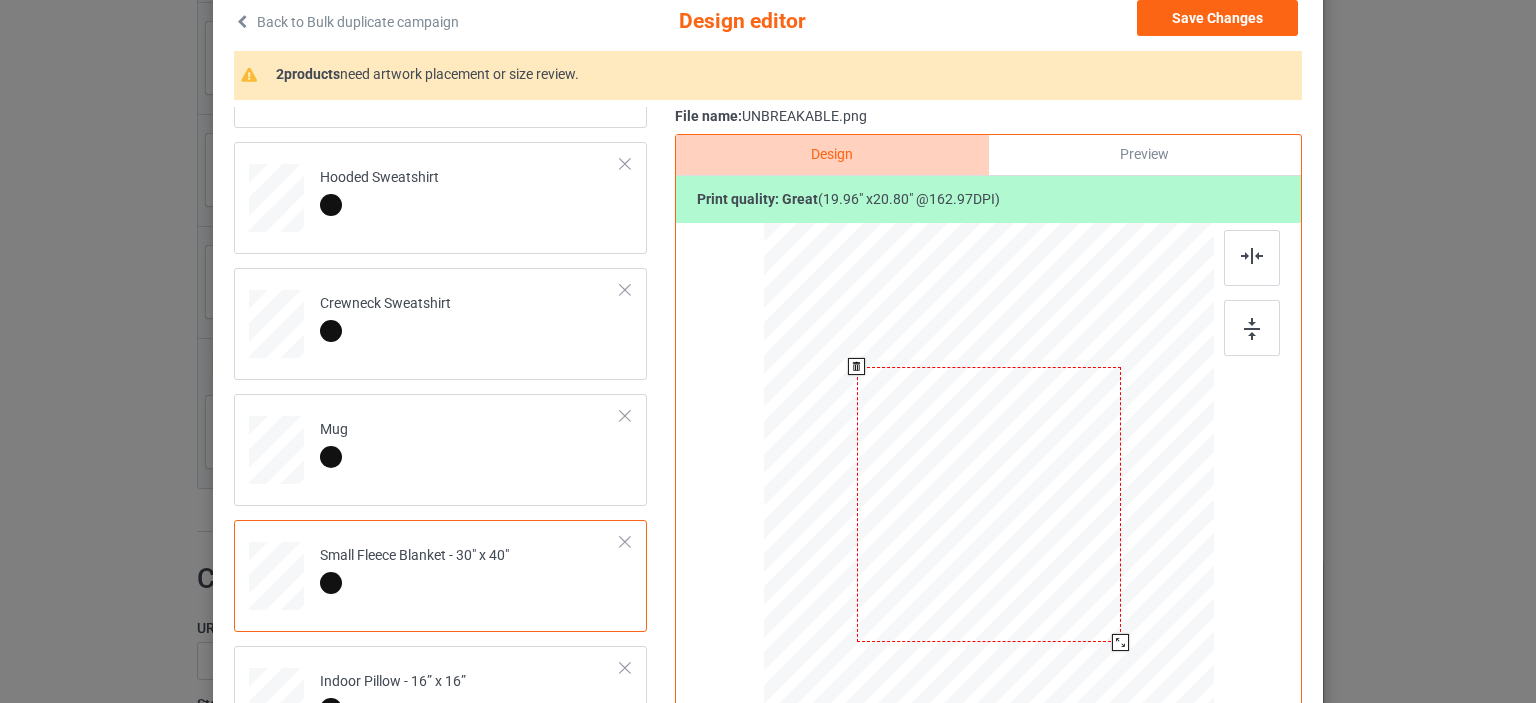 click at bounding box center (1120, 642) 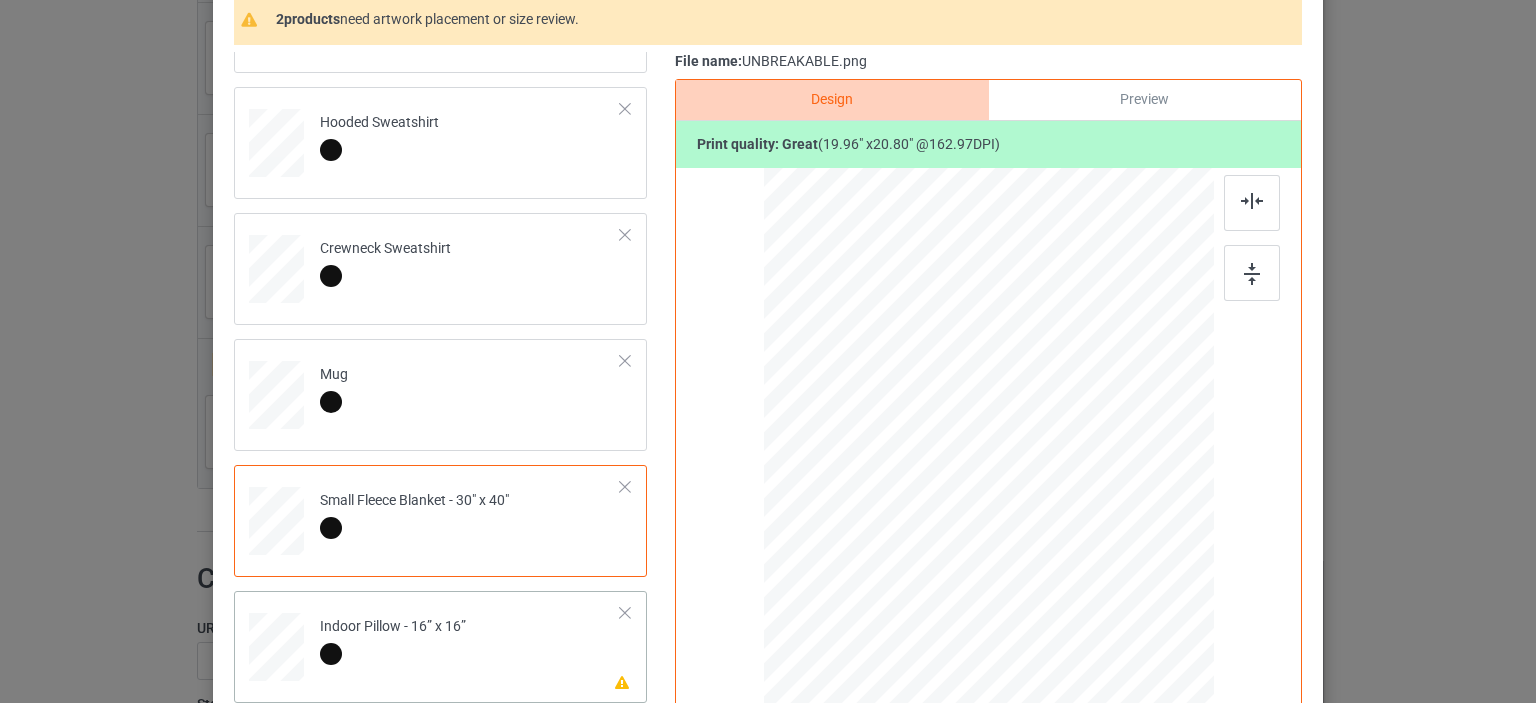 scroll, scrollTop: 266, scrollLeft: 0, axis: vertical 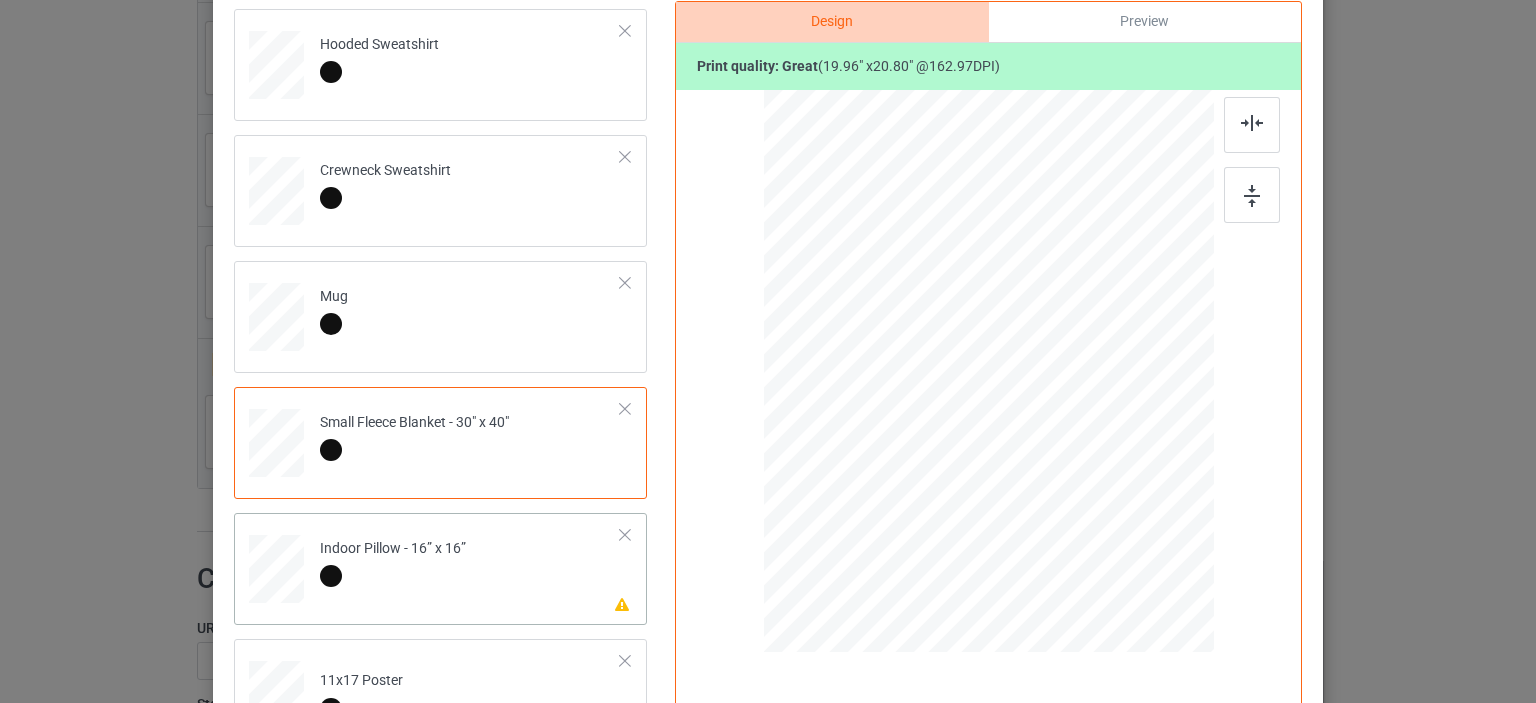 click on "Please review artwork placement Indoor Pillow - 16” x 16”" at bounding box center [470, 565] 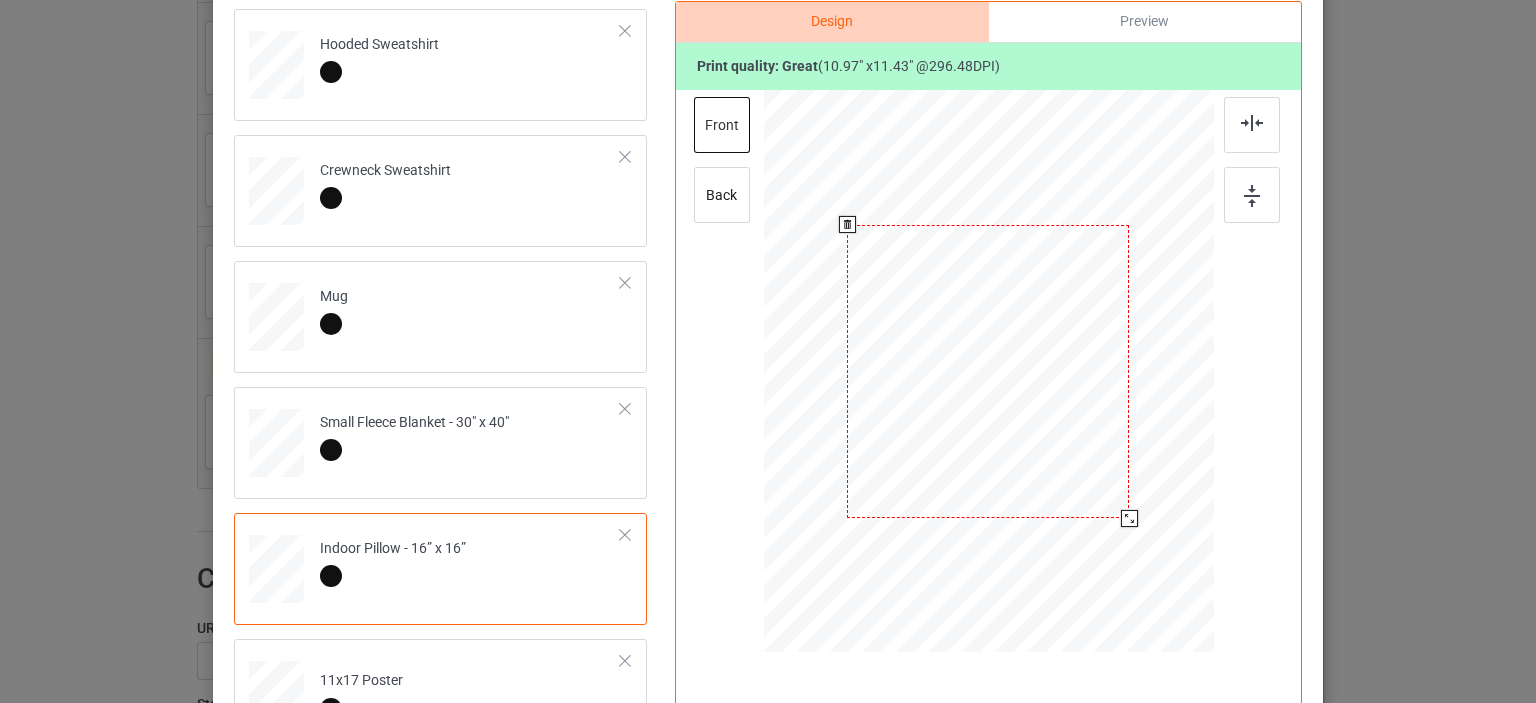 click at bounding box center [1129, 518] 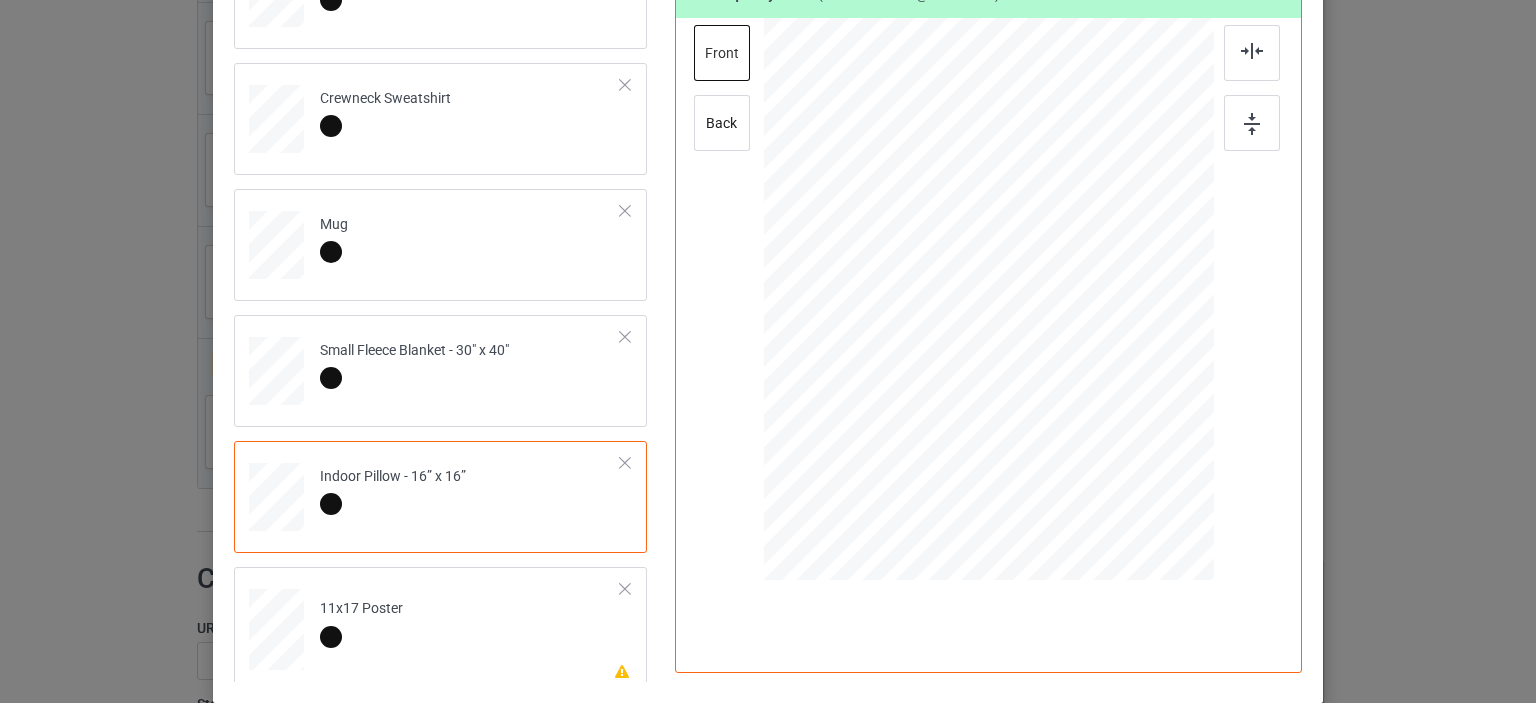 scroll, scrollTop: 449, scrollLeft: 0, axis: vertical 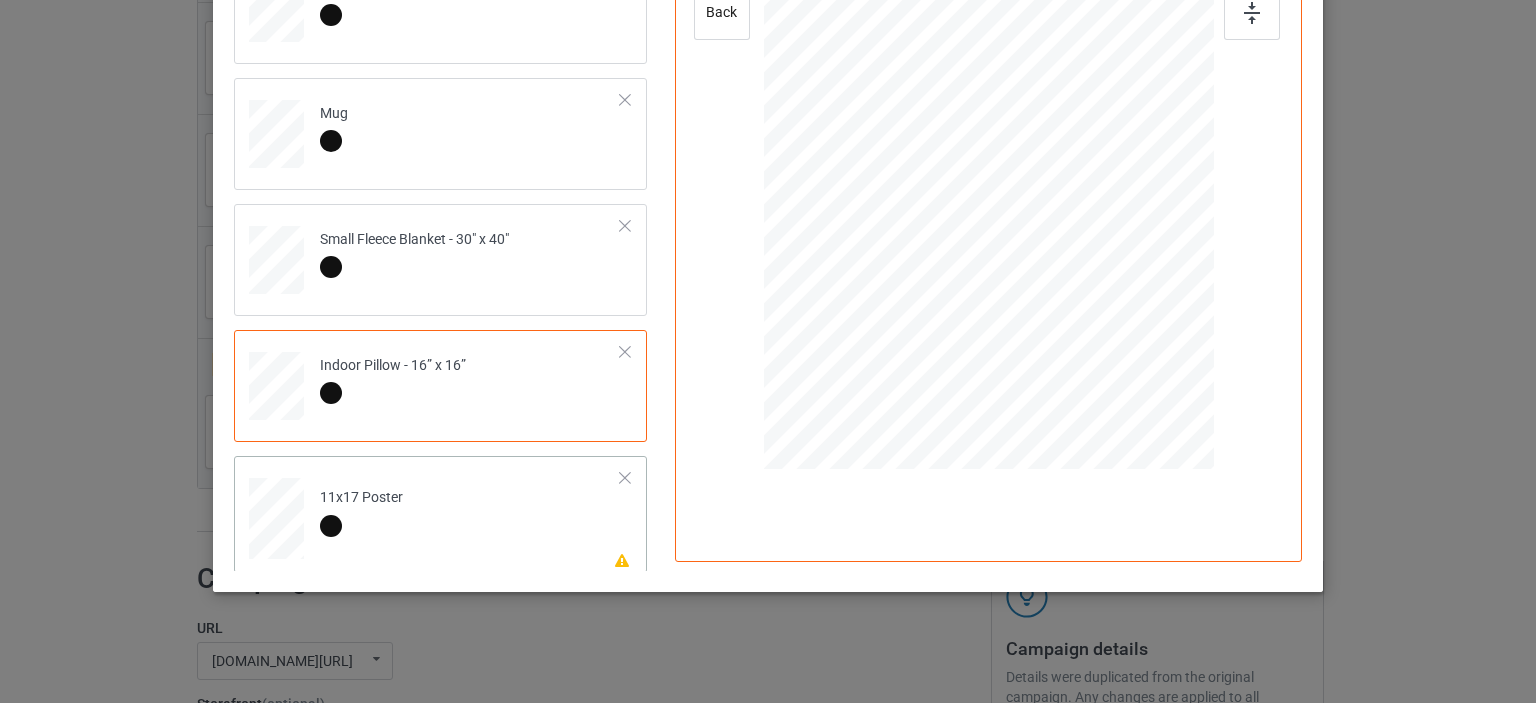 click on "Please review artwork placement 11x17 Poster" at bounding box center (470, 514) 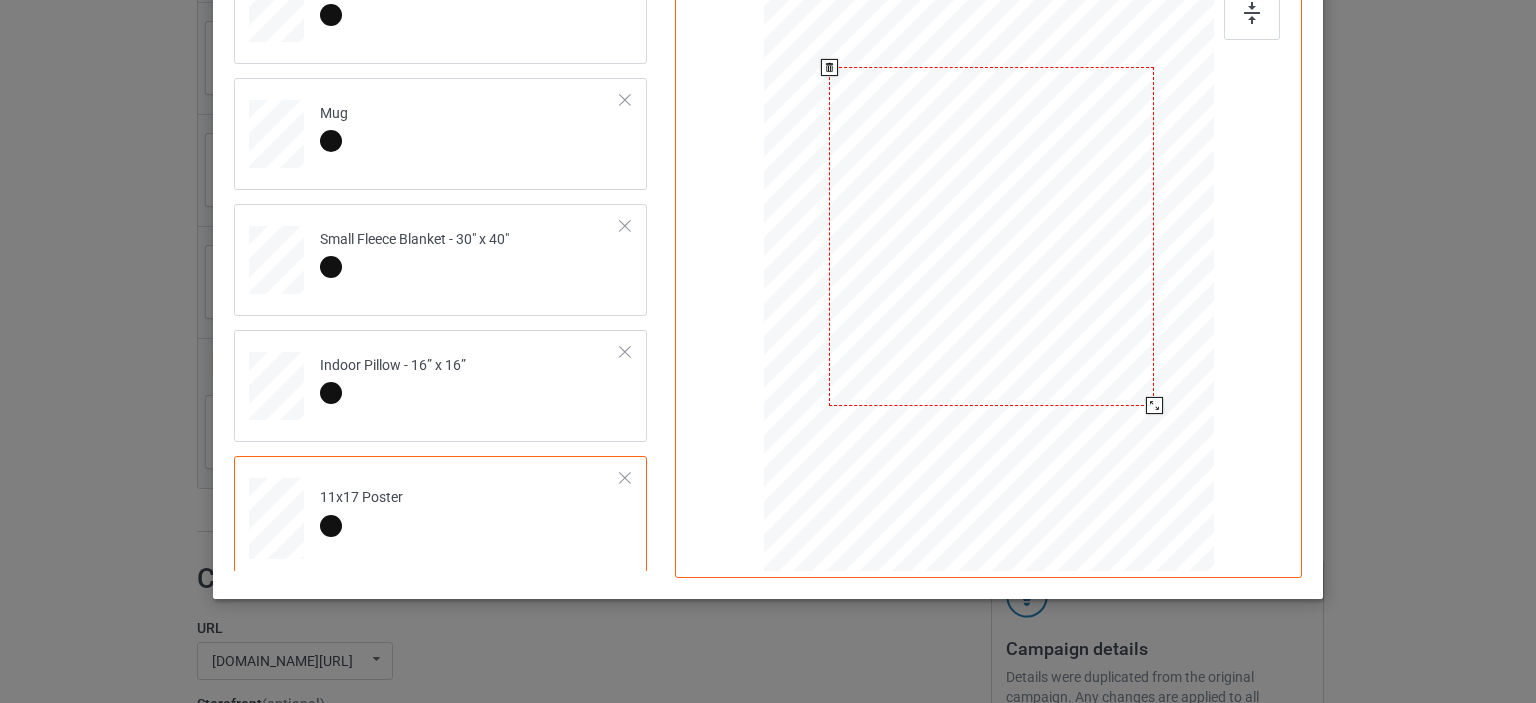 drag, startPoint x: 1114, startPoint y: 366, endPoint x: 1134, endPoint y: 413, distance: 51.078373 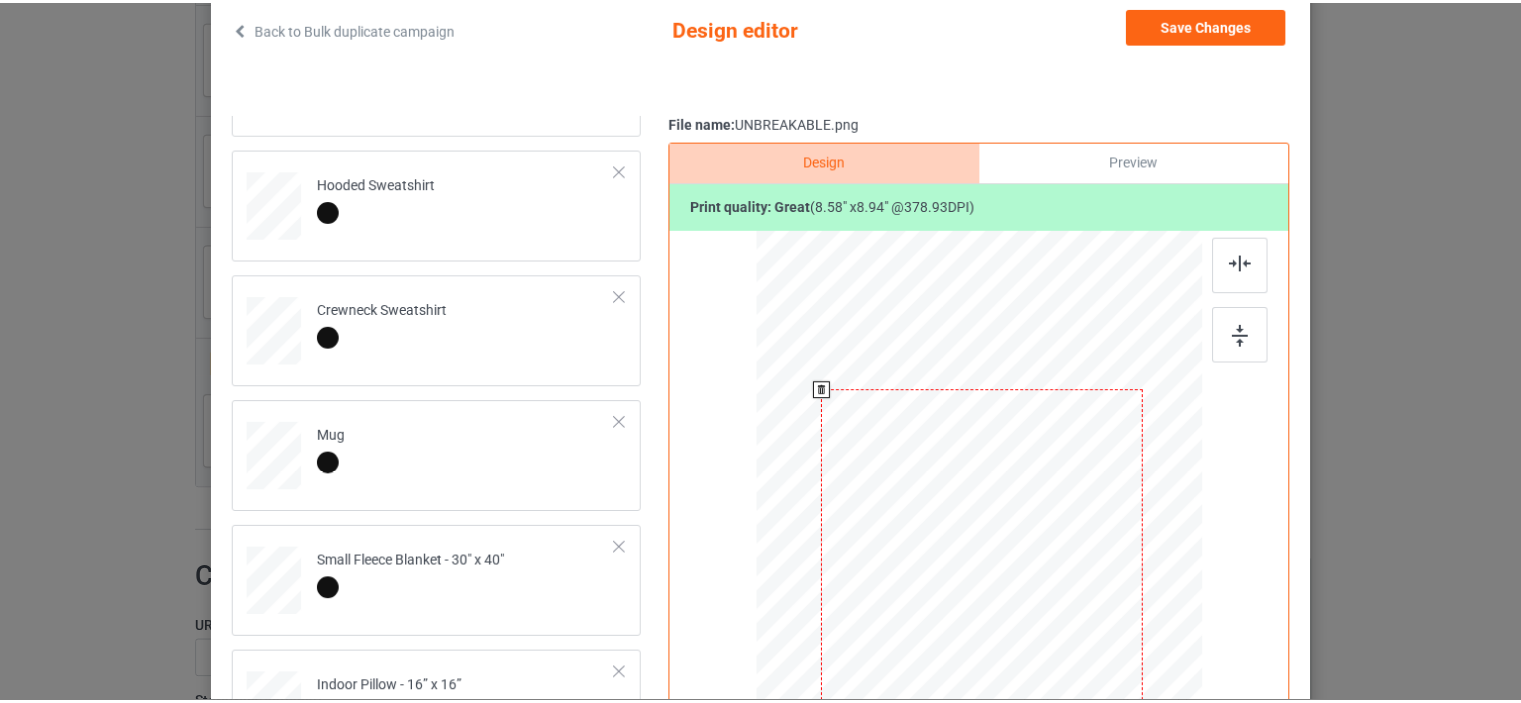 scroll, scrollTop: 116, scrollLeft: 0, axis: vertical 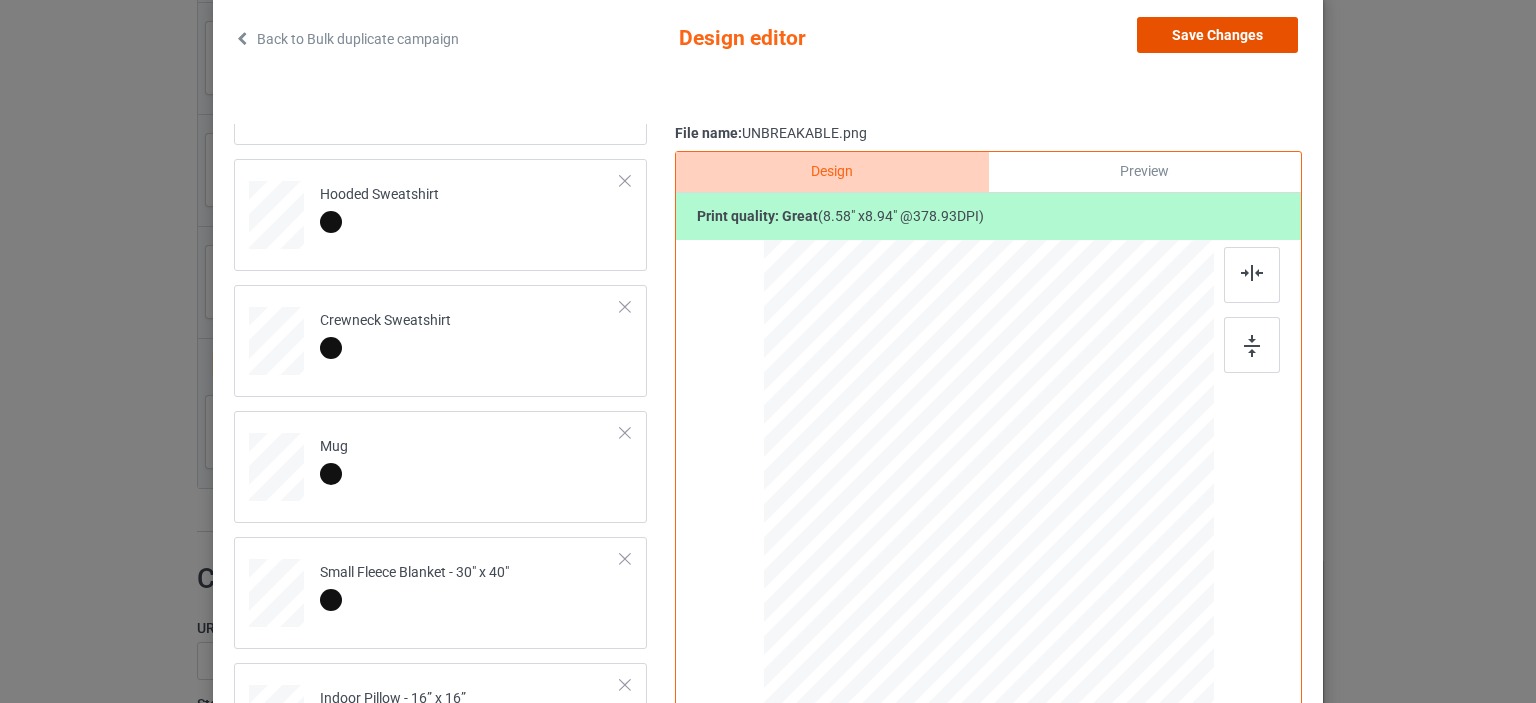 click on "Save Changes" at bounding box center (1217, 35) 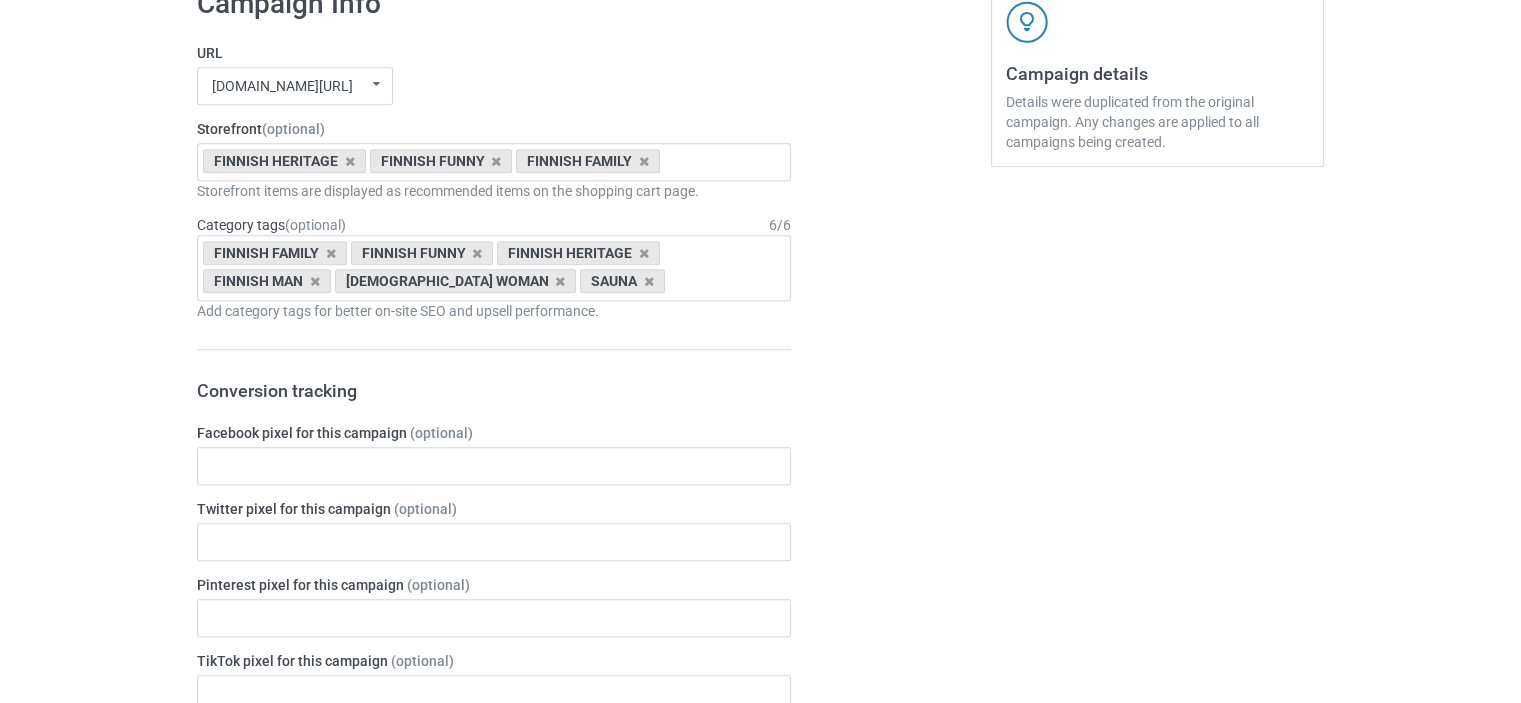 scroll, scrollTop: 1602, scrollLeft: 0, axis: vertical 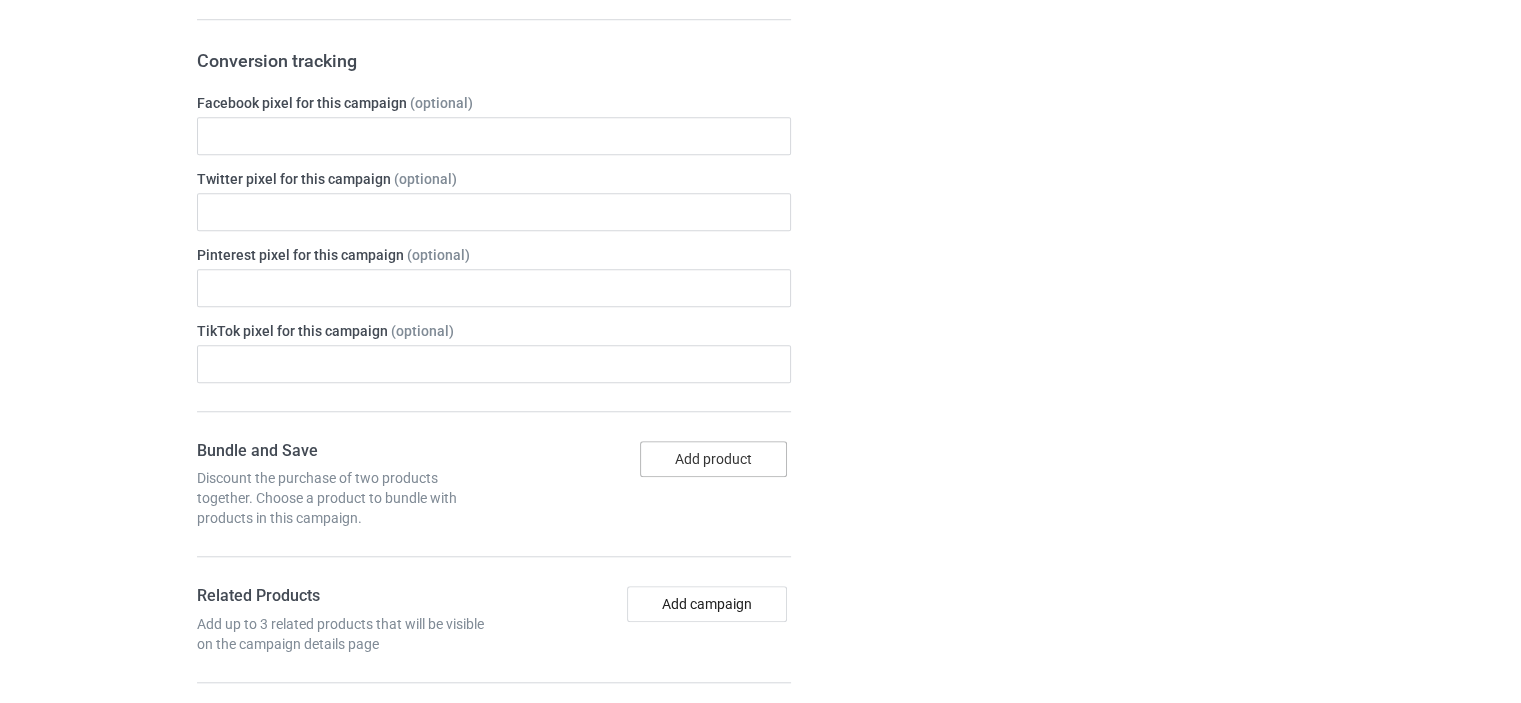 click on "Add product" at bounding box center [713, 459] 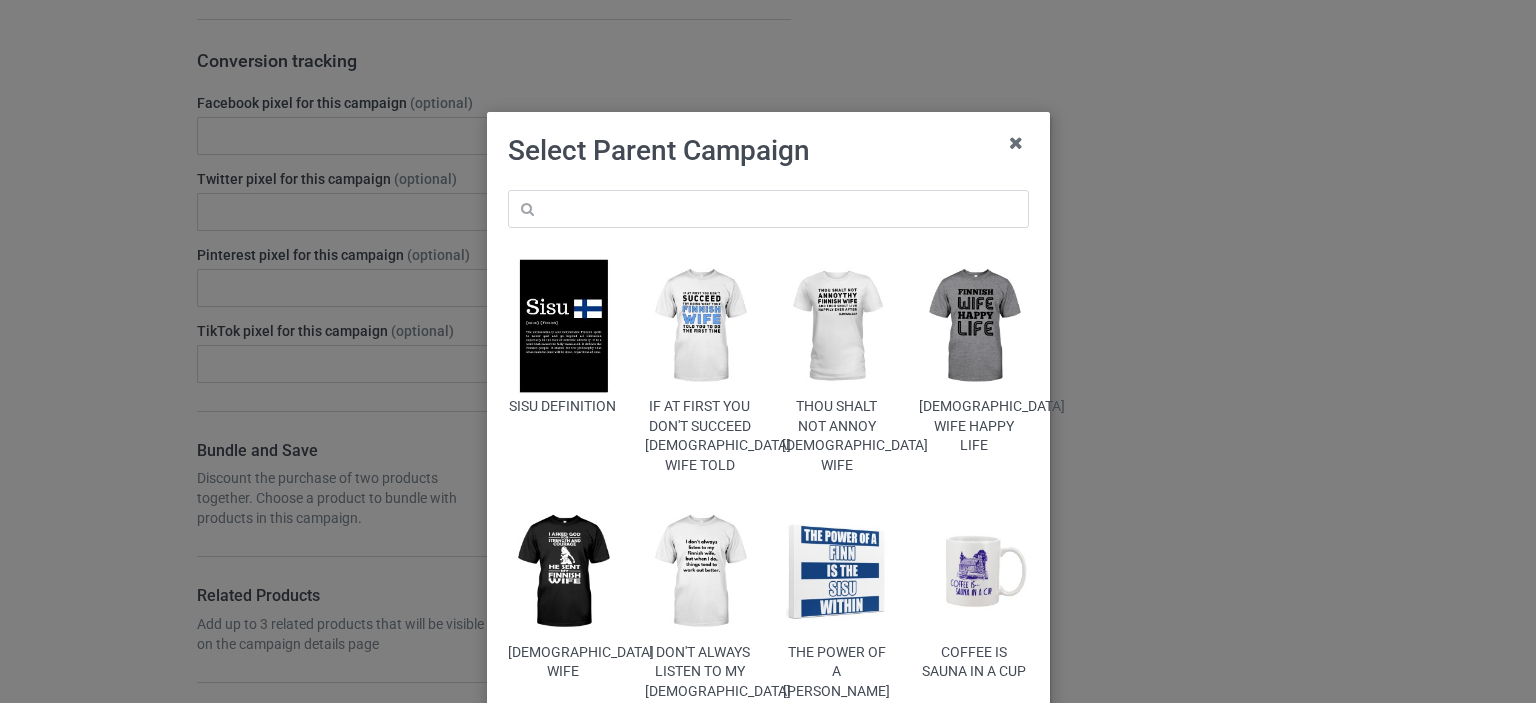 click at bounding box center (562, 326) 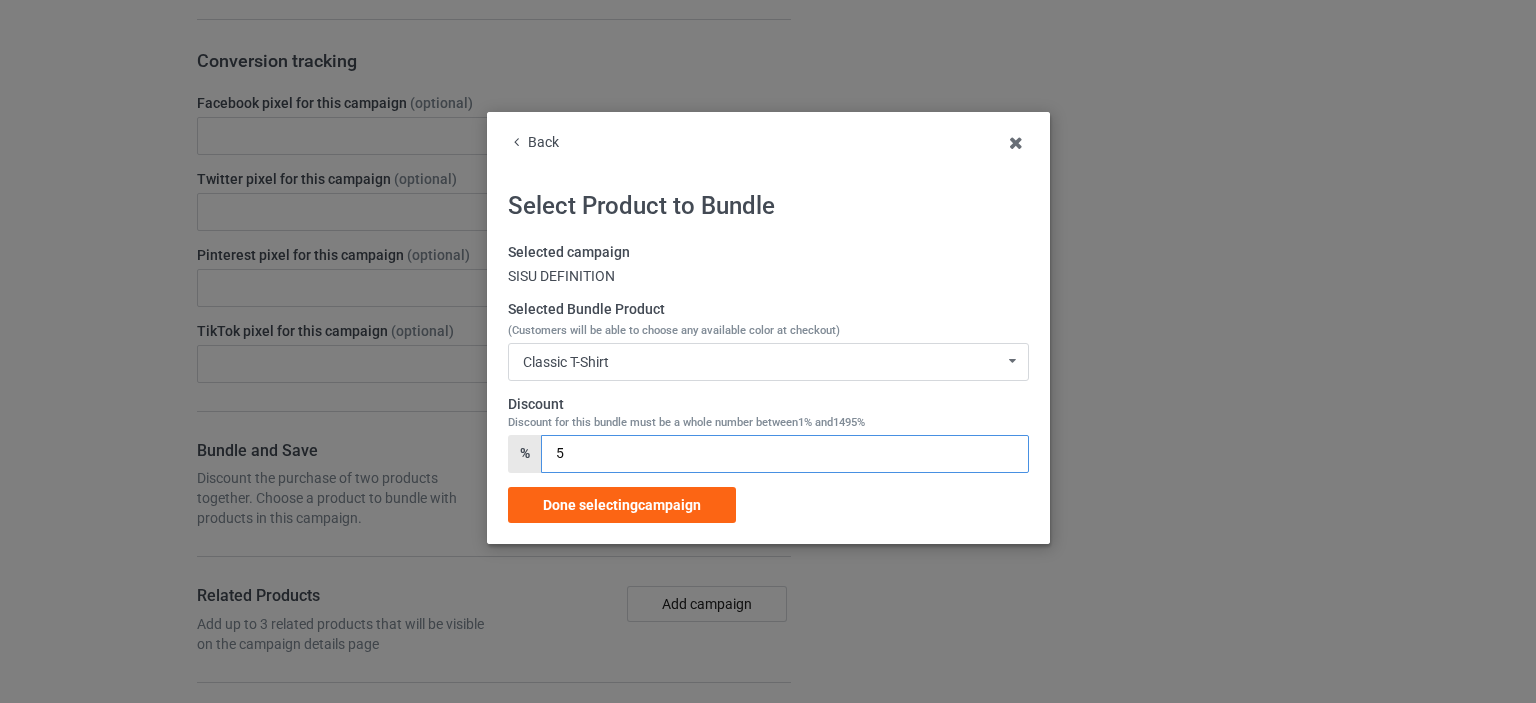 drag, startPoint x: 595, startPoint y: 451, endPoint x: 498, endPoint y: 471, distance: 99.0404 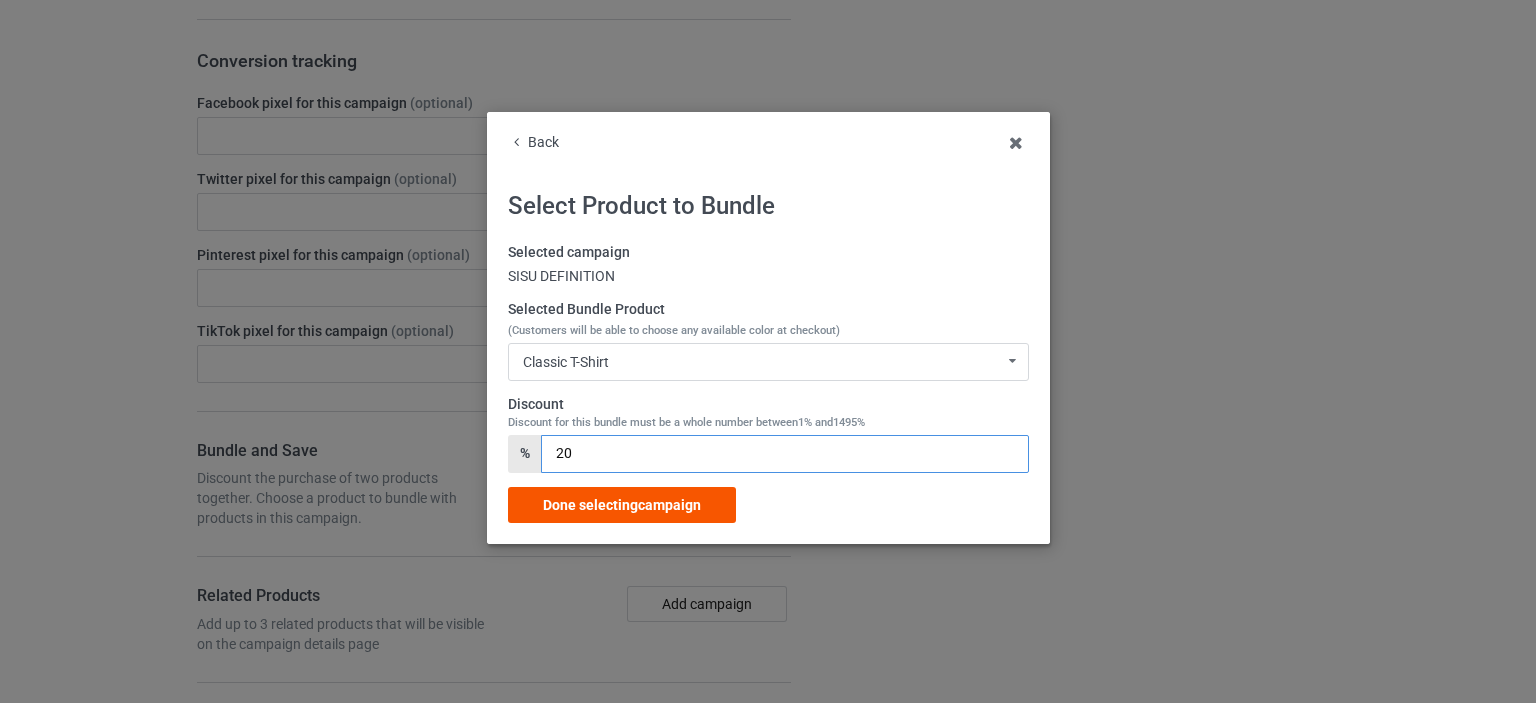 type on "20" 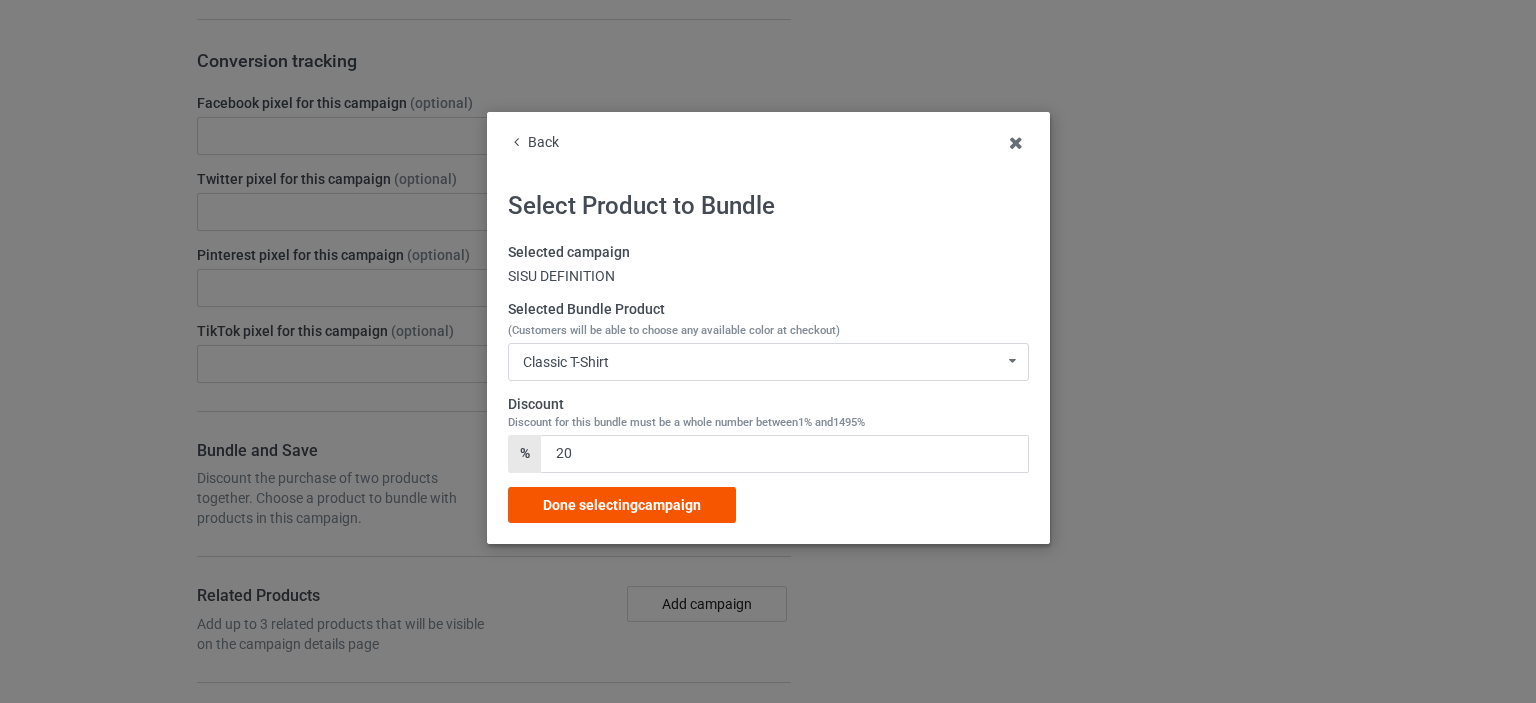 click on "Done selecting  campaign" at bounding box center [622, 505] 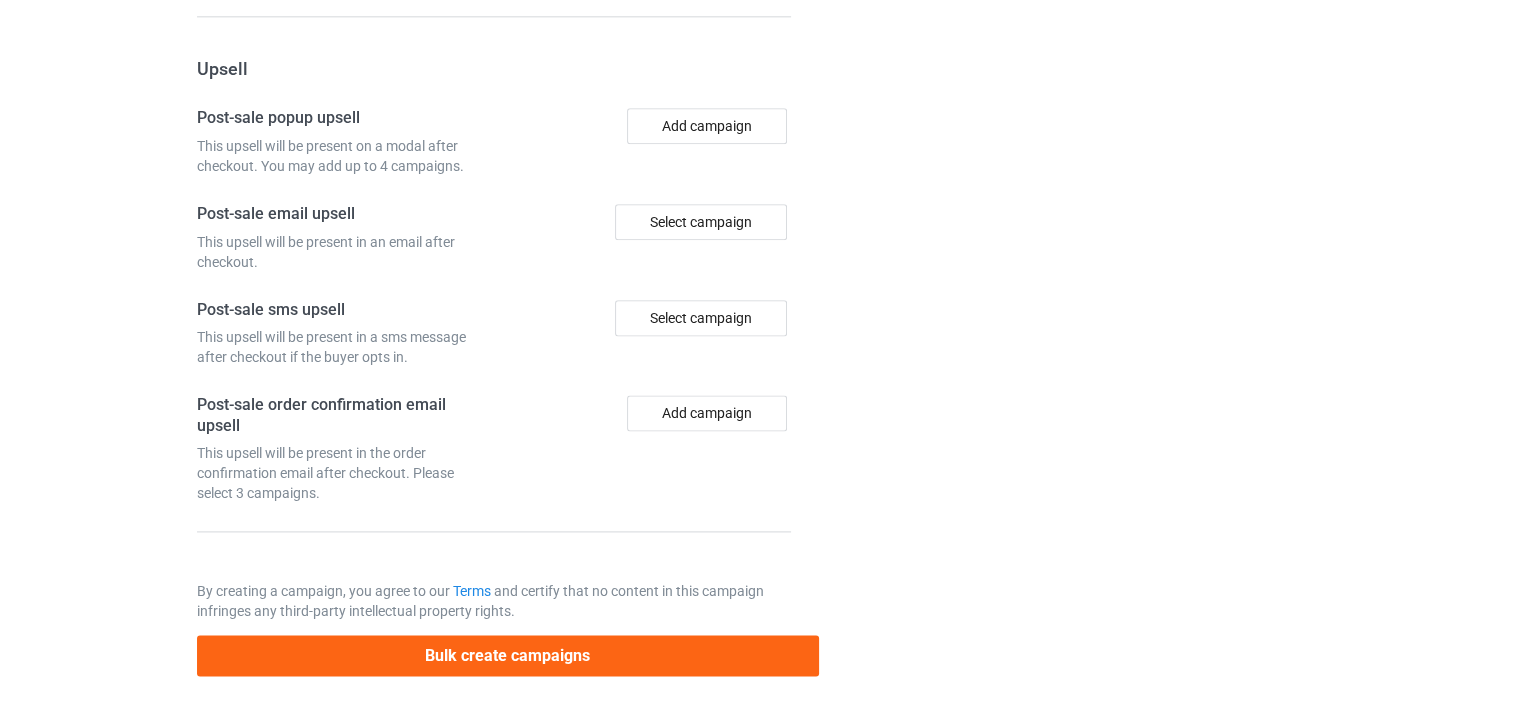 scroll, scrollTop: 2554, scrollLeft: 0, axis: vertical 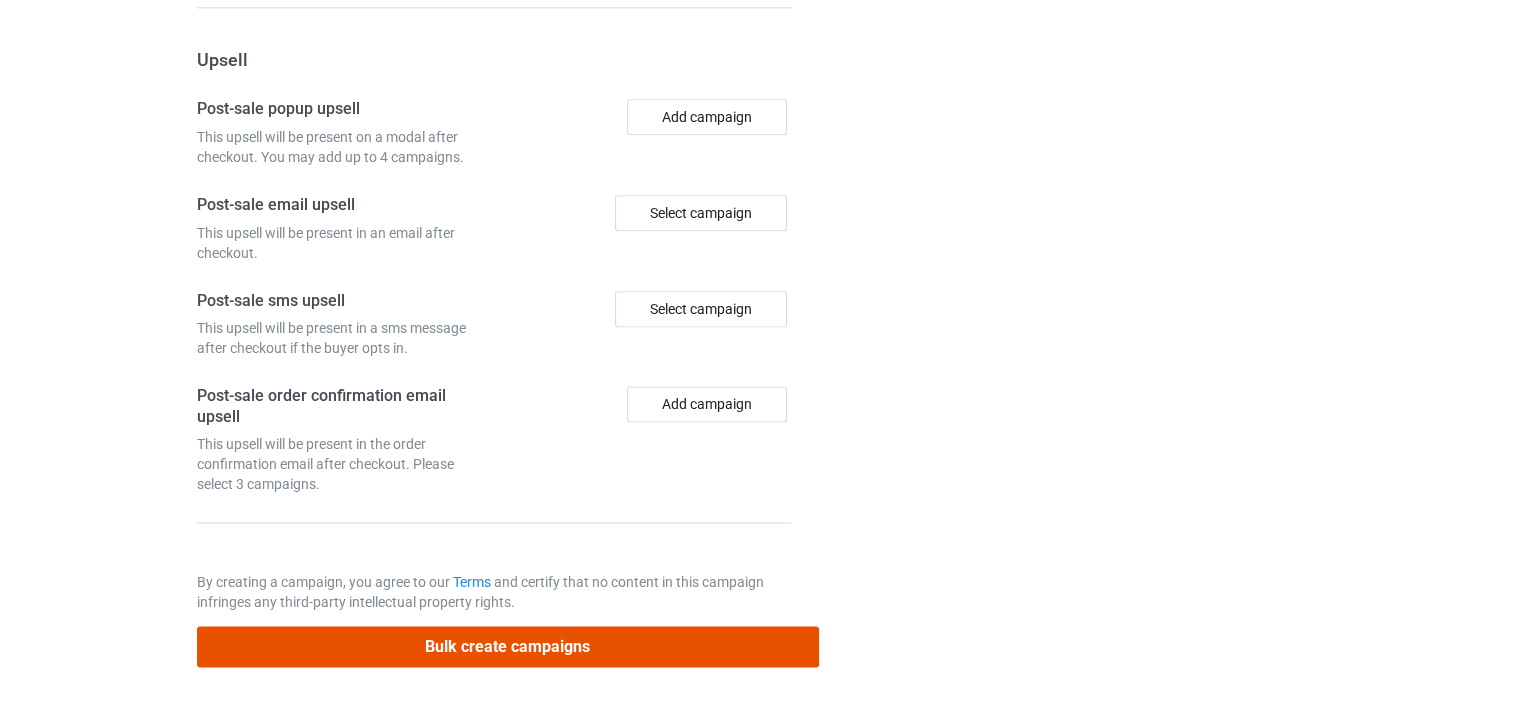 click on "Bulk create campaigns" at bounding box center (508, 646) 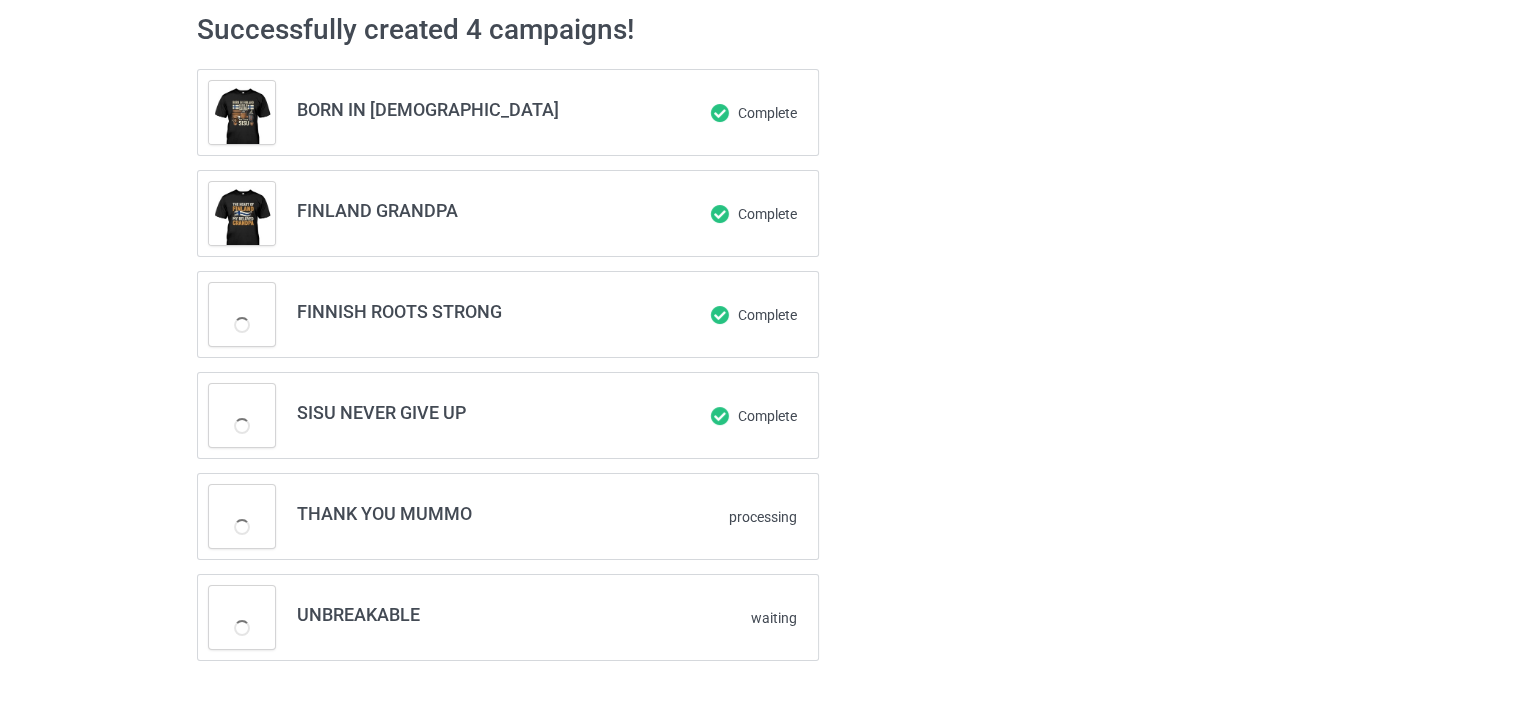 scroll, scrollTop: 83, scrollLeft: 0, axis: vertical 